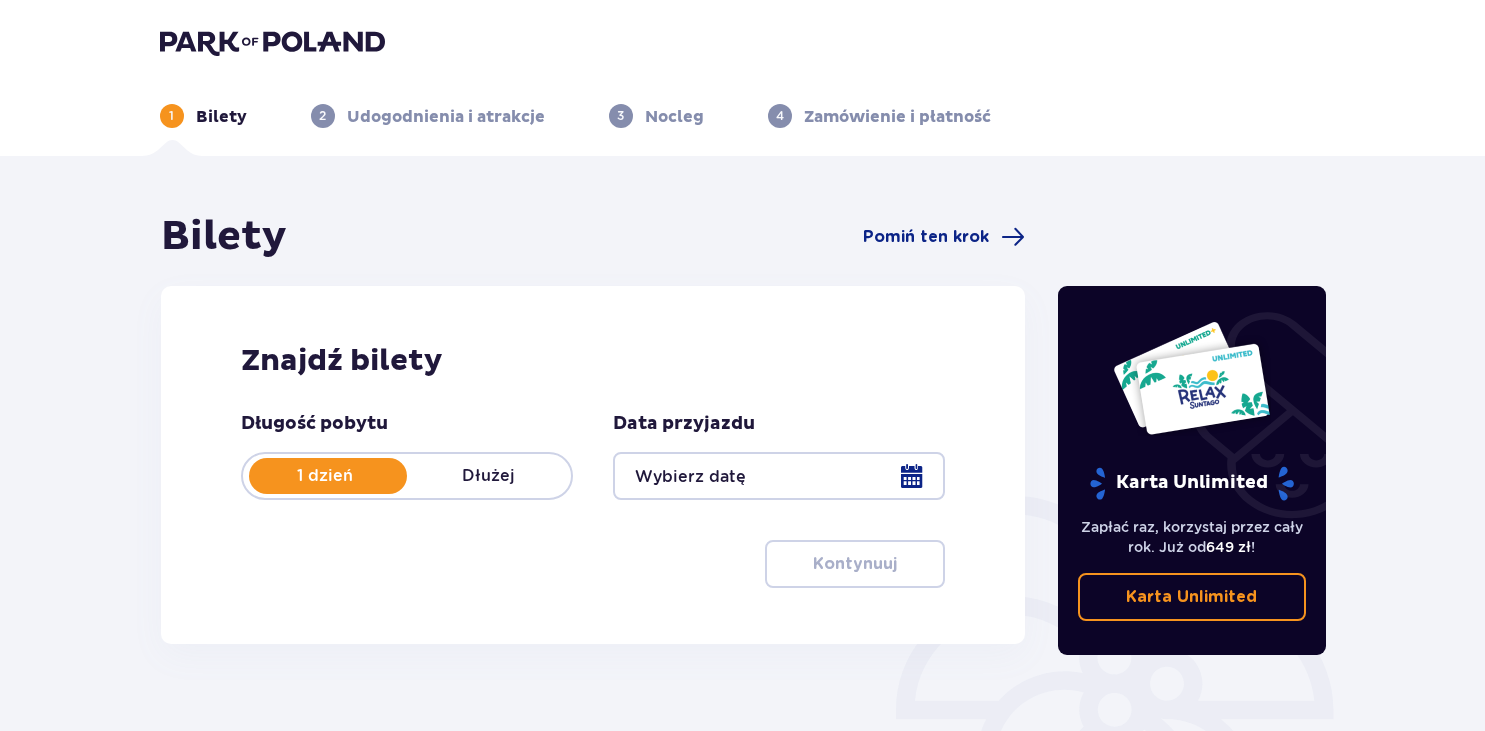 scroll, scrollTop: 0, scrollLeft: 0, axis: both 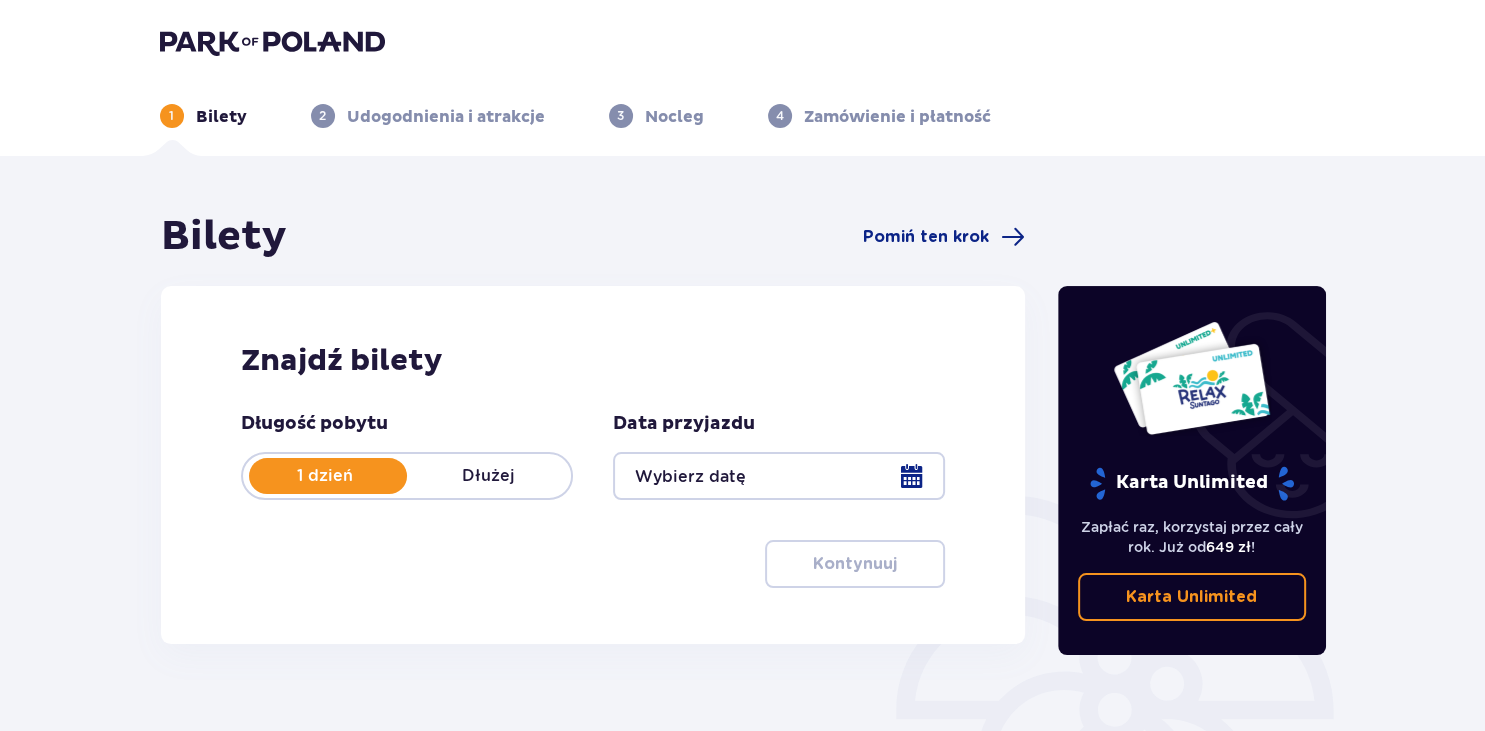 click at bounding box center [779, 476] 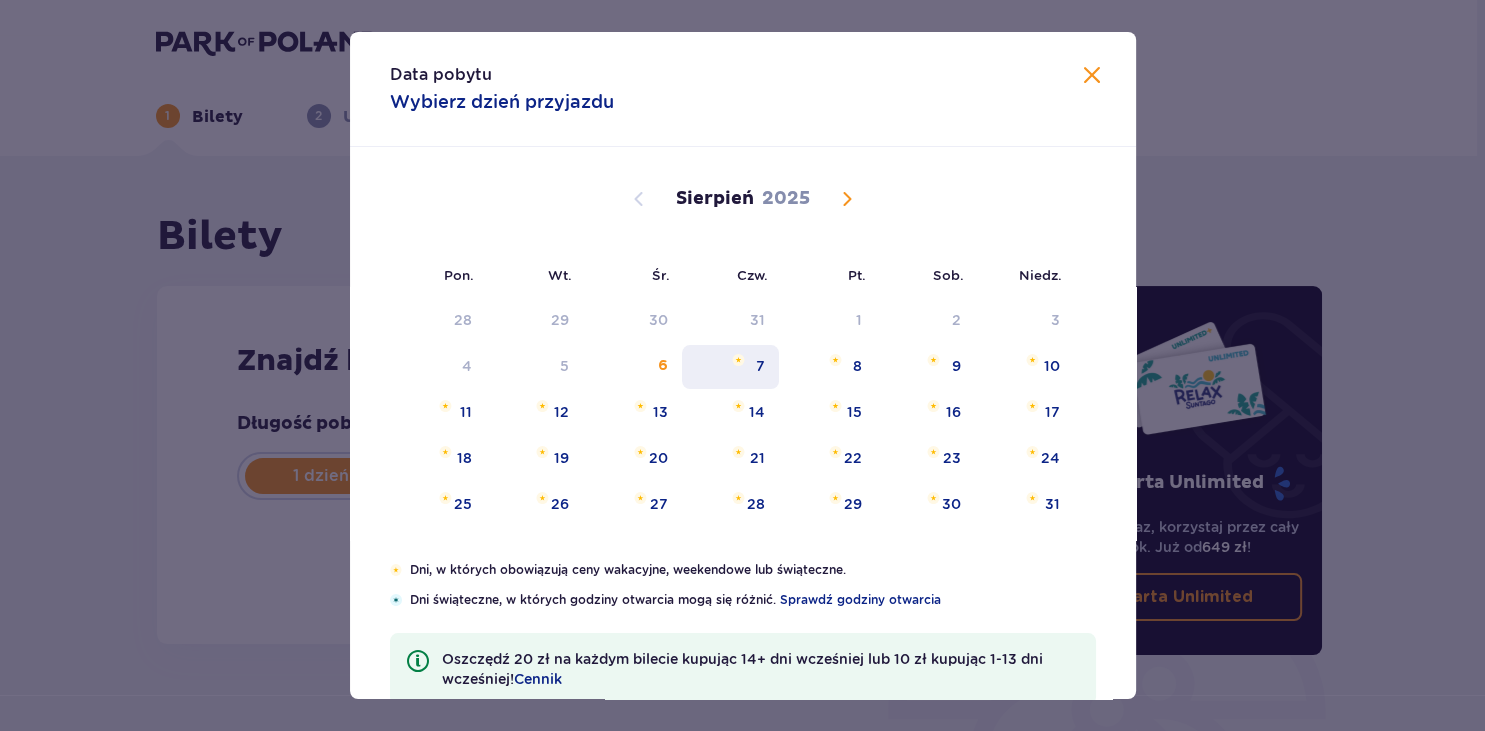 click on "7" at bounding box center (760, 366) 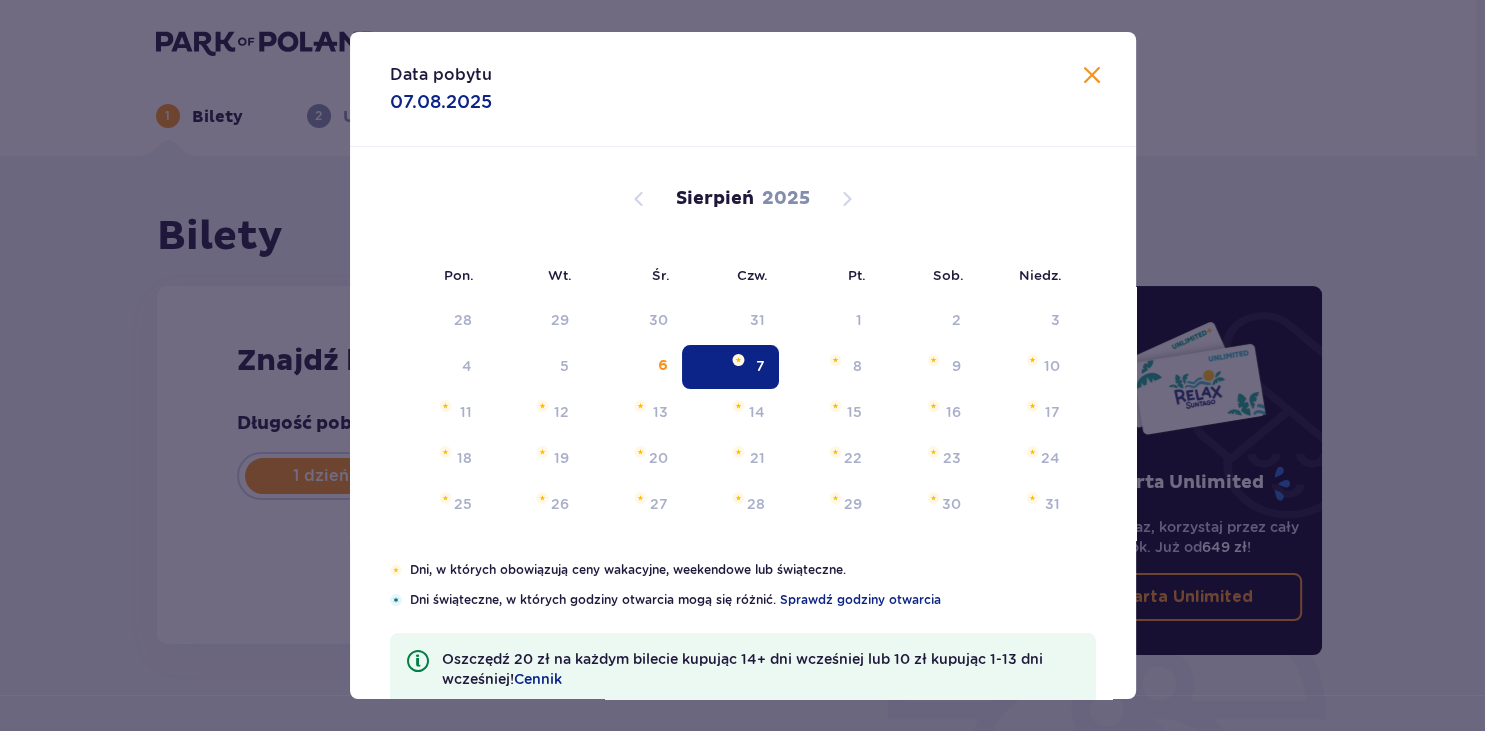 type on "07.08.25" 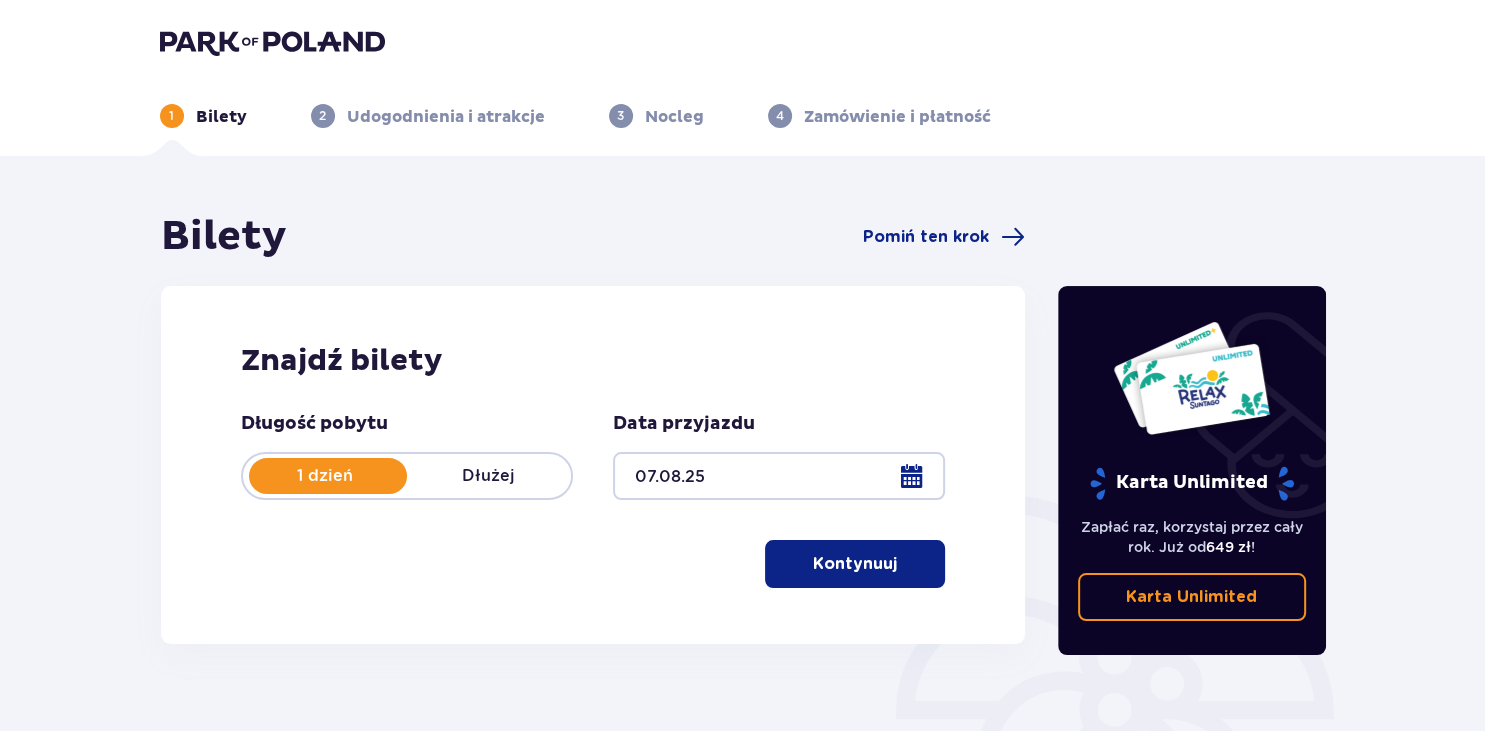 click on "Kontynuuj" at bounding box center (855, 564) 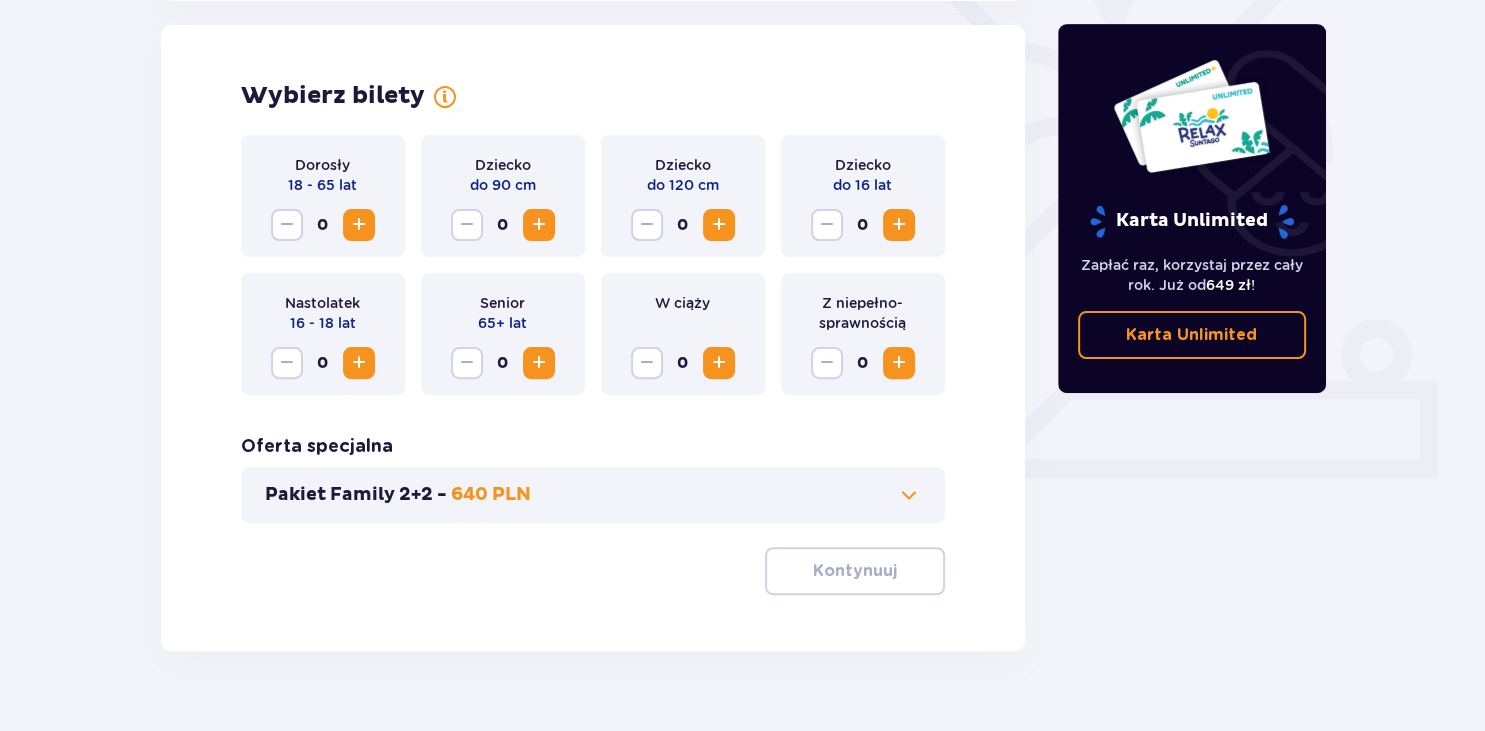 scroll, scrollTop: 556, scrollLeft: 0, axis: vertical 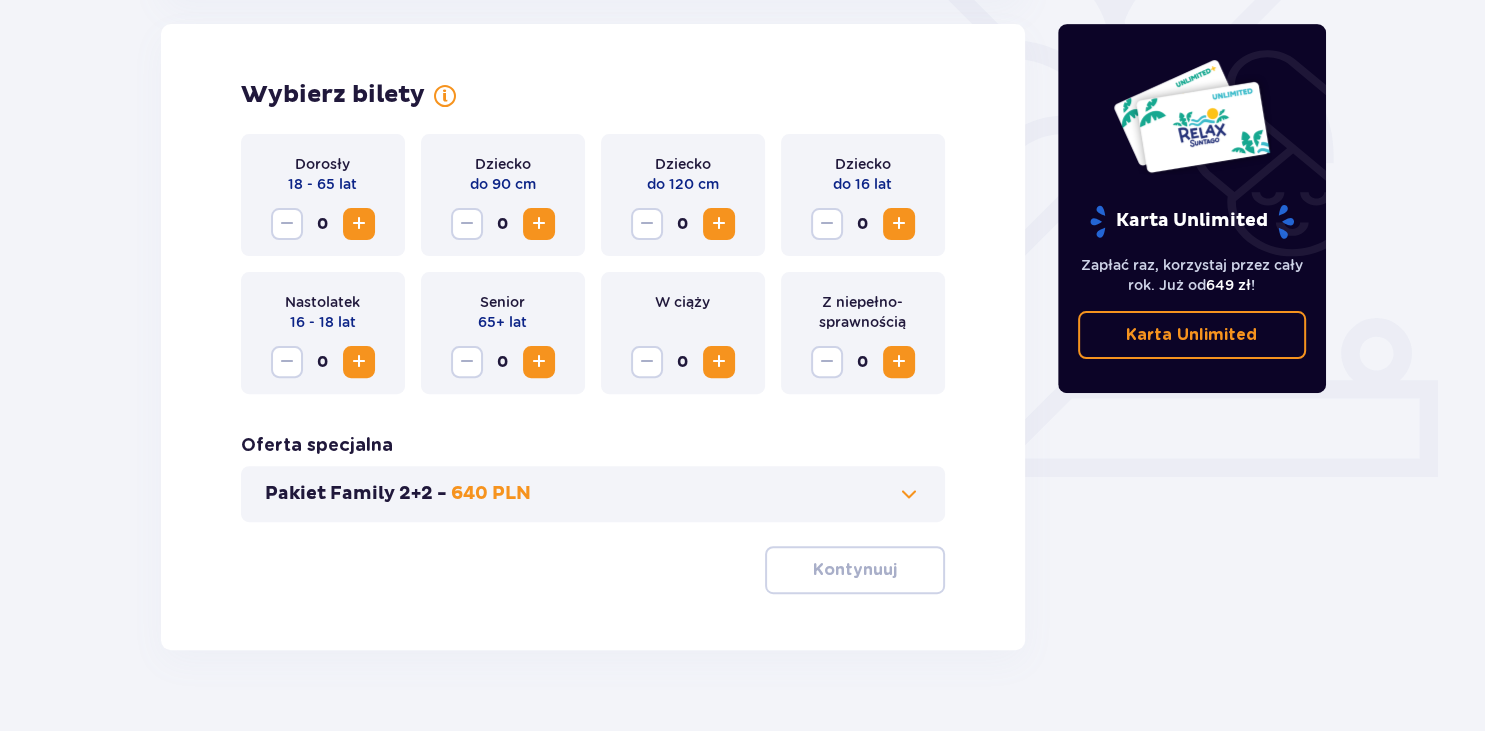 click at bounding box center [359, 224] 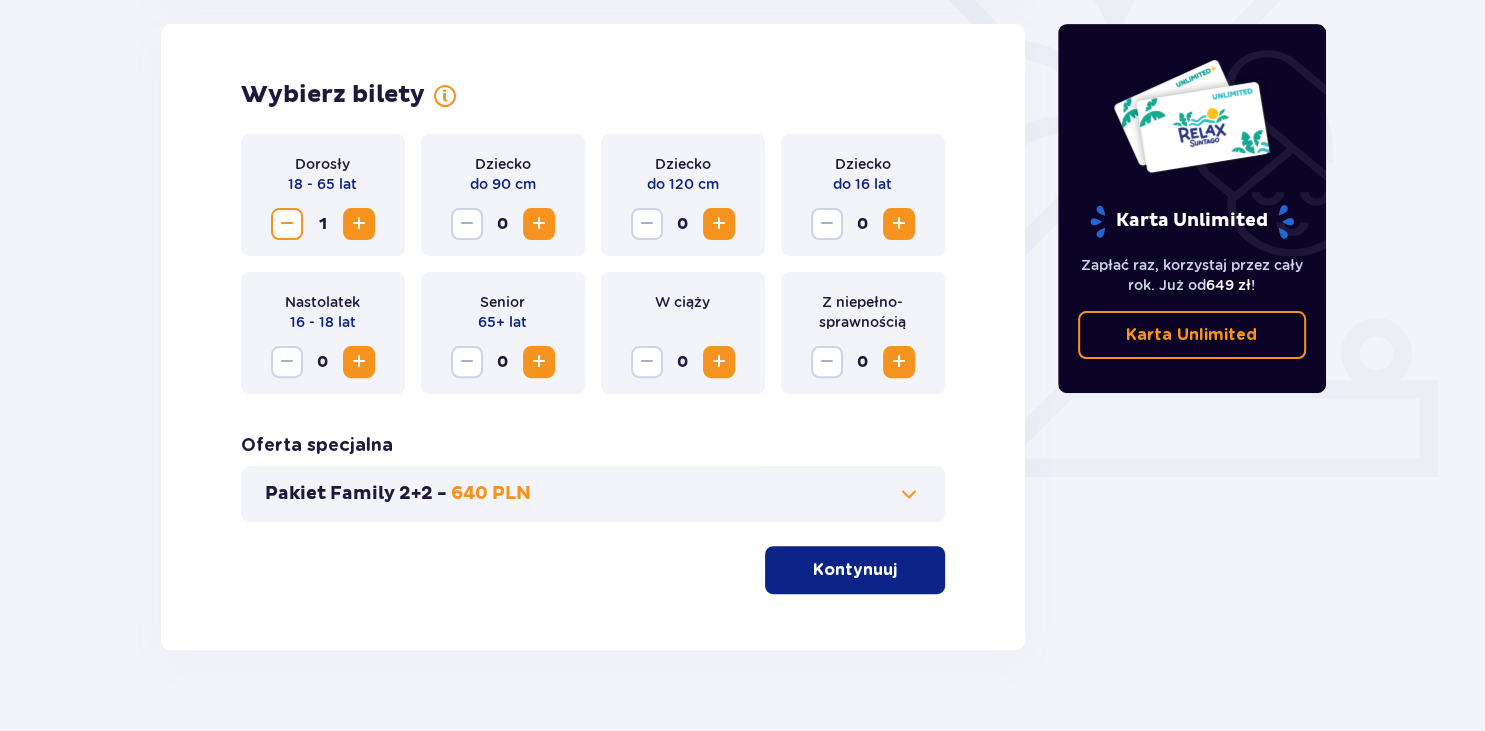 click at bounding box center (359, 224) 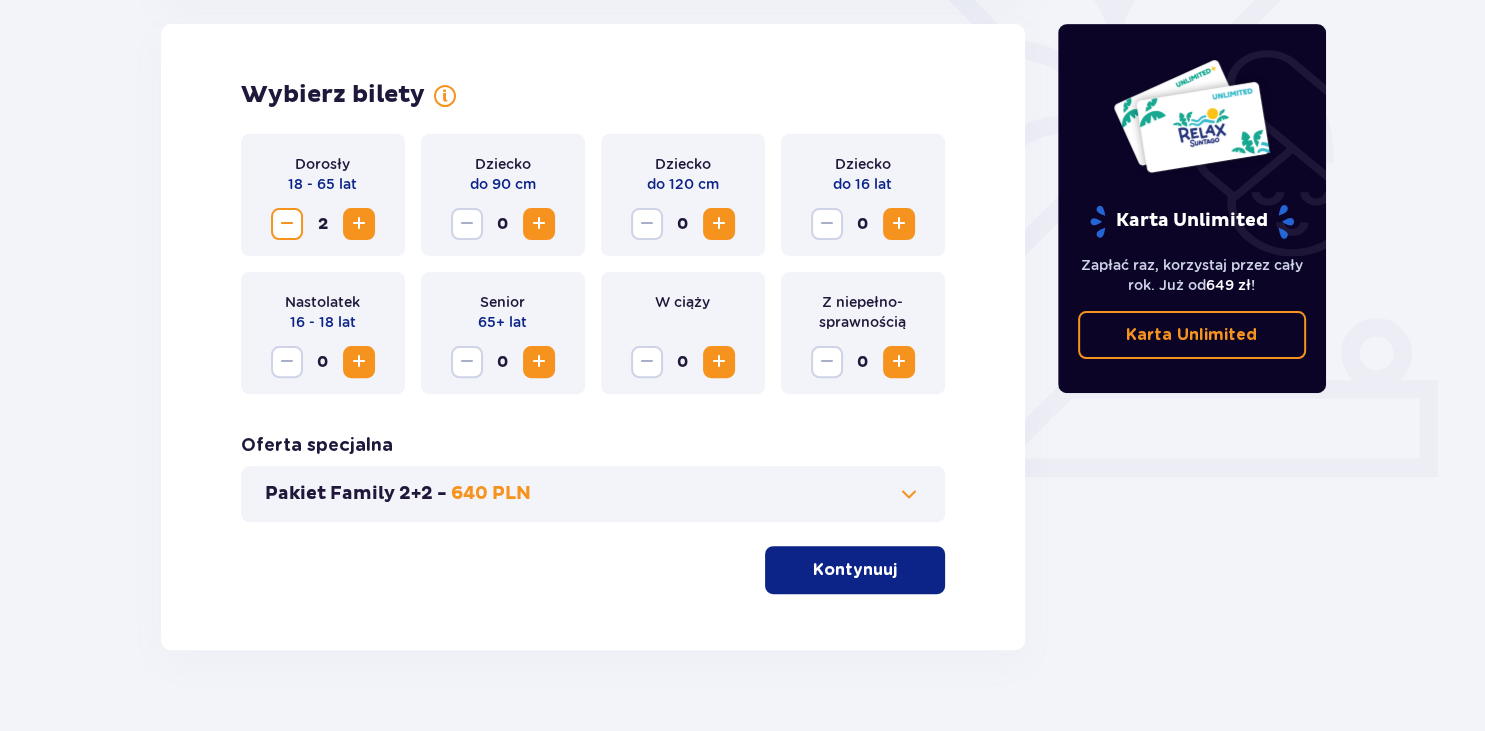 click at bounding box center [899, 224] 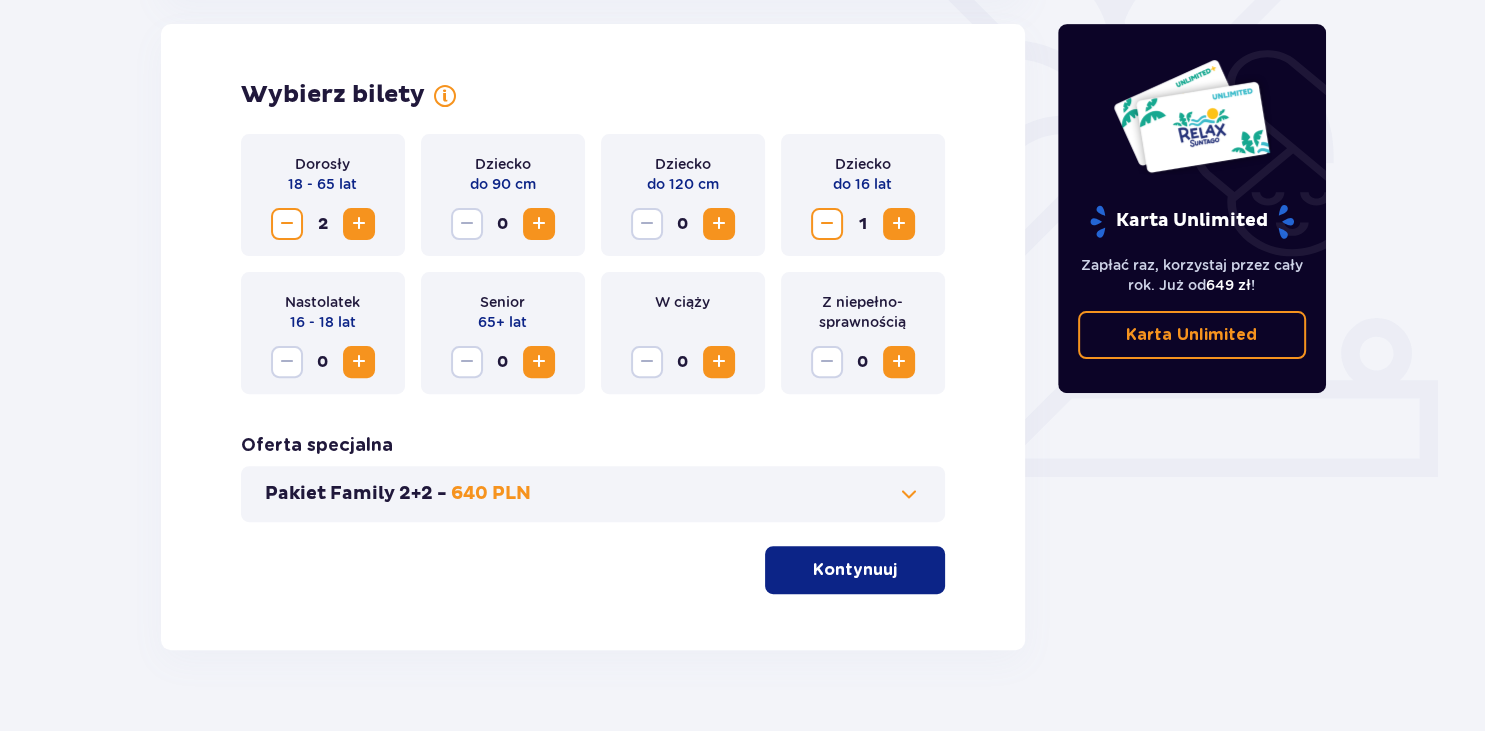click at bounding box center (899, 224) 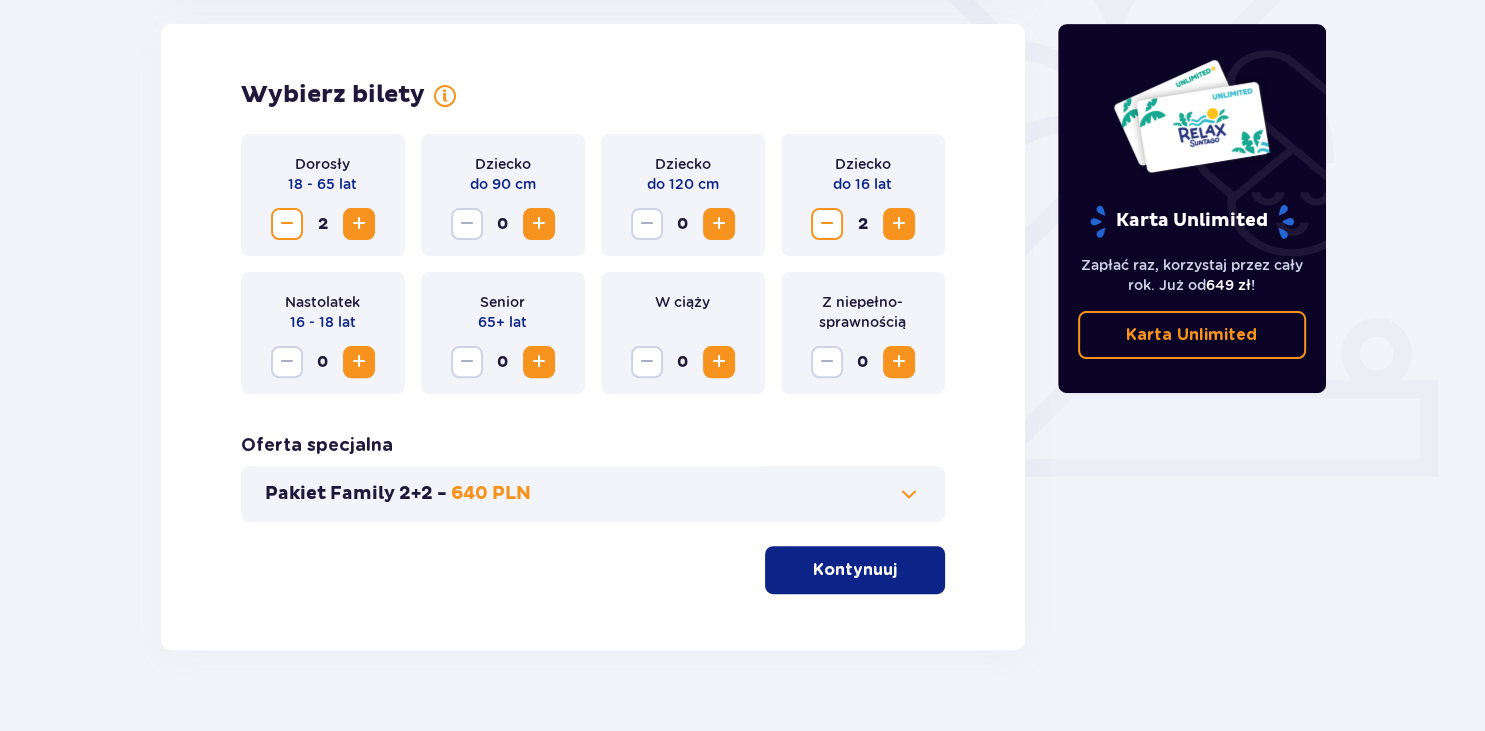 click at bounding box center (899, 224) 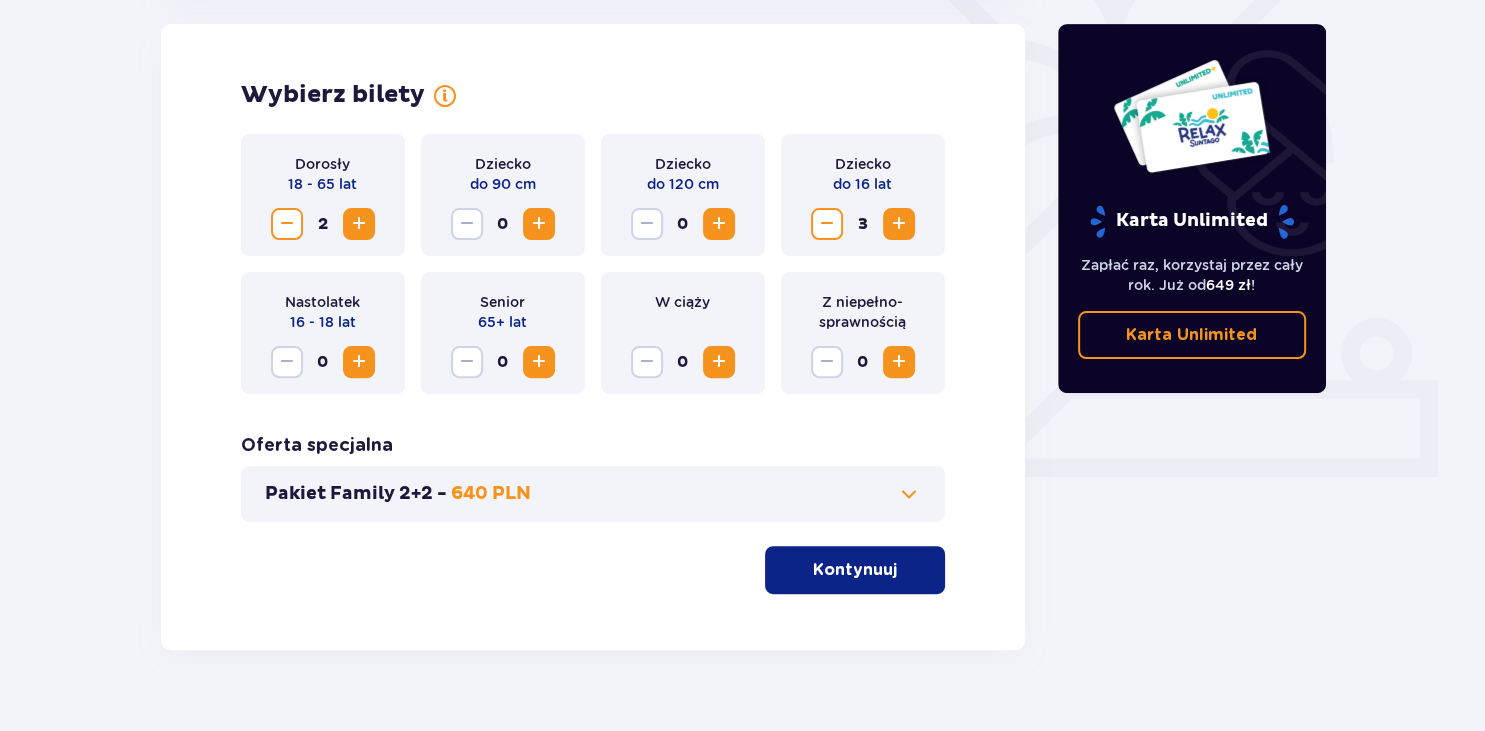 click on "Kontynuuj" at bounding box center [855, 570] 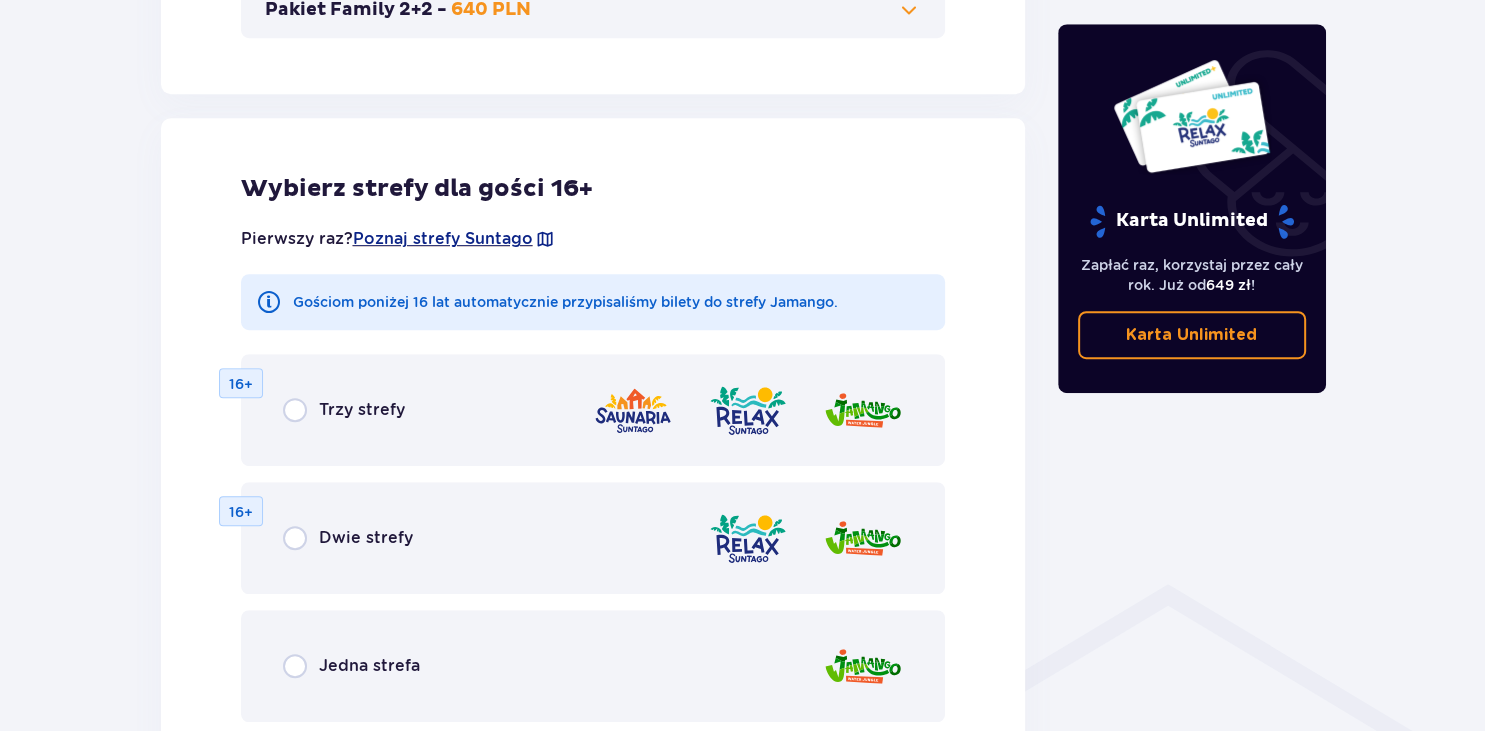 scroll, scrollTop: 1110, scrollLeft: 0, axis: vertical 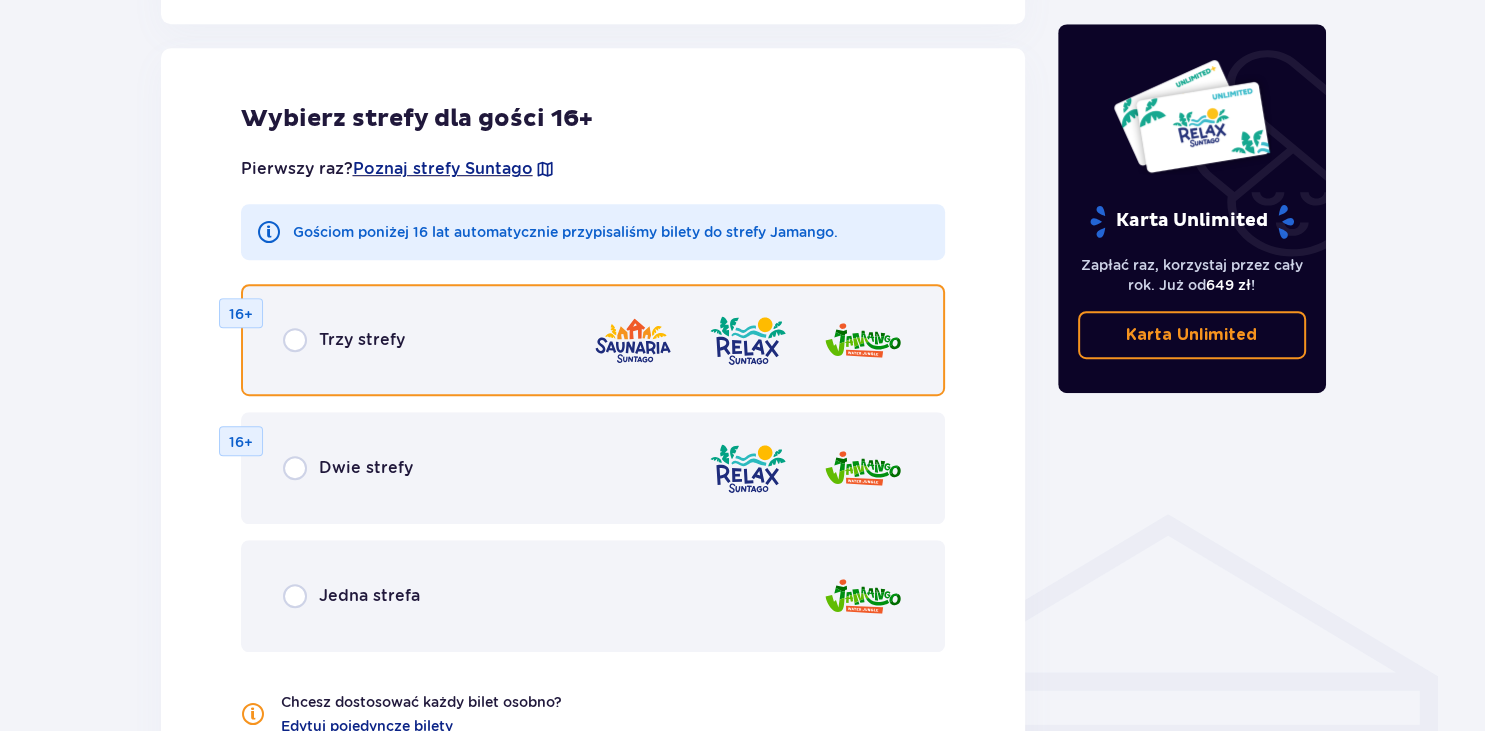 click at bounding box center [295, 340] 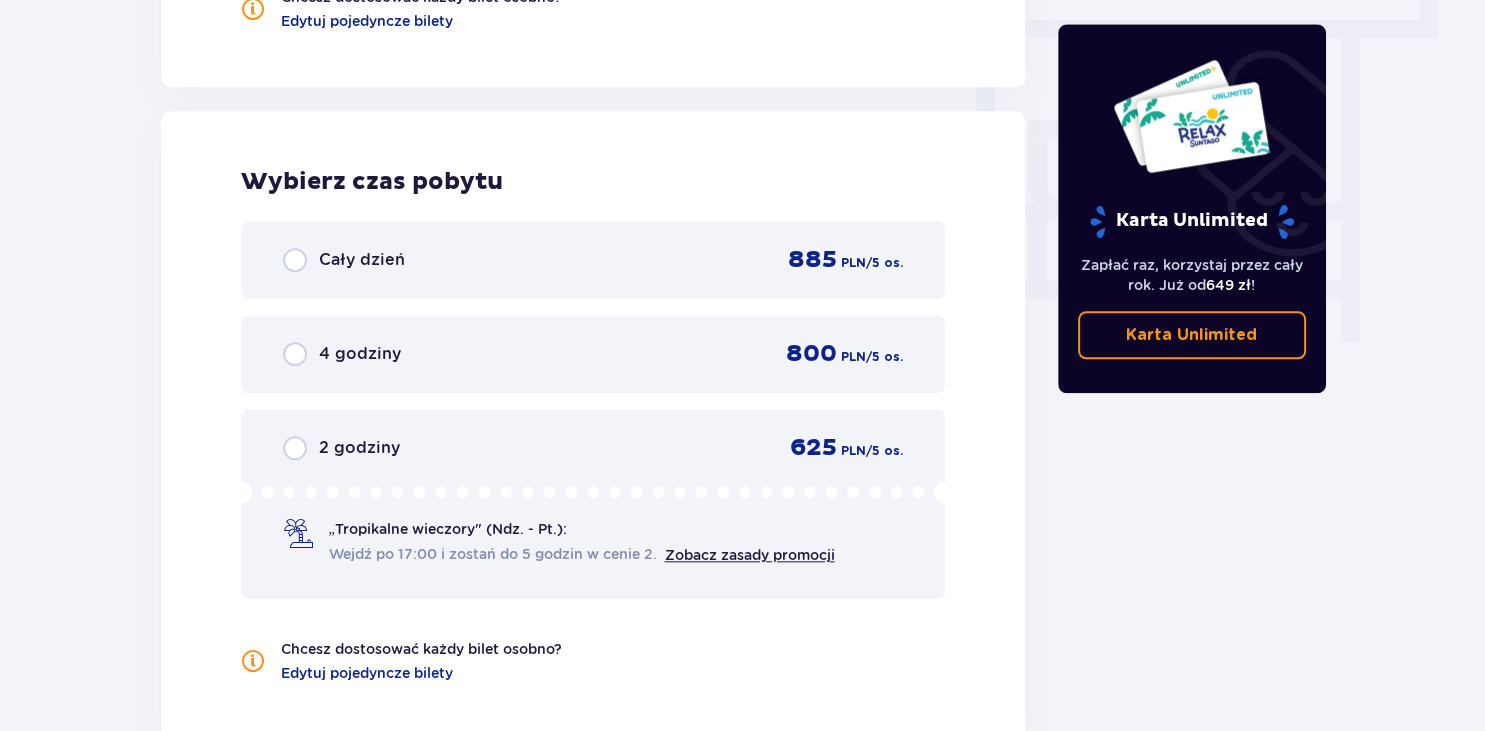 scroll, scrollTop: 1878, scrollLeft: 0, axis: vertical 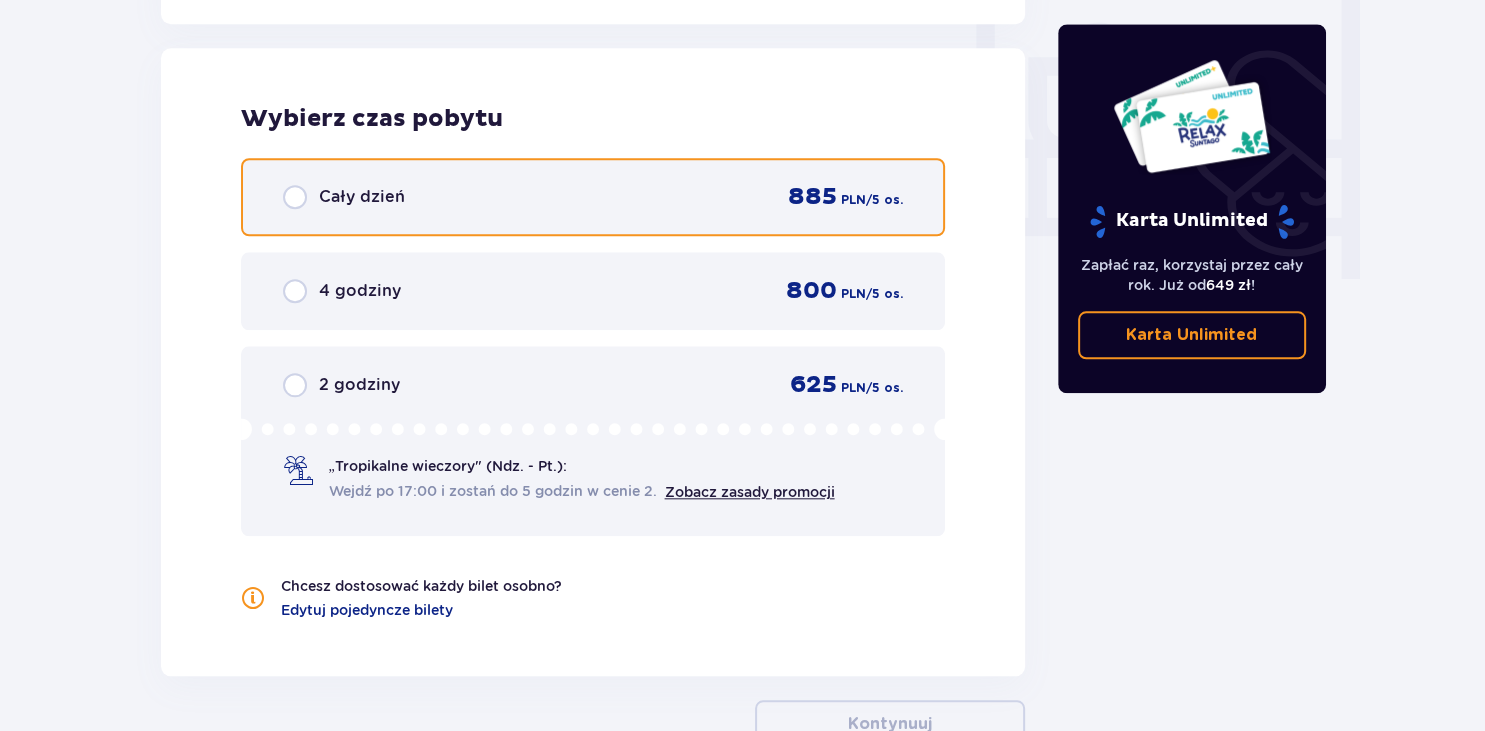 click at bounding box center [295, 197] 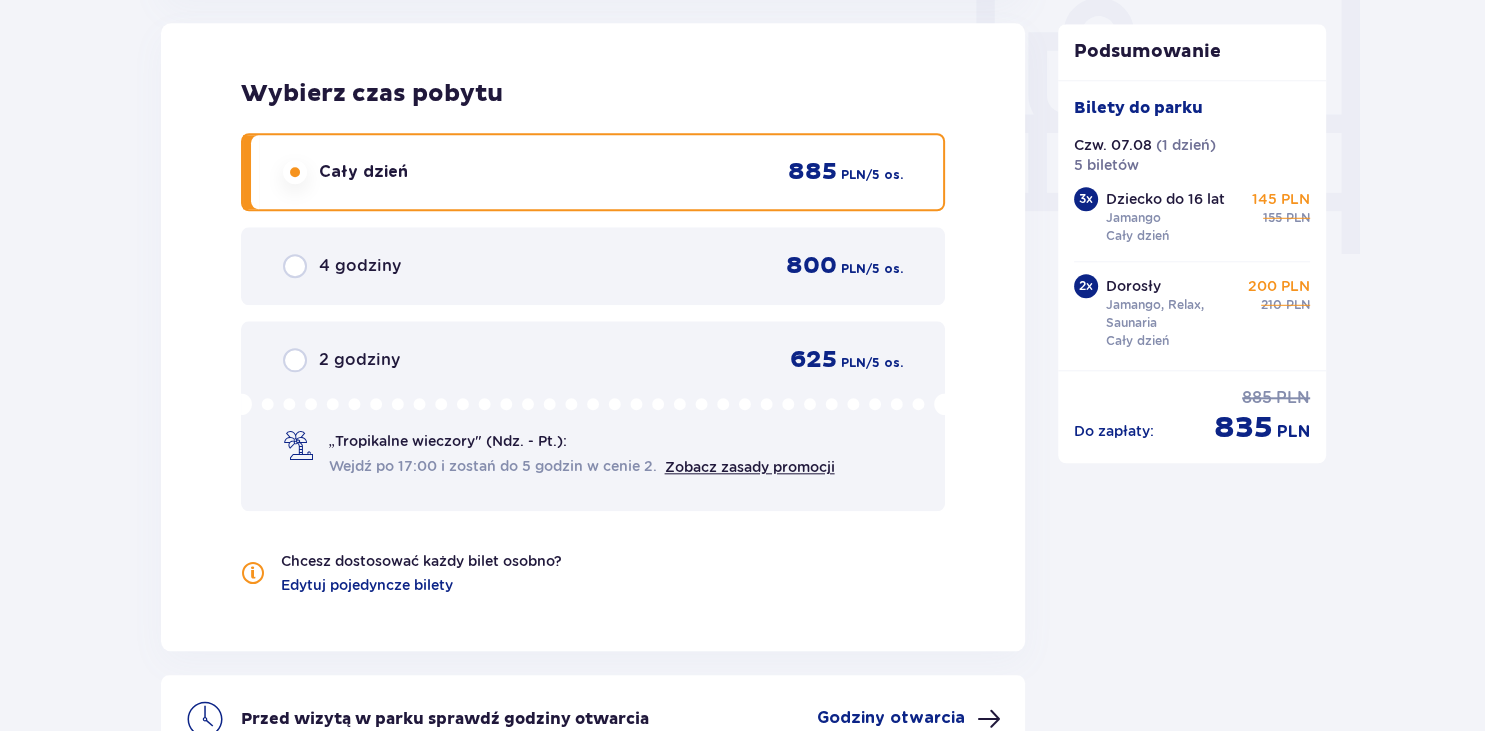 scroll, scrollTop: 2108, scrollLeft: 0, axis: vertical 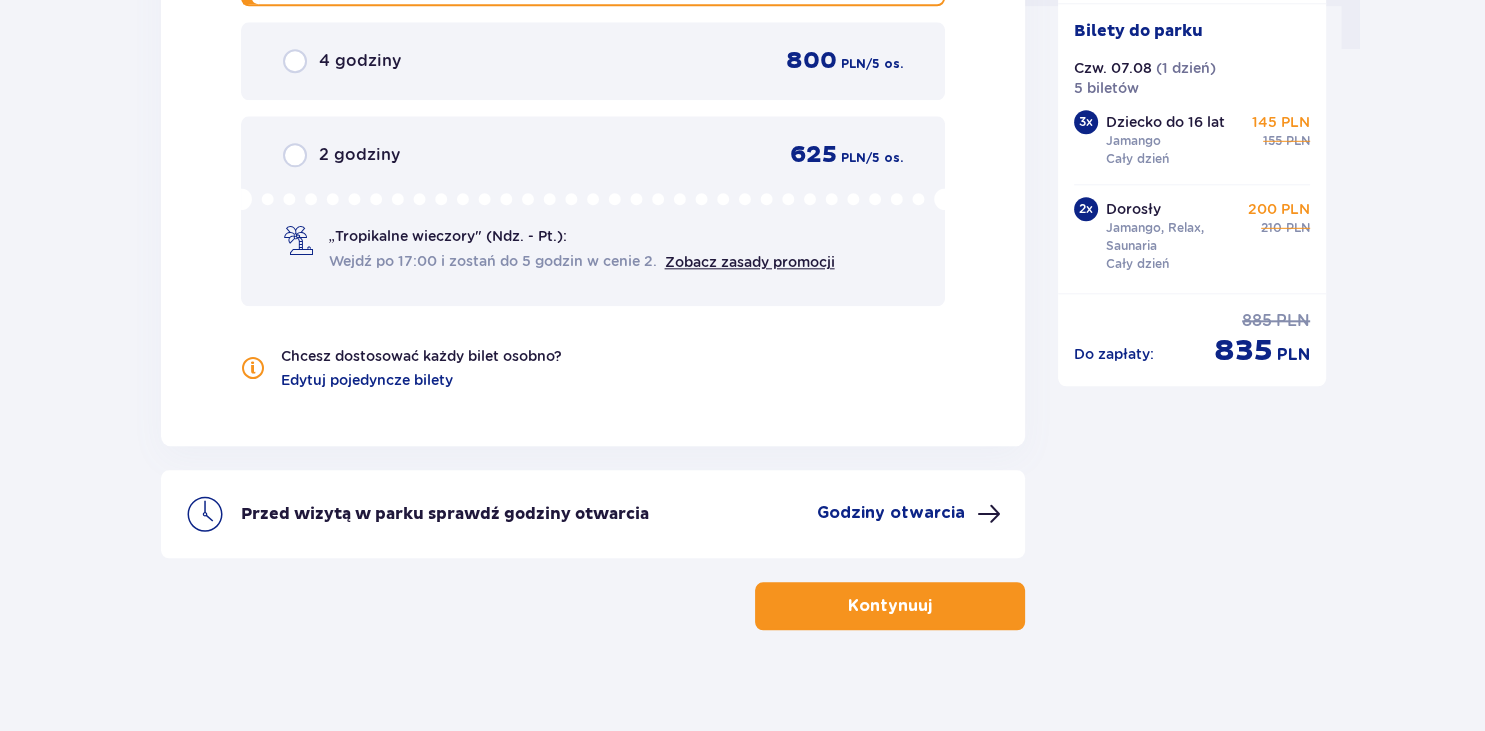 click on "Godziny otwarcia" at bounding box center (891, 513) 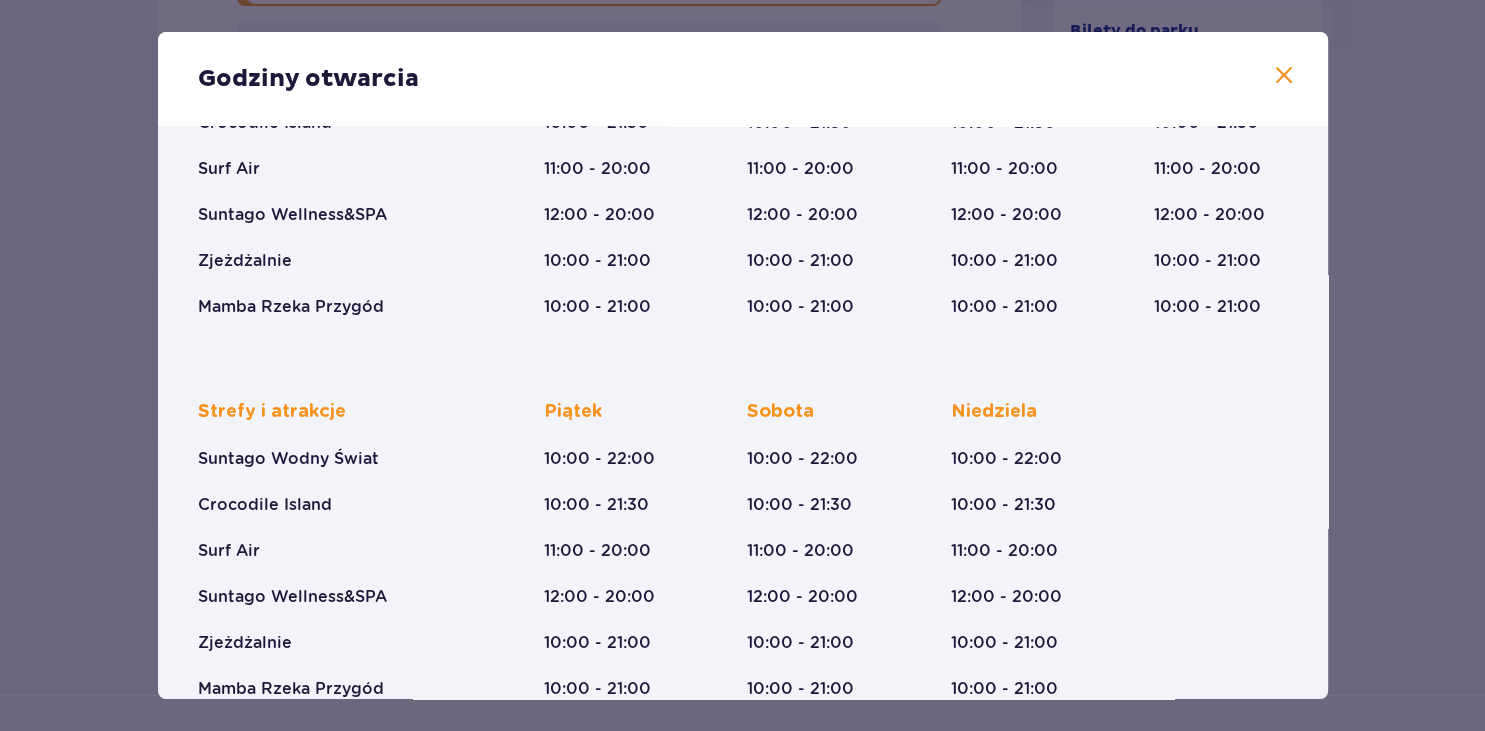 scroll, scrollTop: 307, scrollLeft: 0, axis: vertical 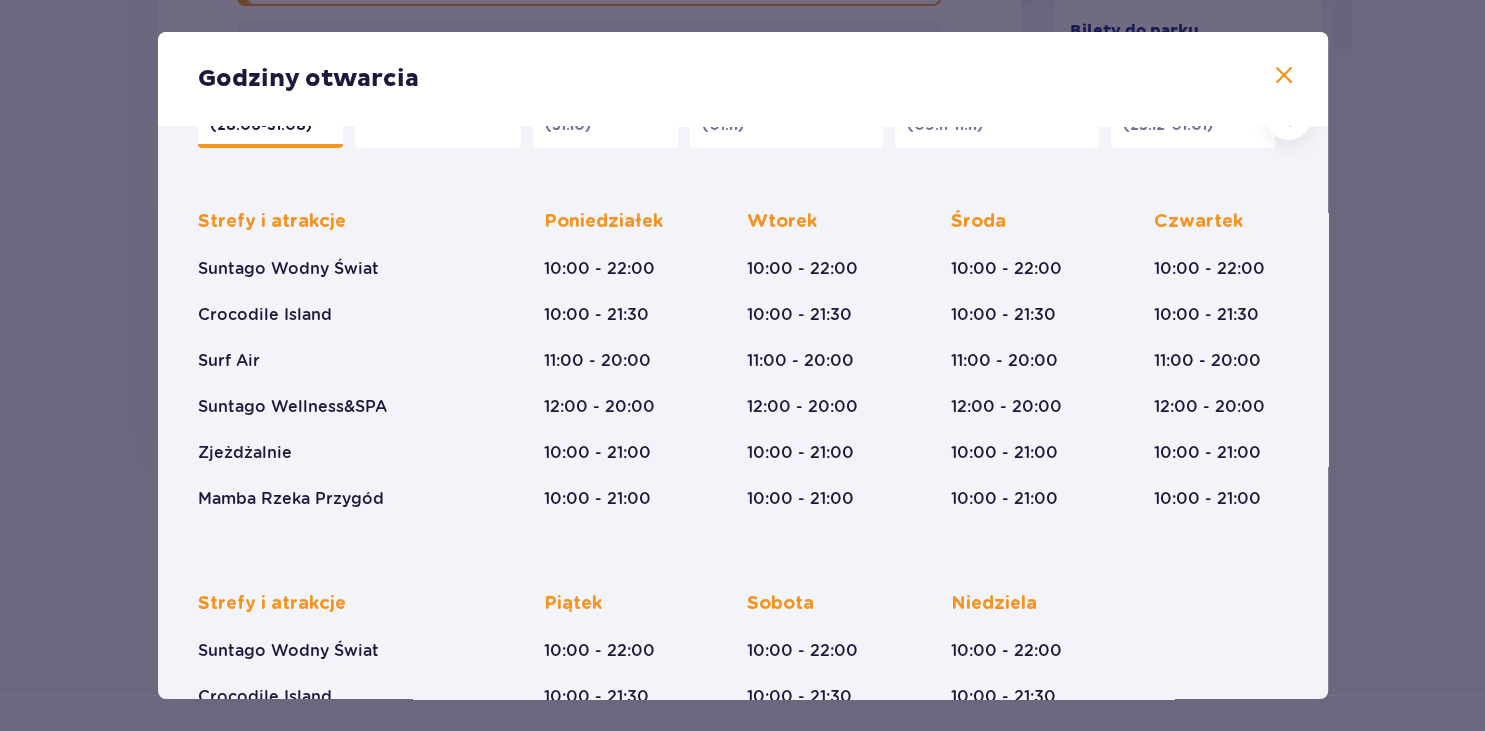 click at bounding box center [1284, 76] 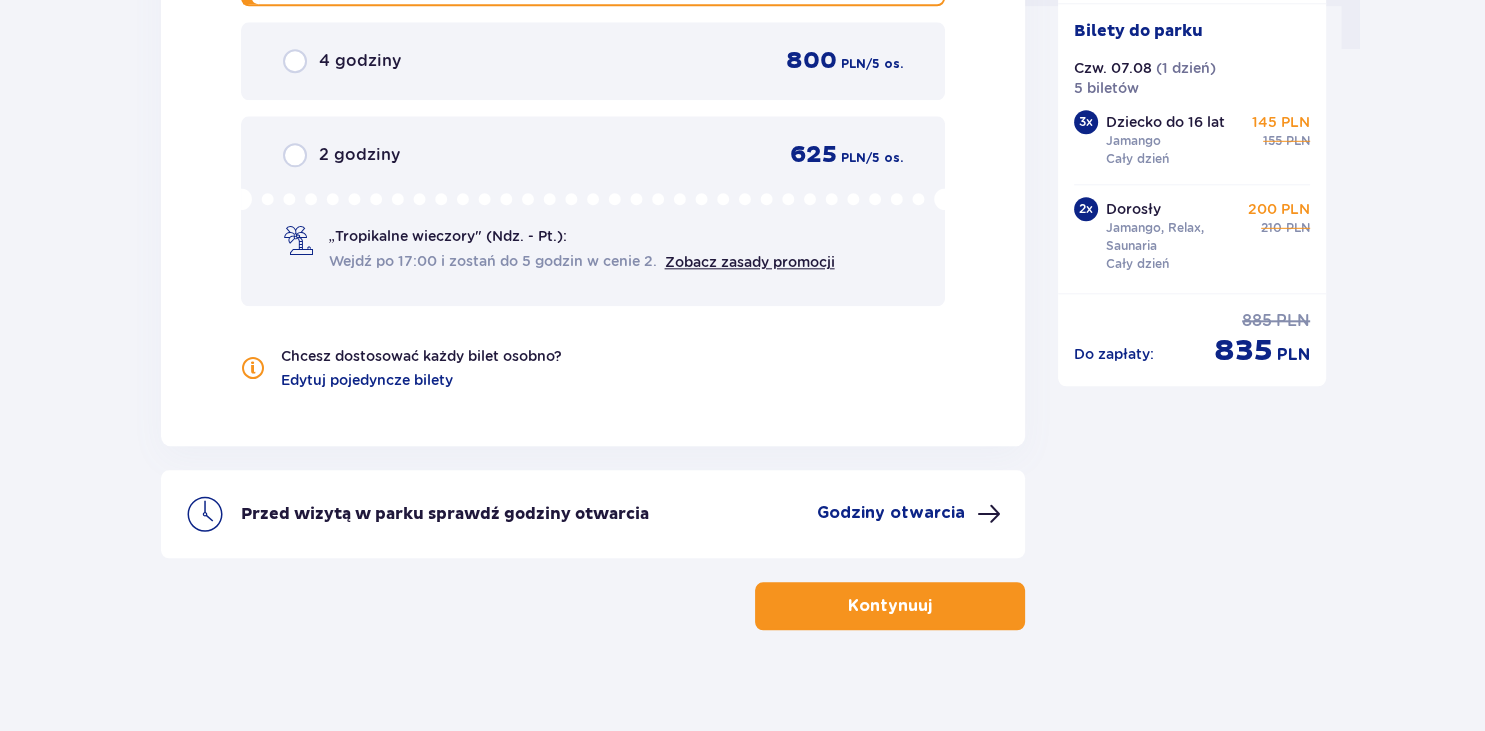 scroll, scrollTop: 2108, scrollLeft: 0, axis: vertical 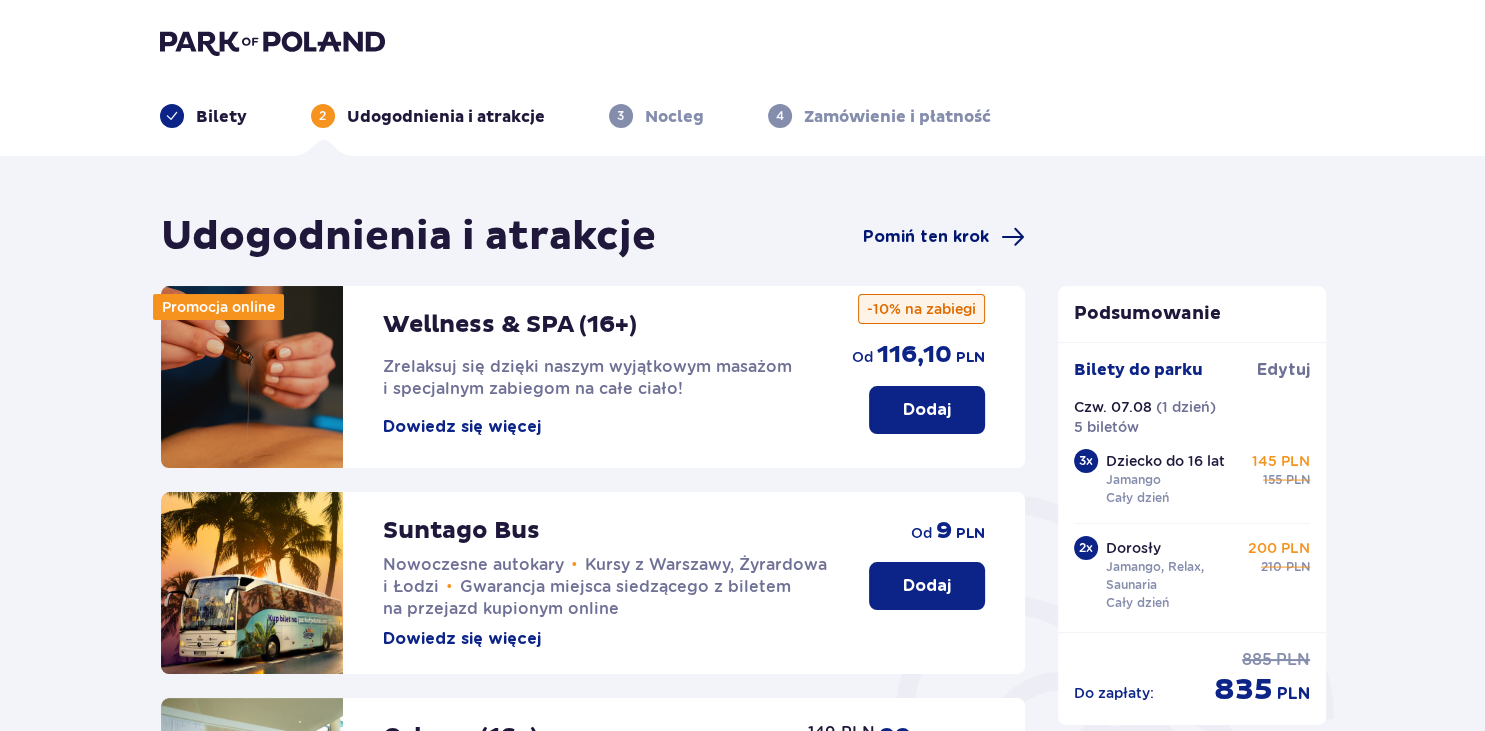 click on "Pomiń ten krok" at bounding box center [926, 237] 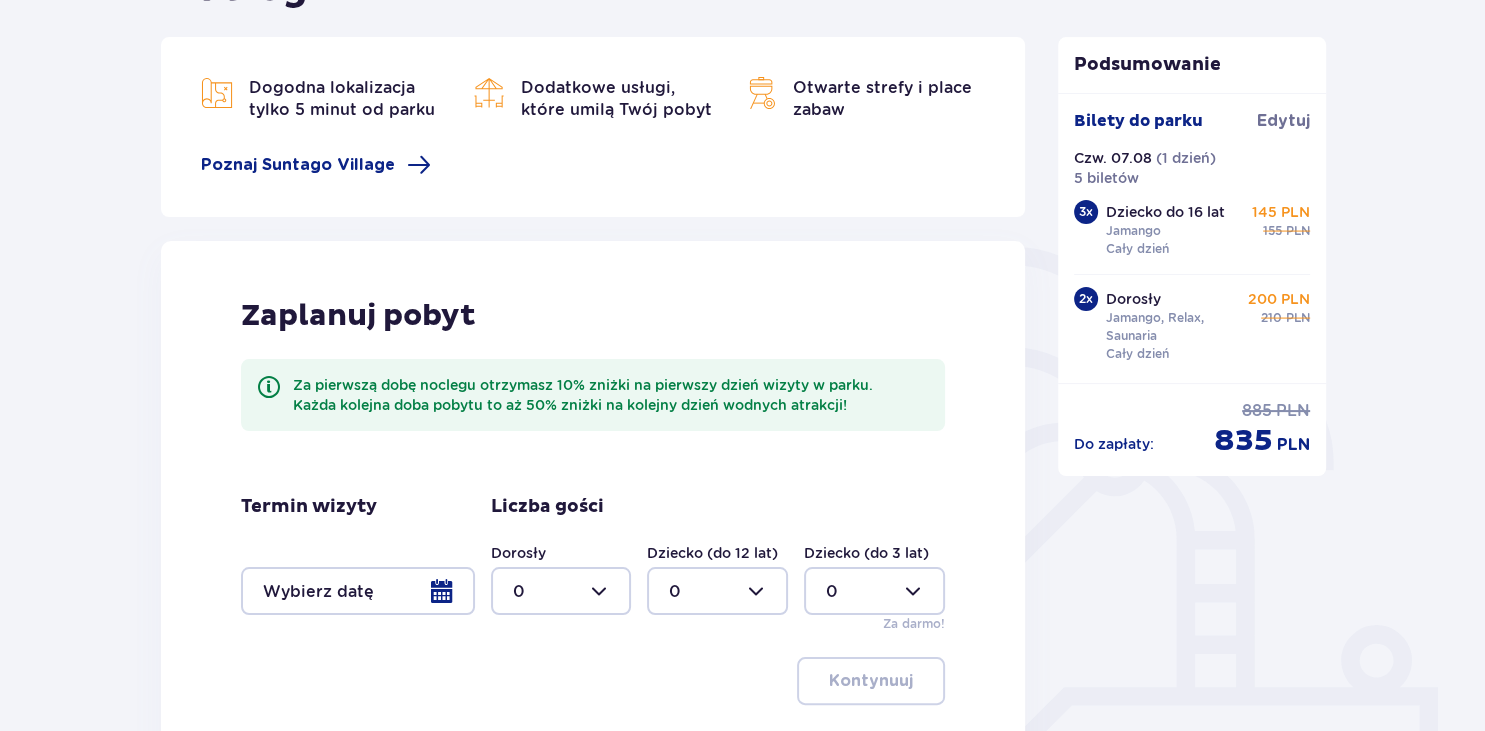scroll, scrollTop: 260, scrollLeft: 0, axis: vertical 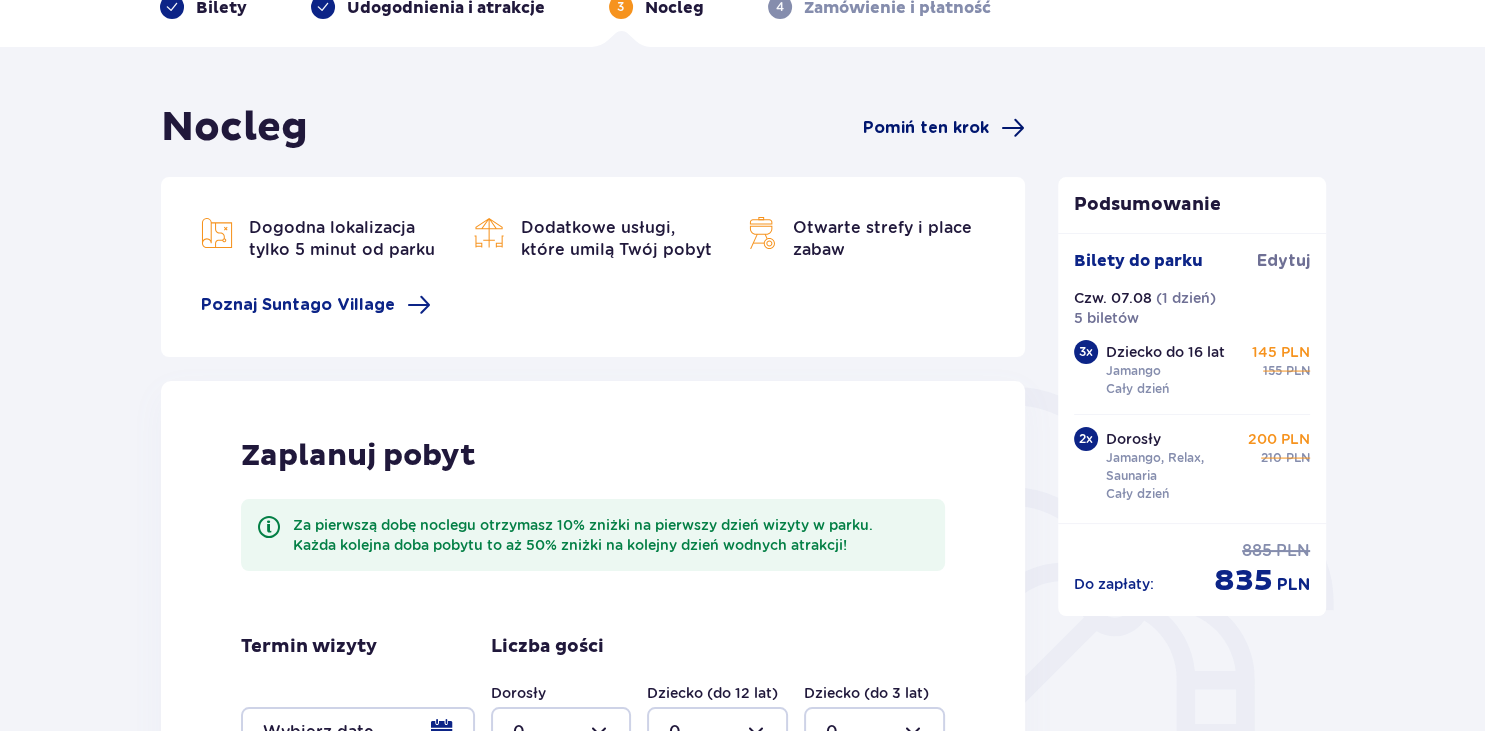 click on "Pomiń ten krok" at bounding box center [926, 128] 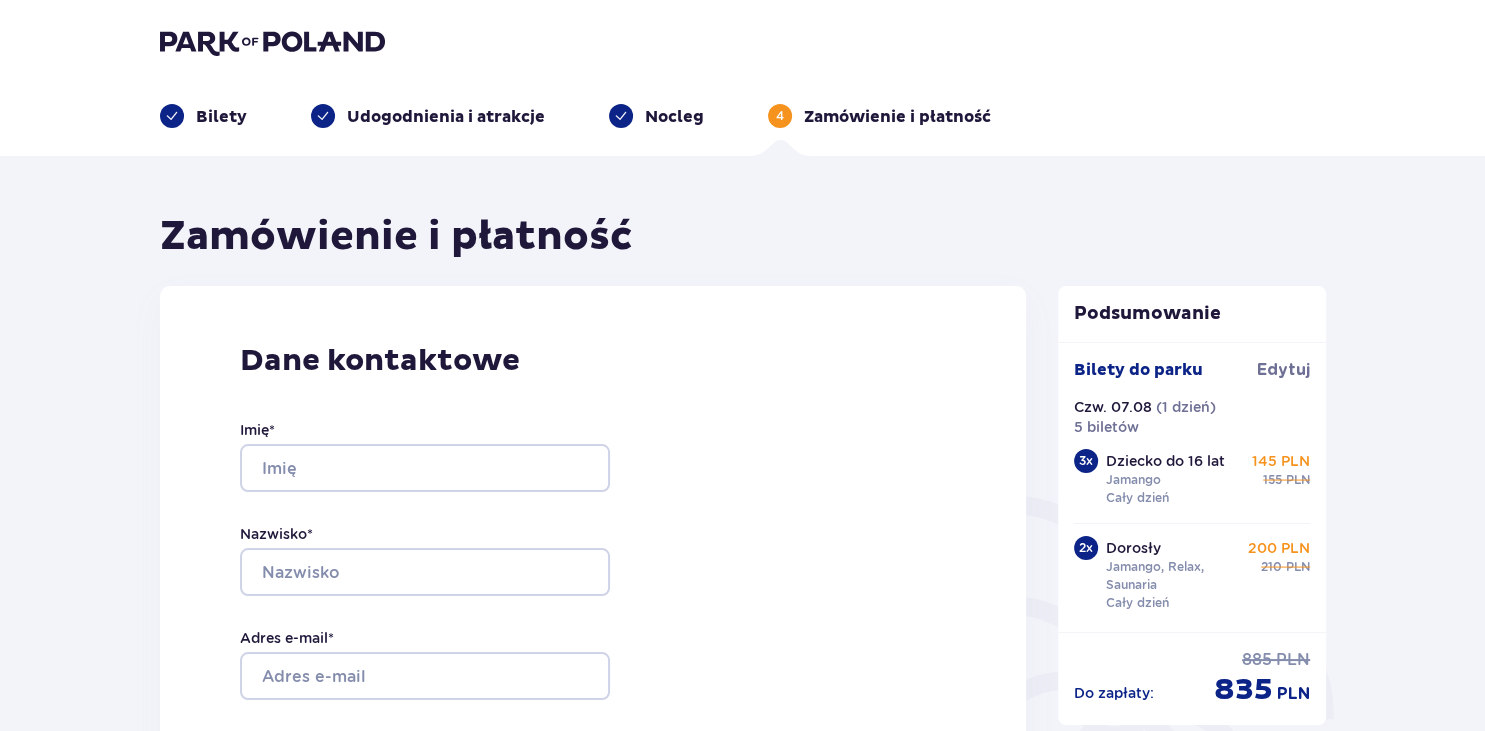 scroll, scrollTop: 0, scrollLeft: 0, axis: both 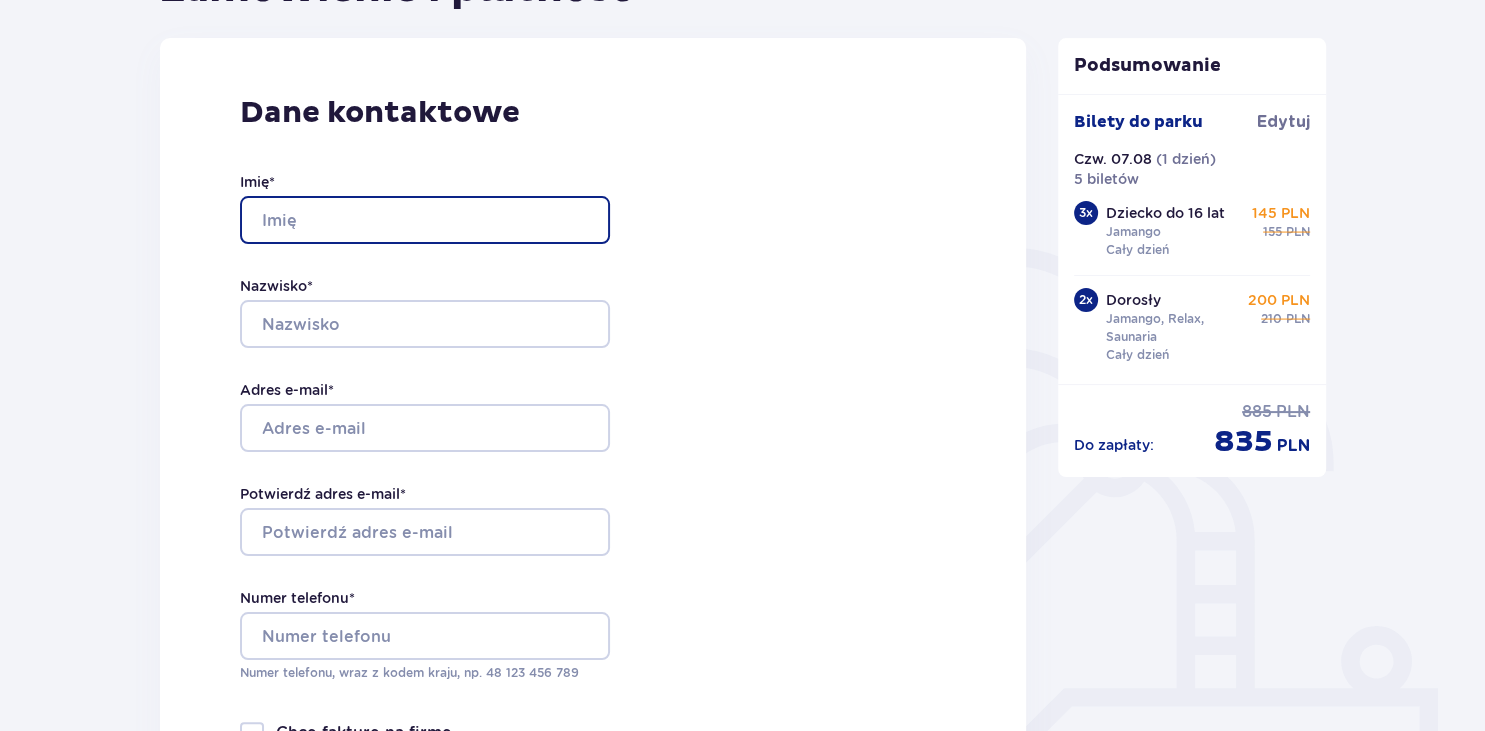 click on "Imię *" at bounding box center [425, 220] 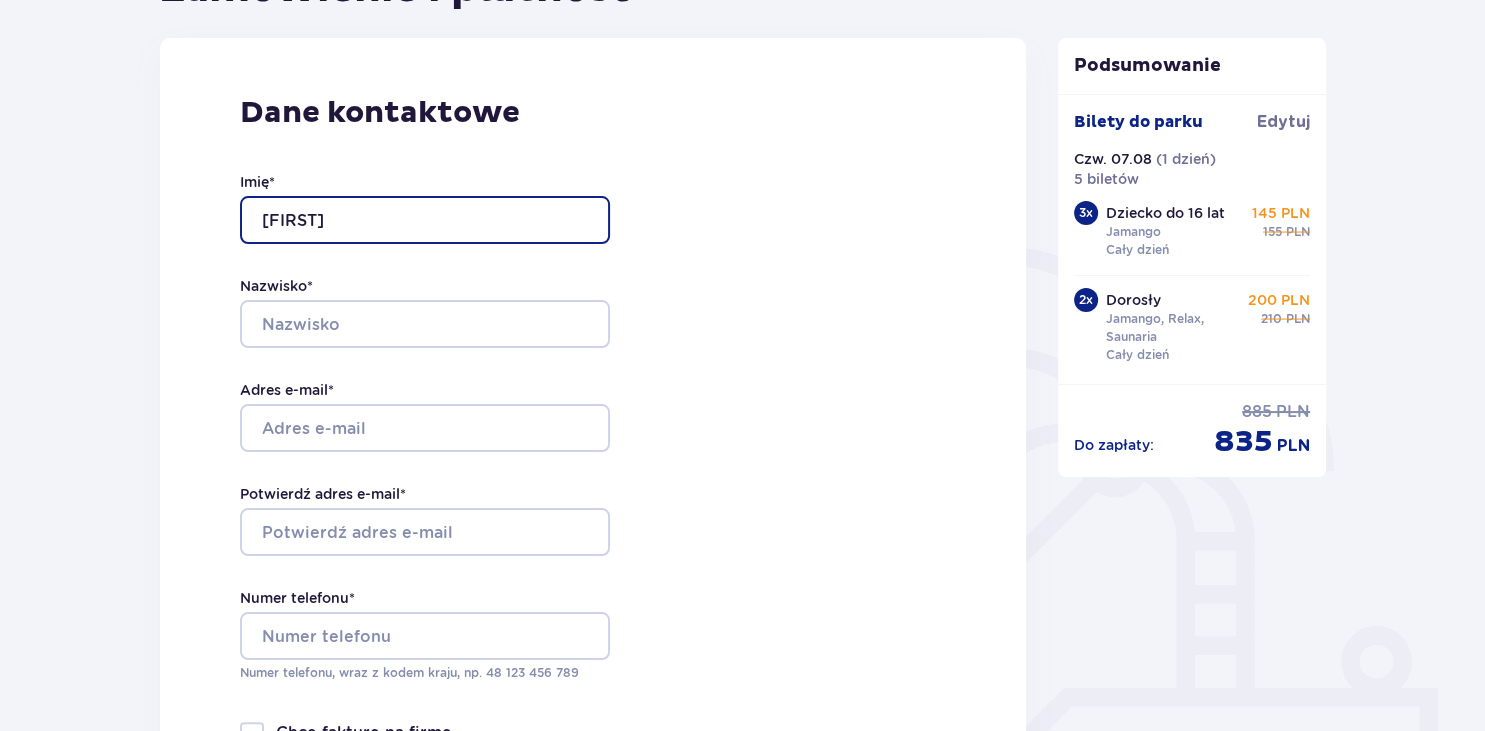 type on "Monika" 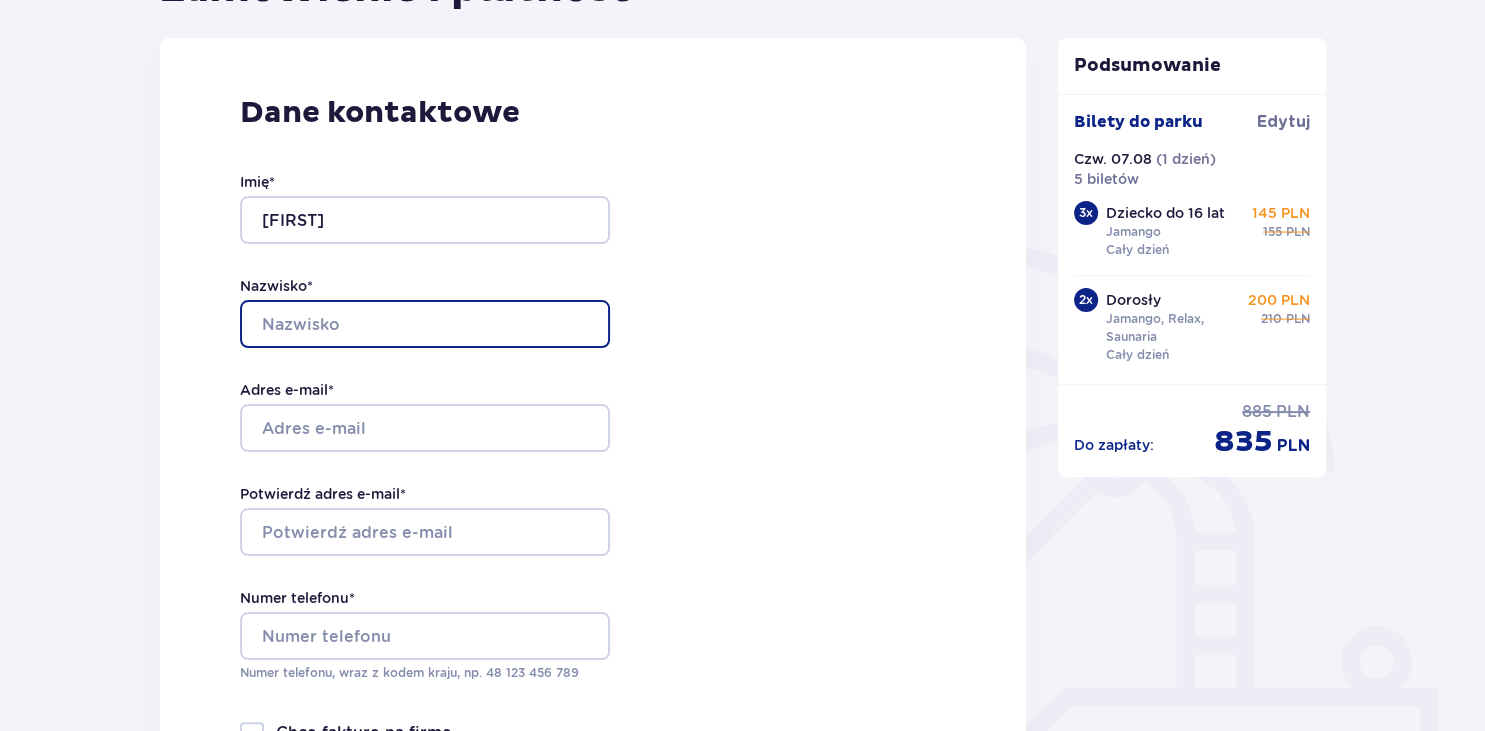 click on "Nazwisko *" at bounding box center [425, 324] 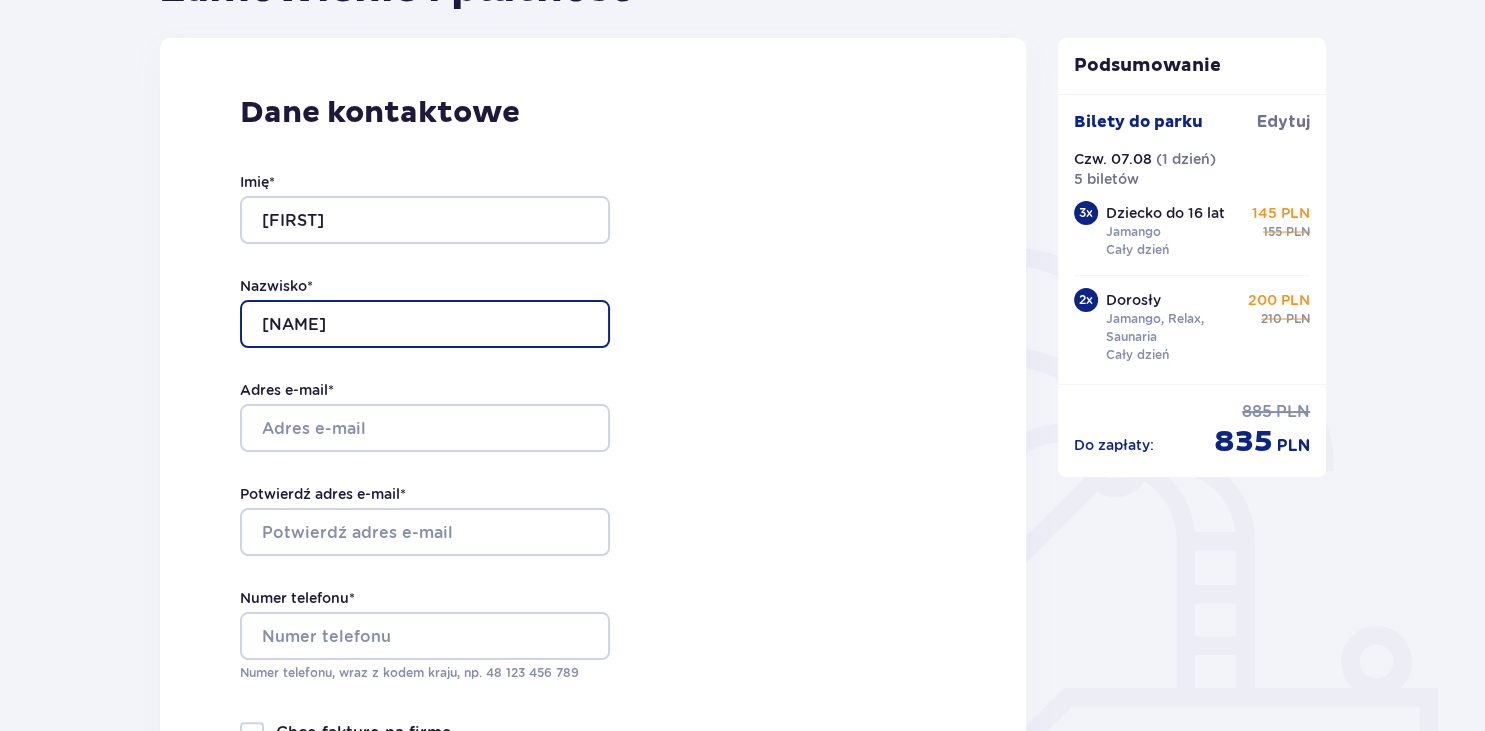 type on "pachucka" 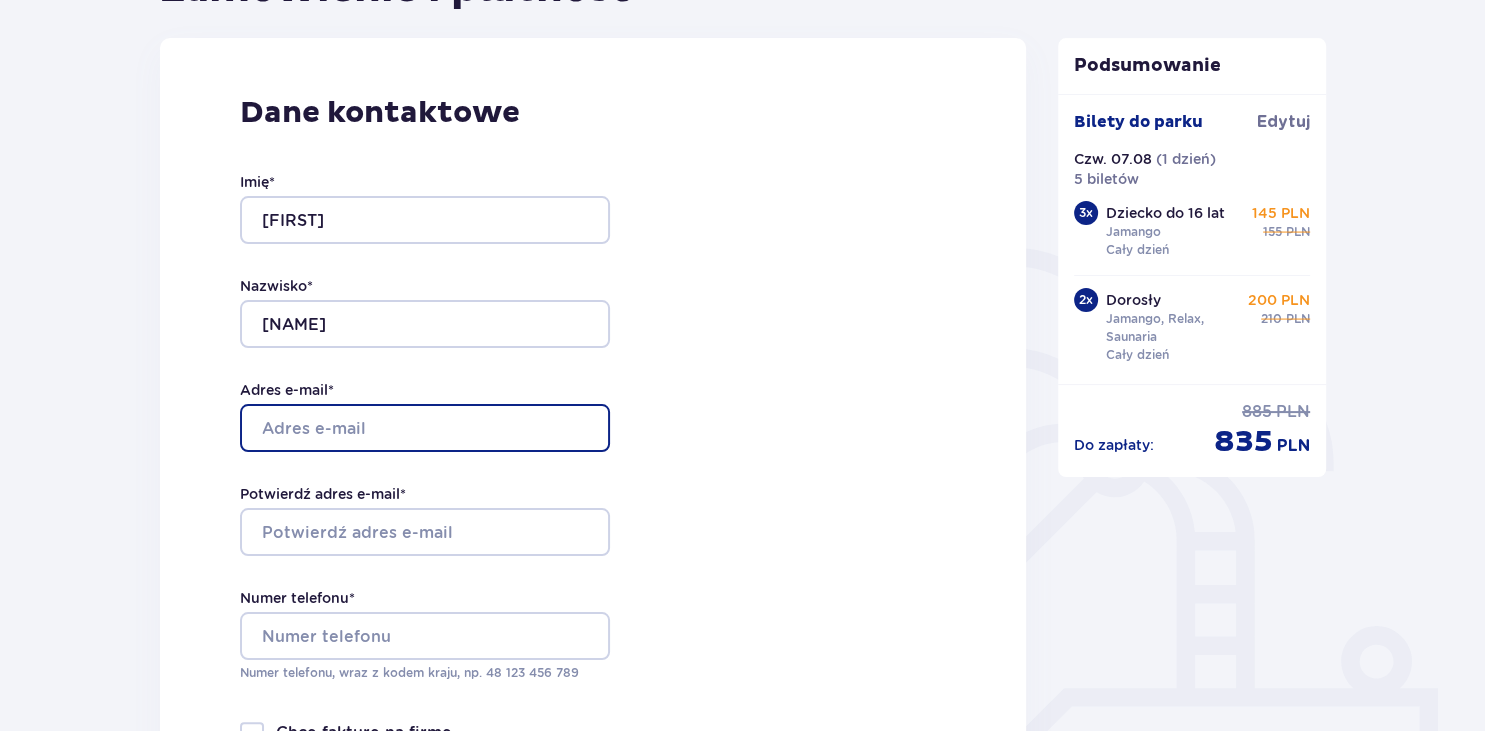 click on "Adres e-mail *" at bounding box center [425, 428] 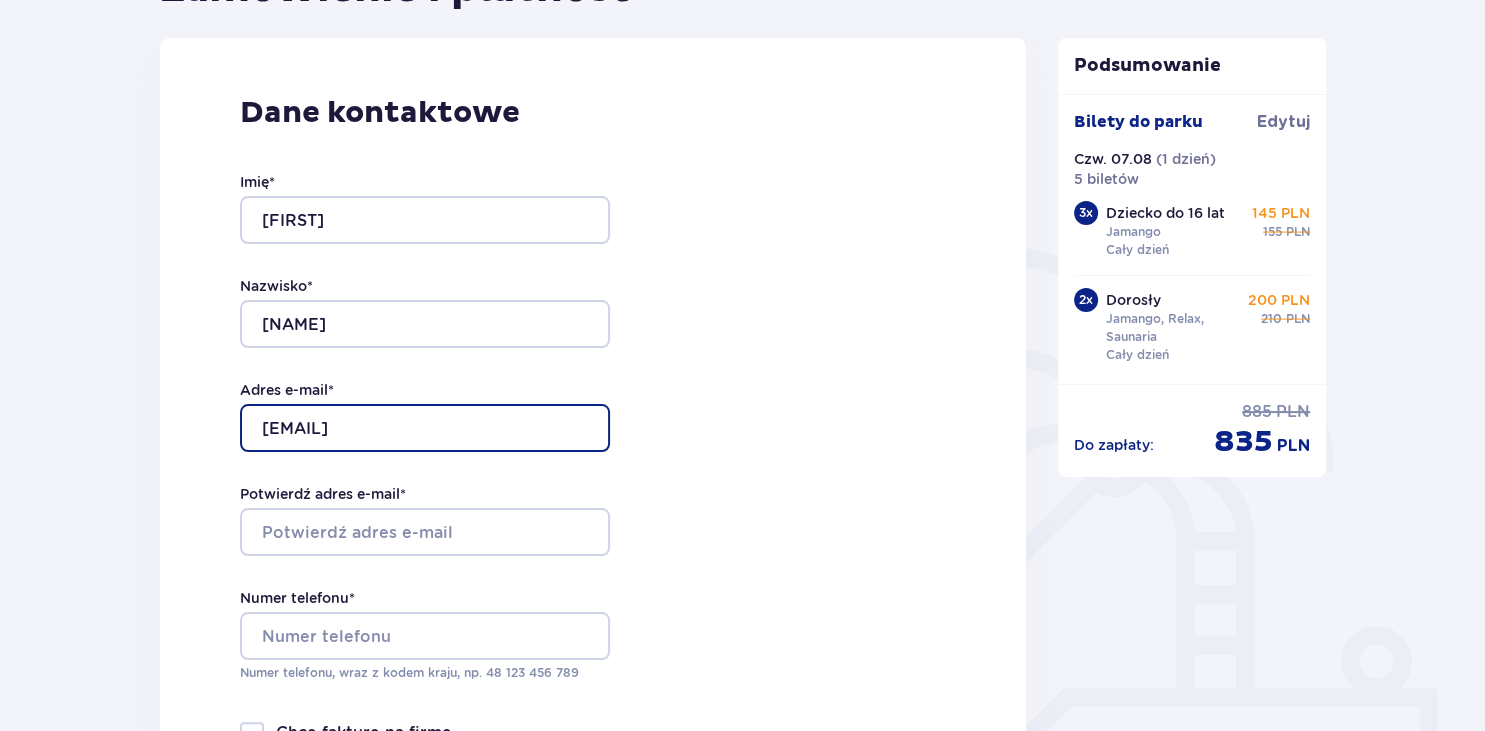 type on "monika.pachucka@wp.pl" 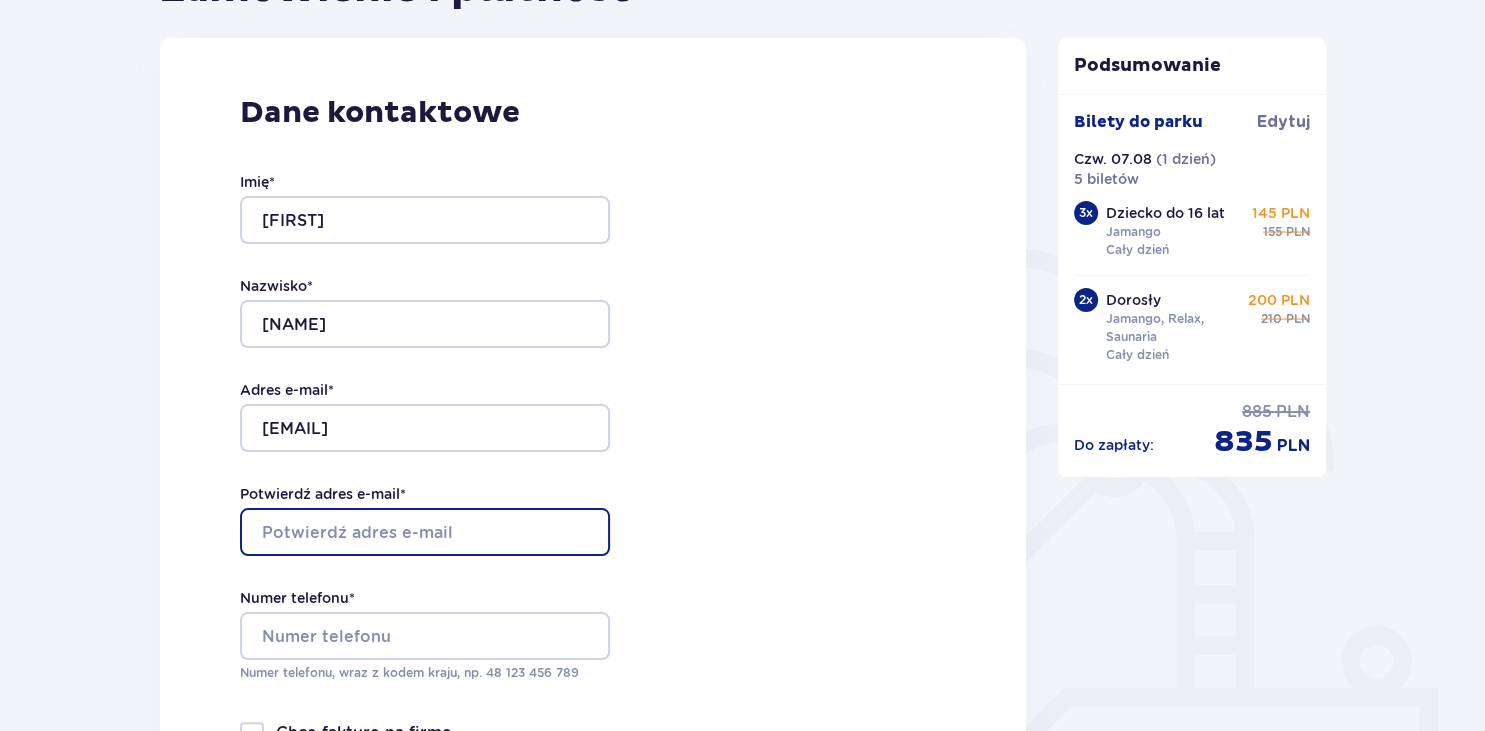 click on "Potwierdź adres e-mail *" at bounding box center (425, 532) 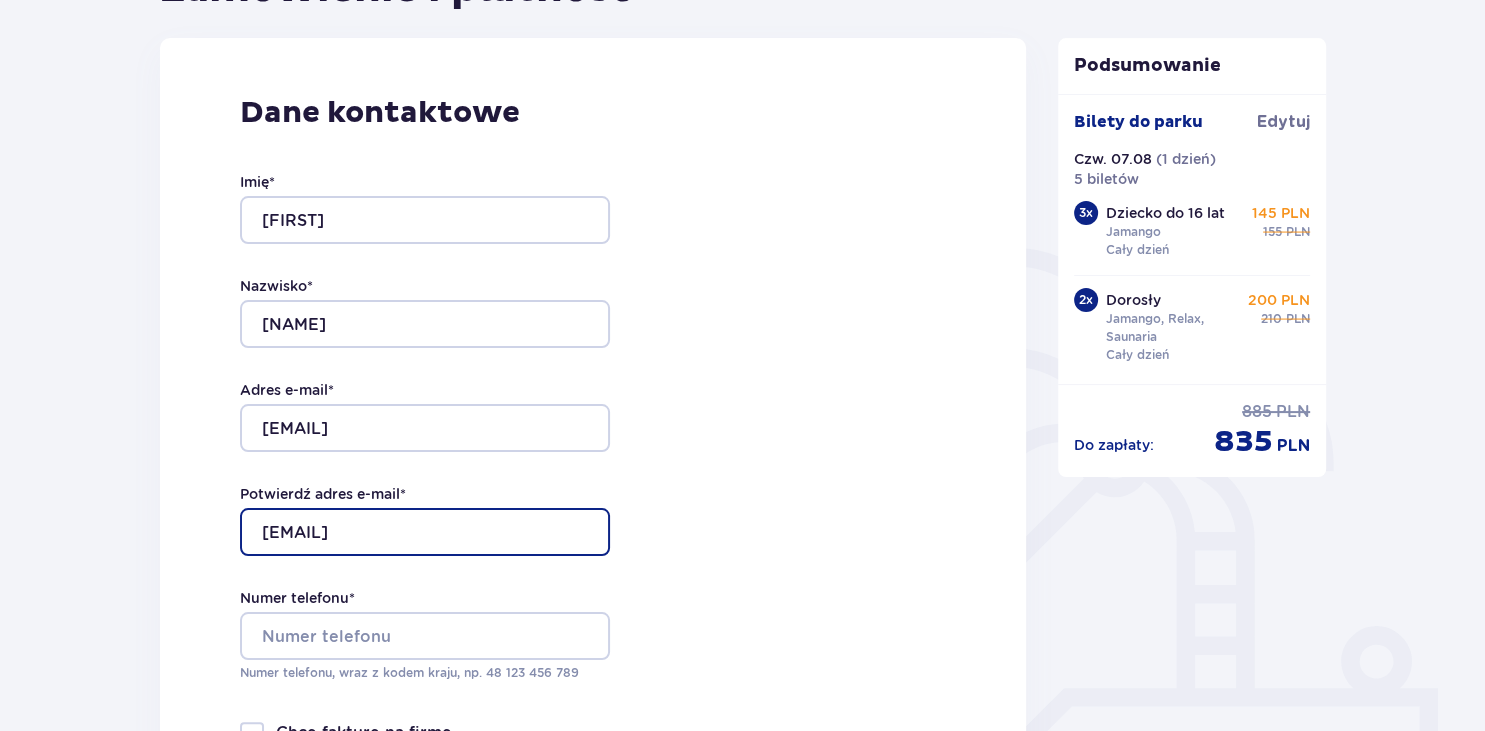 type on "monika.pachucka@wp.pl" 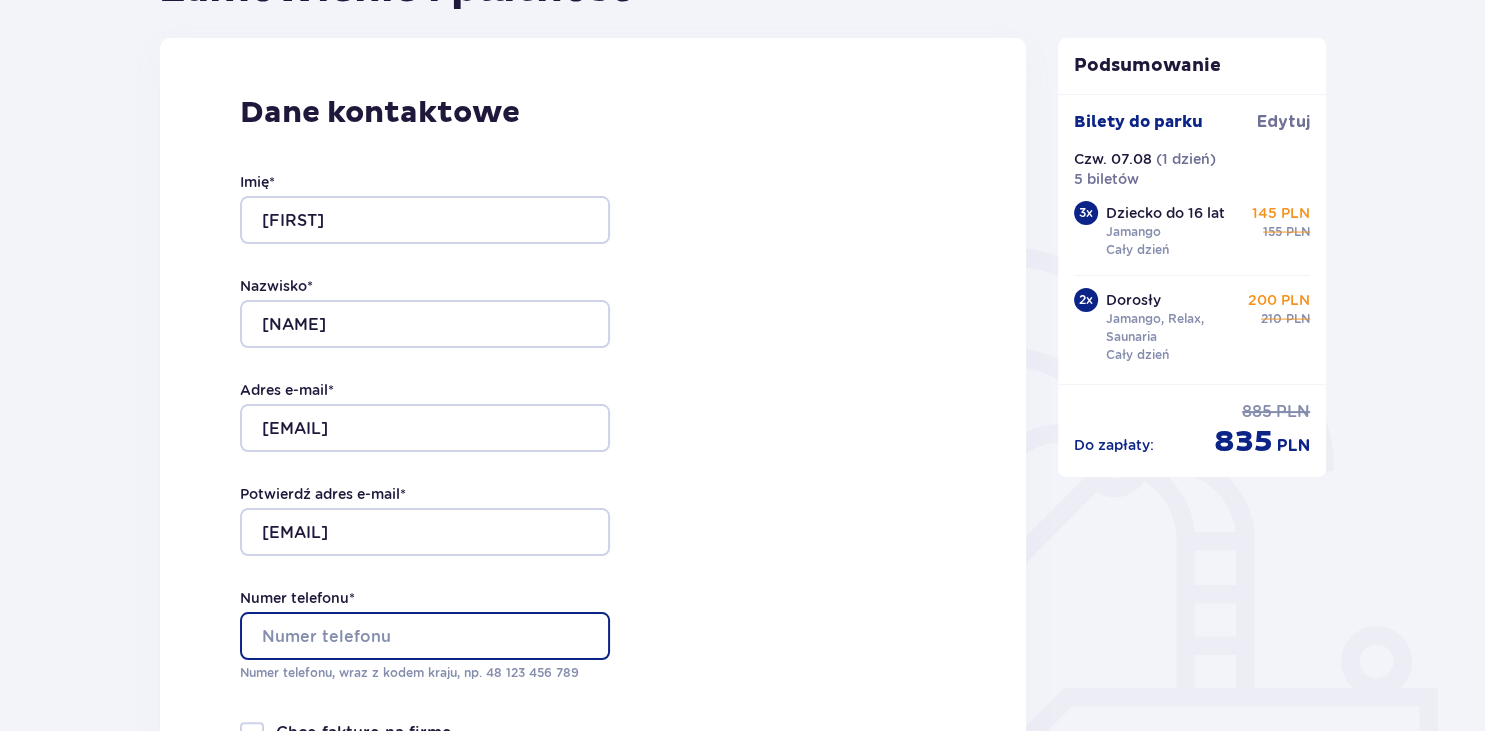 click on "Numer telefonu *" at bounding box center [425, 636] 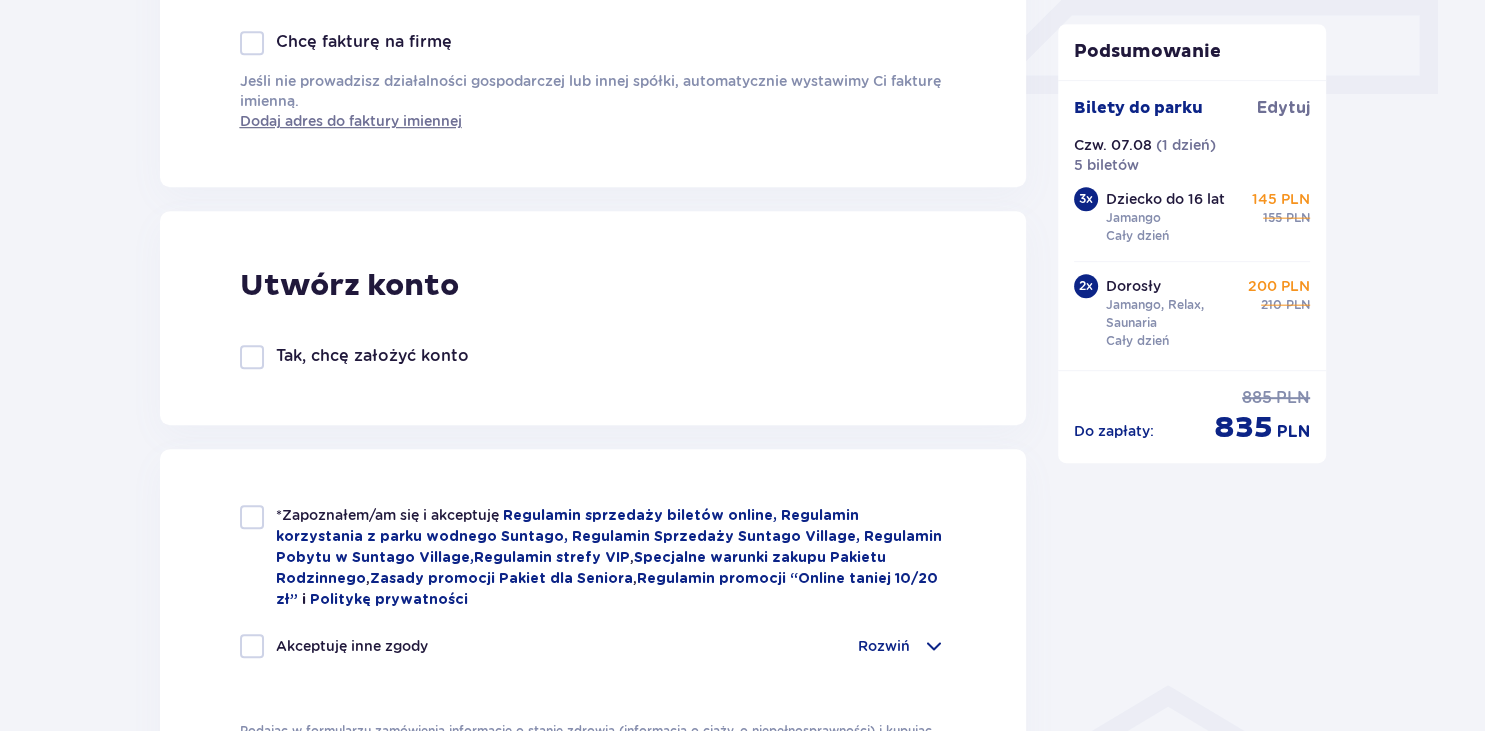 scroll, scrollTop: 960, scrollLeft: 0, axis: vertical 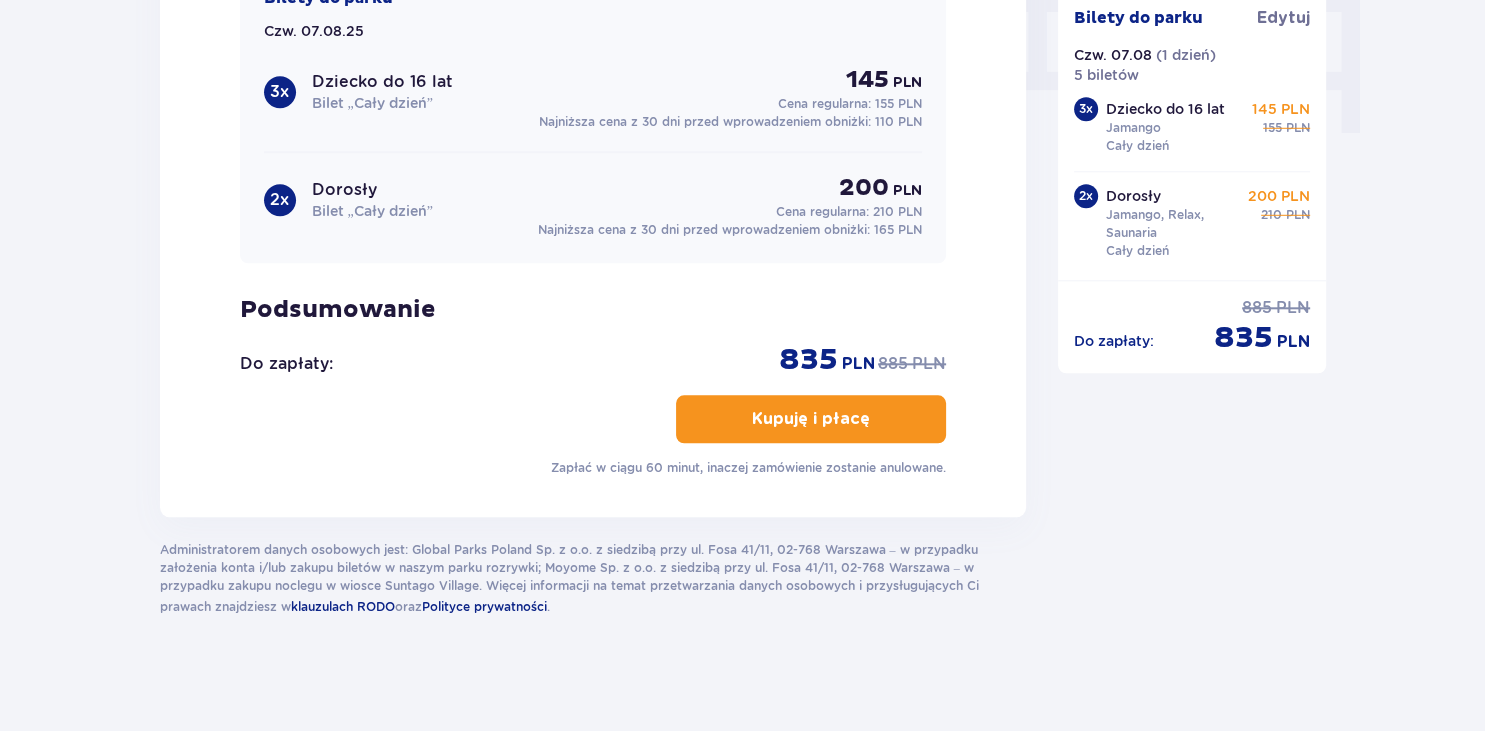 type on "690072173" 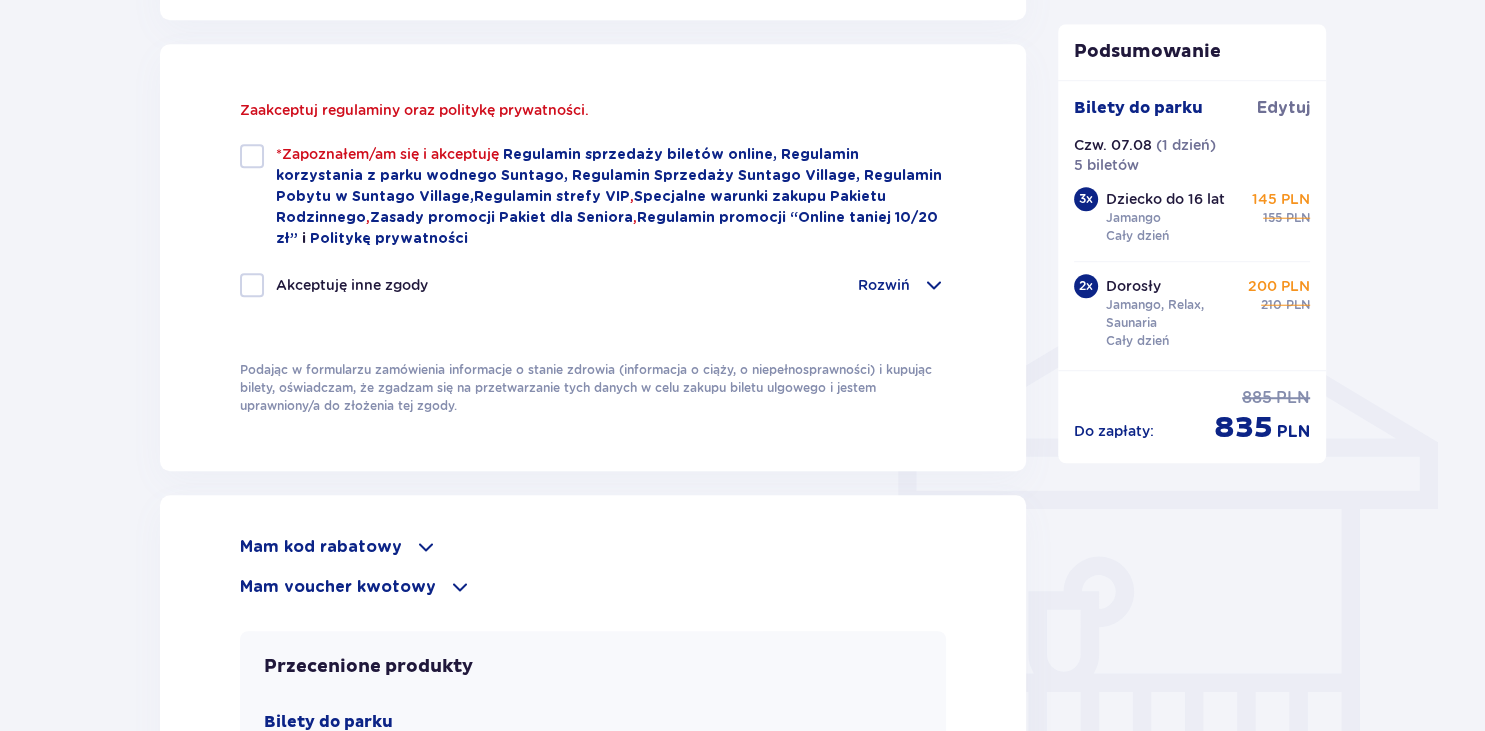 scroll, scrollTop: 1344, scrollLeft: 0, axis: vertical 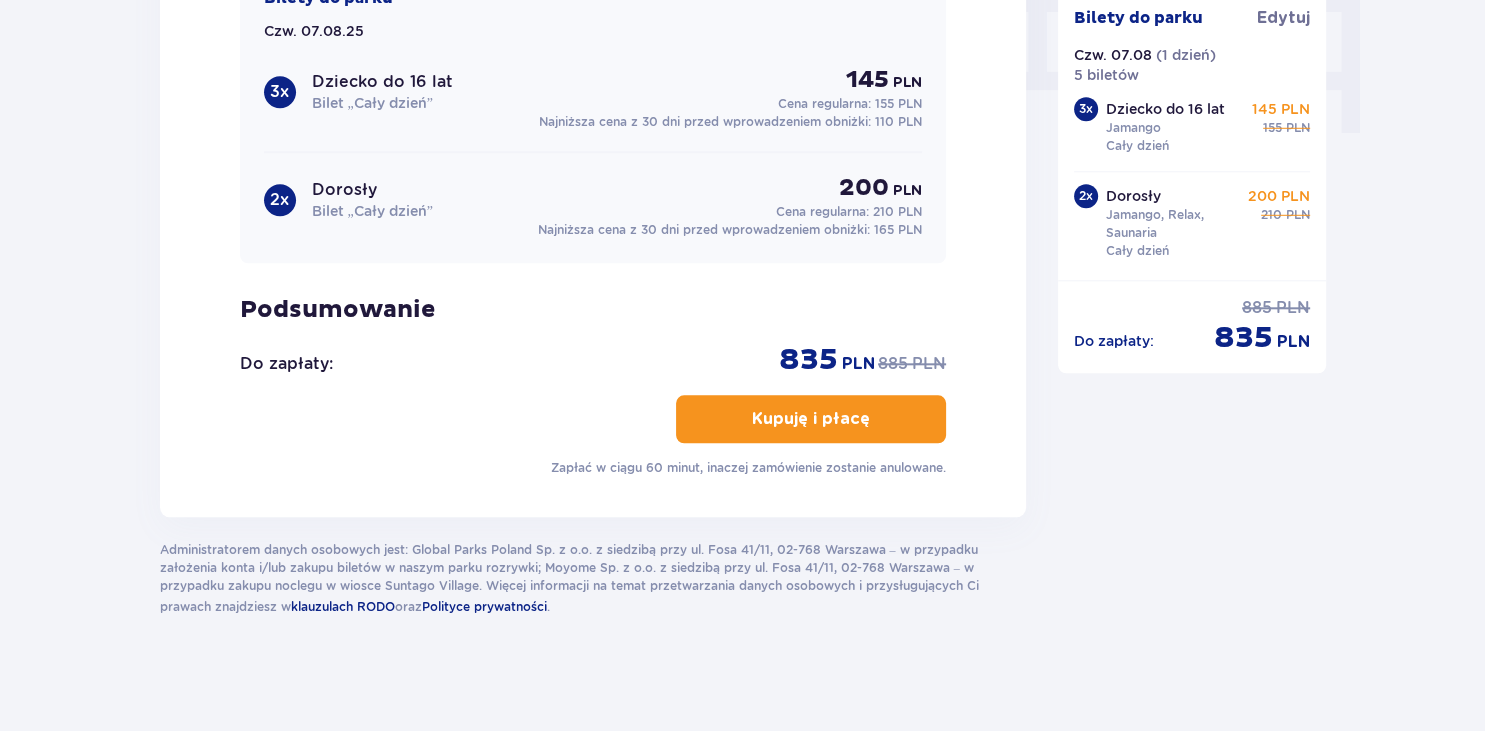 click on "Kupuję i płacę" at bounding box center (811, 419) 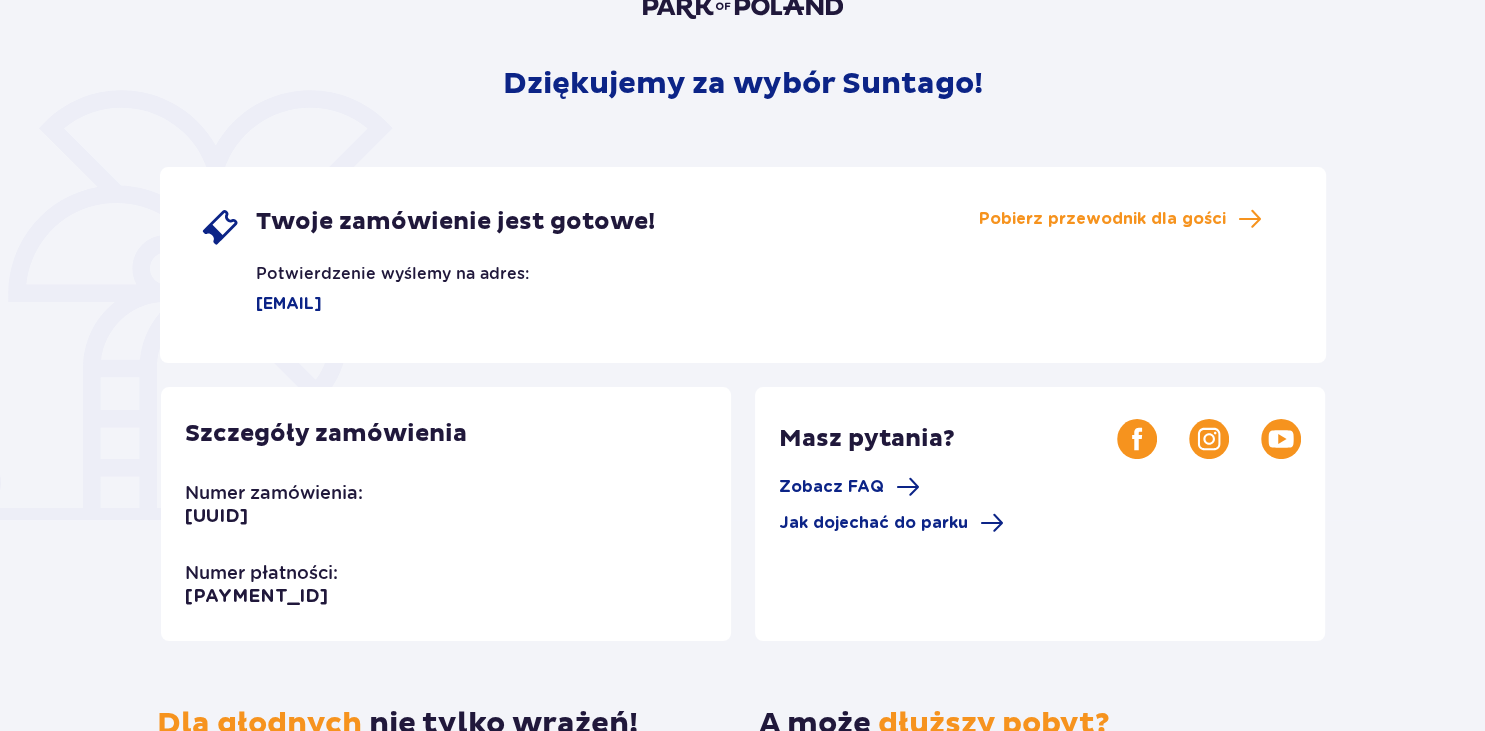 scroll, scrollTop: 264, scrollLeft: 0, axis: vertical 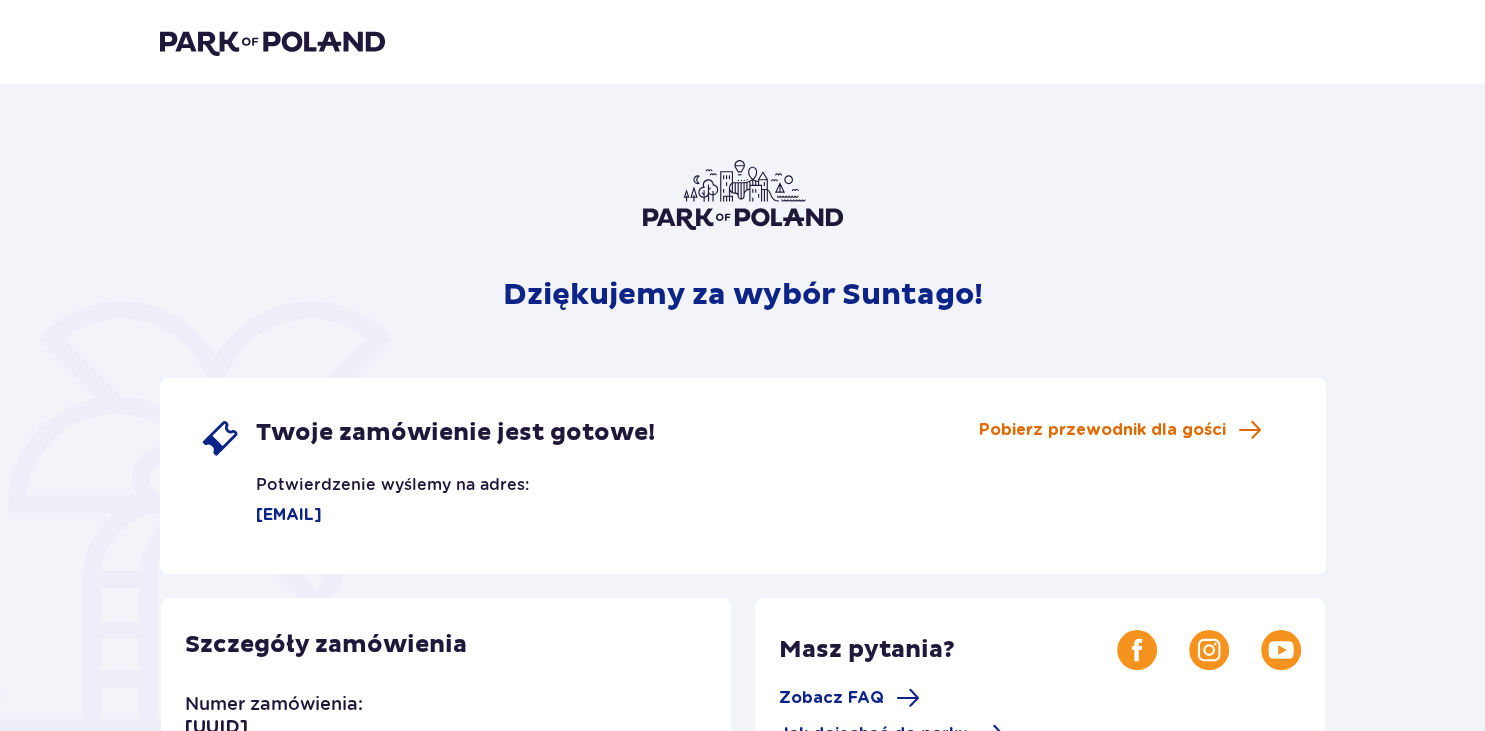 click on "Pobierz przewodnik dla gości" at bounding box center (1102, 430) 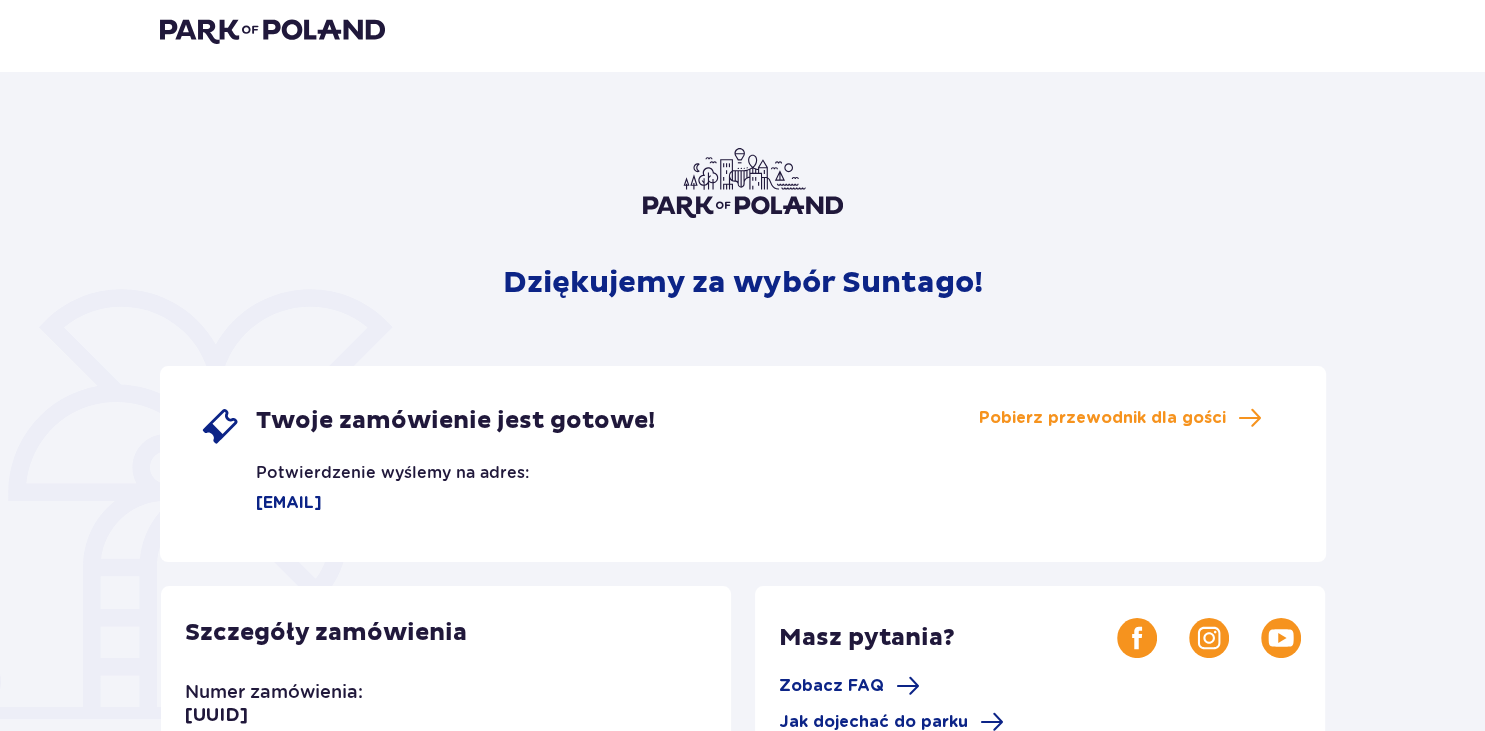 scroll, scrollTop: 0, scrollLeft: 0, axis: both 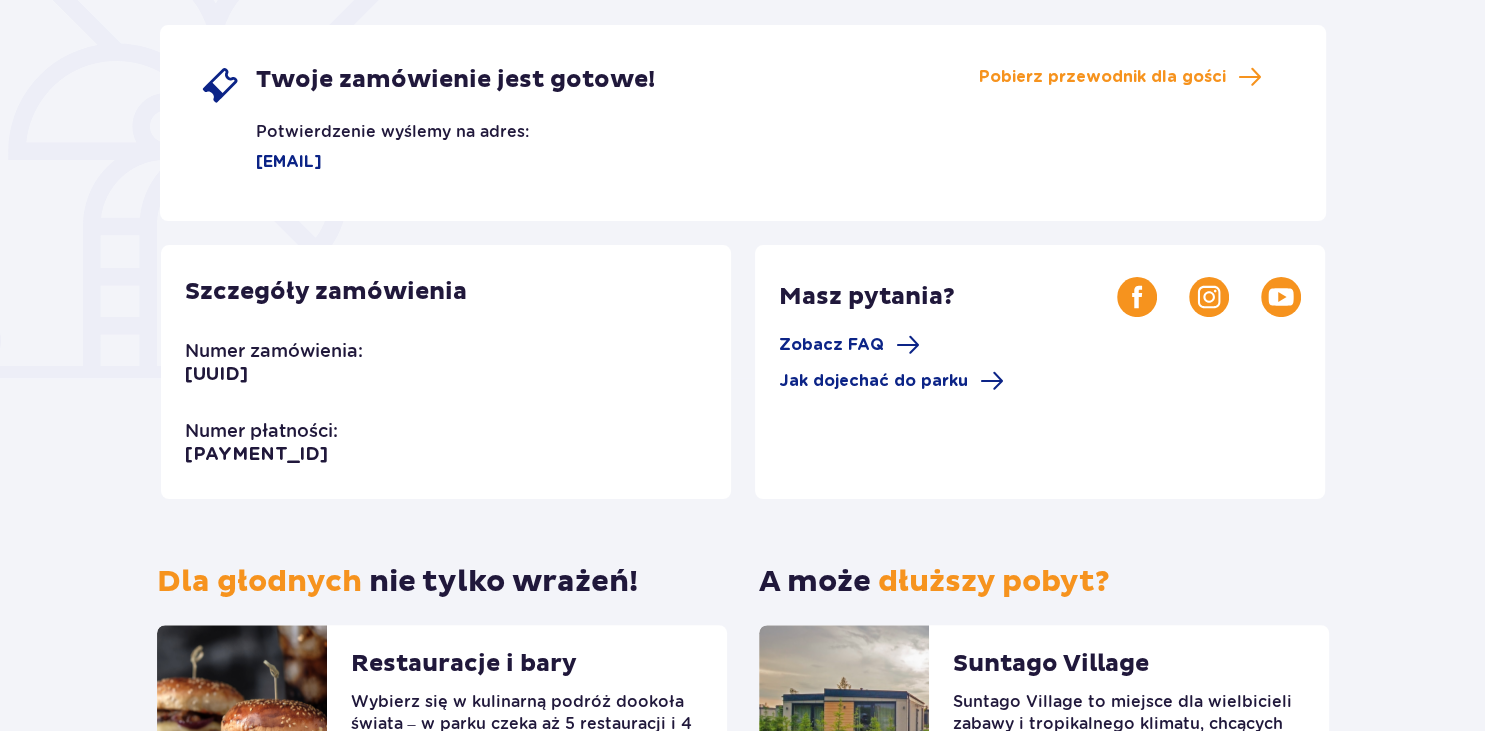 drag, startPoint x: 189, startPoint y: 453, endPoint x: 344, endPoint y: 455, distance: 155.01291 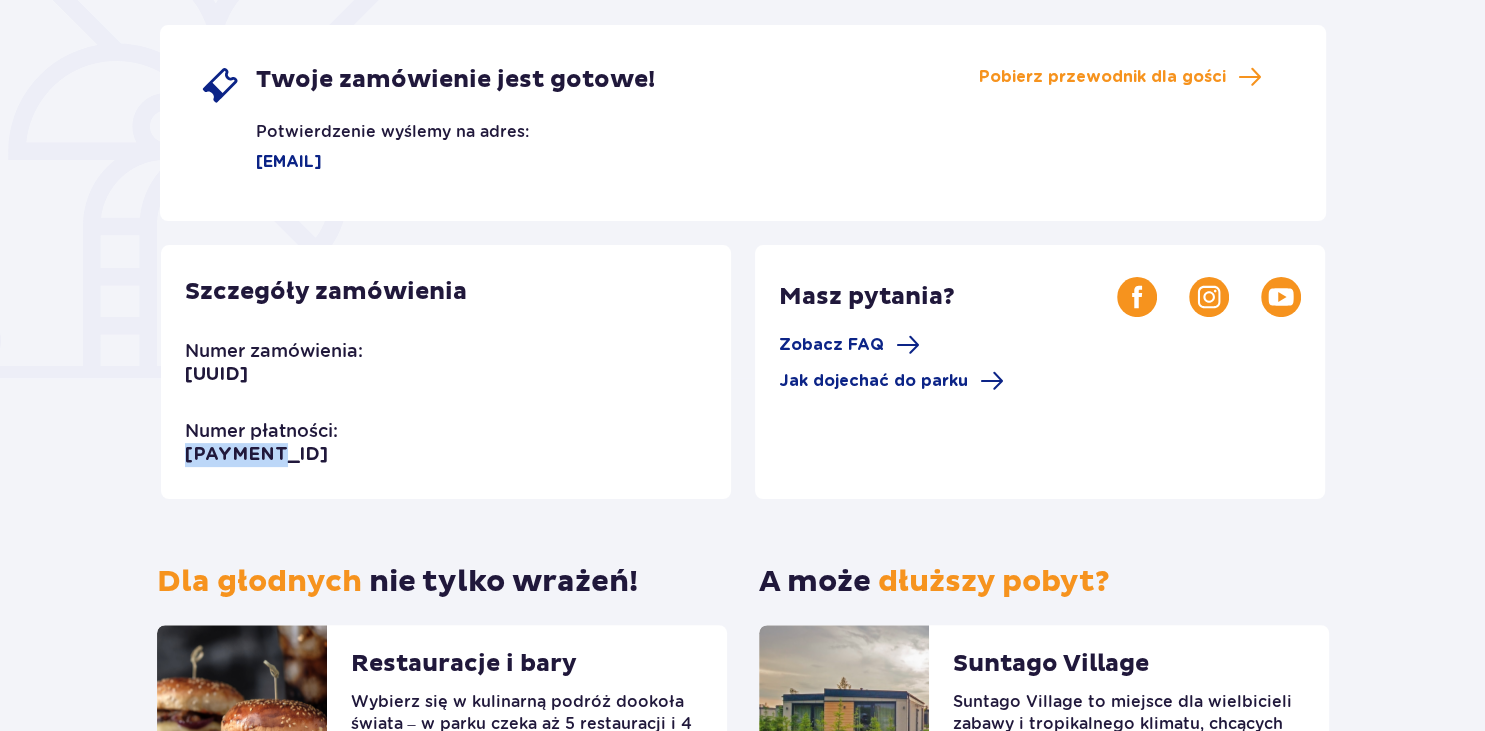 drag, startPoint x: 190, startPoint y: 452, endPoint x: 274, endPoint y: 454, distance: 84.0238 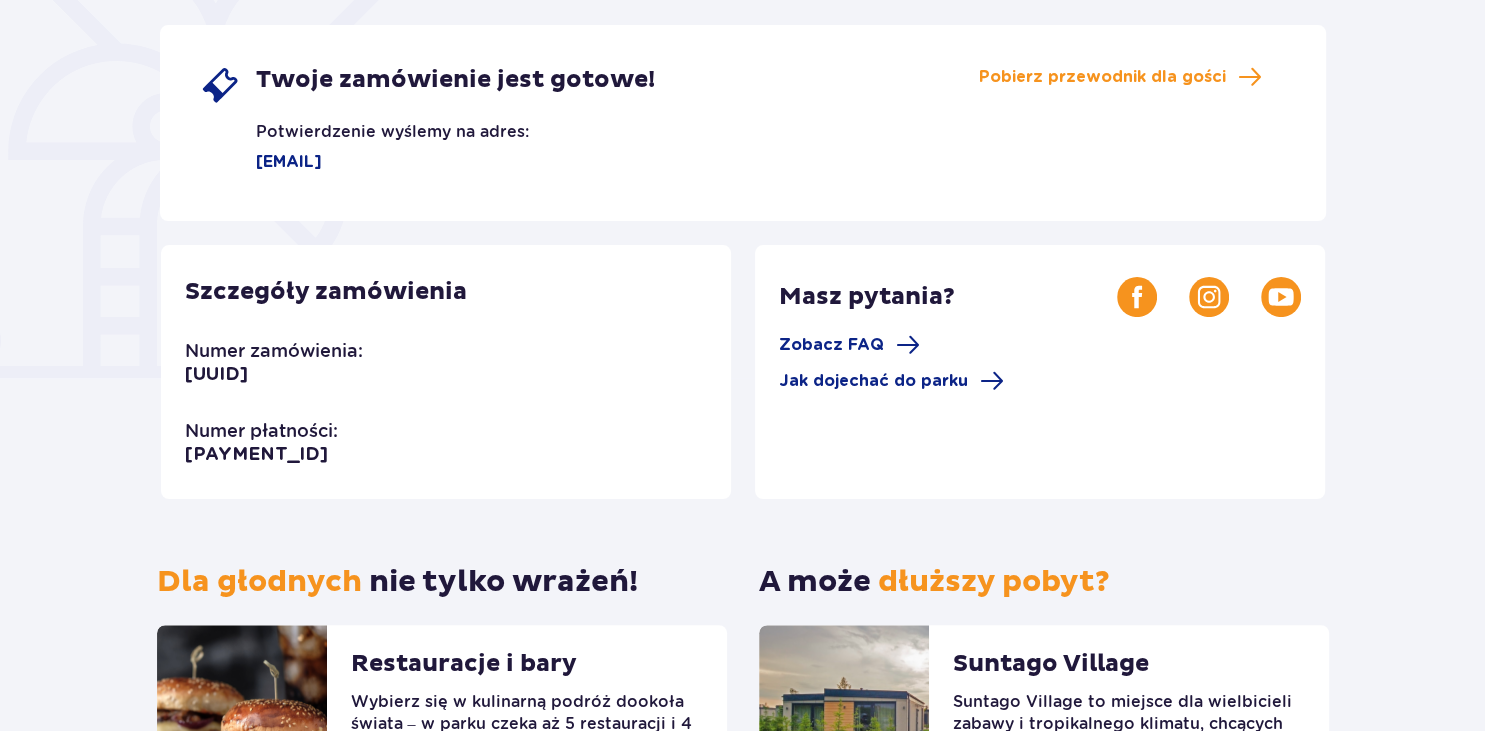 click on "TR-VRC-HLE3CBX" at bounding box center (256, 455) 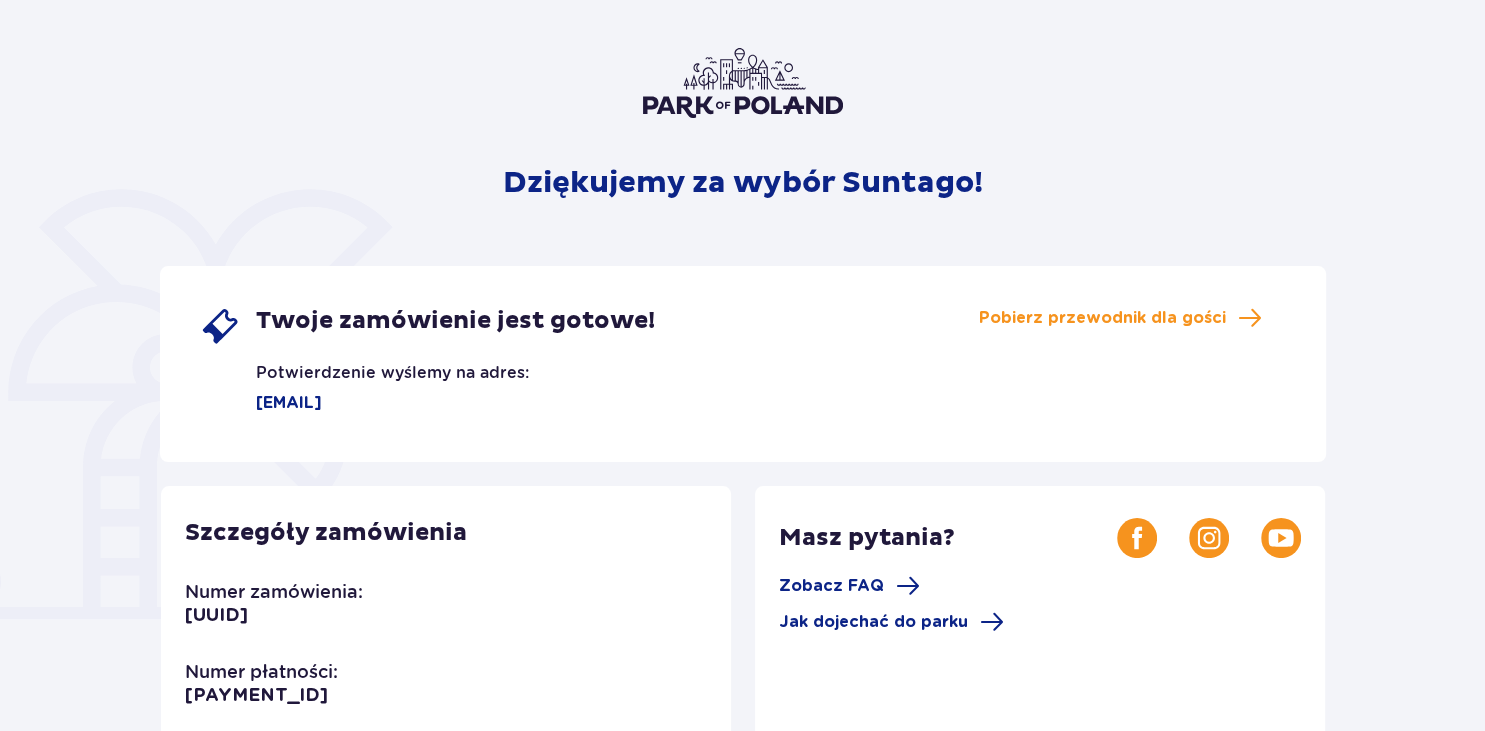 scroll, scrollTop: 0, scrollLeft: 0, axis: both 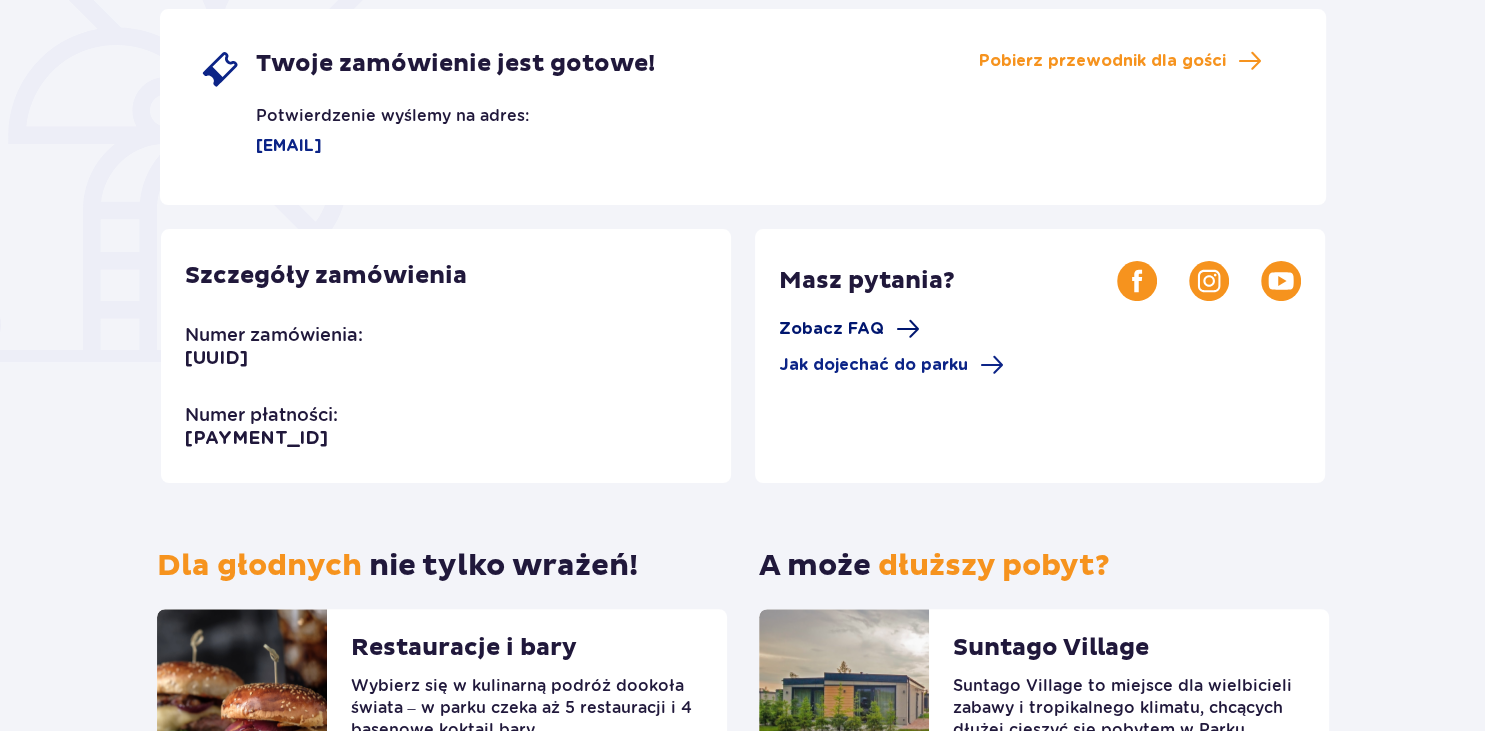 click on "Zobacz FAQ" at bounding box center (849, 329) 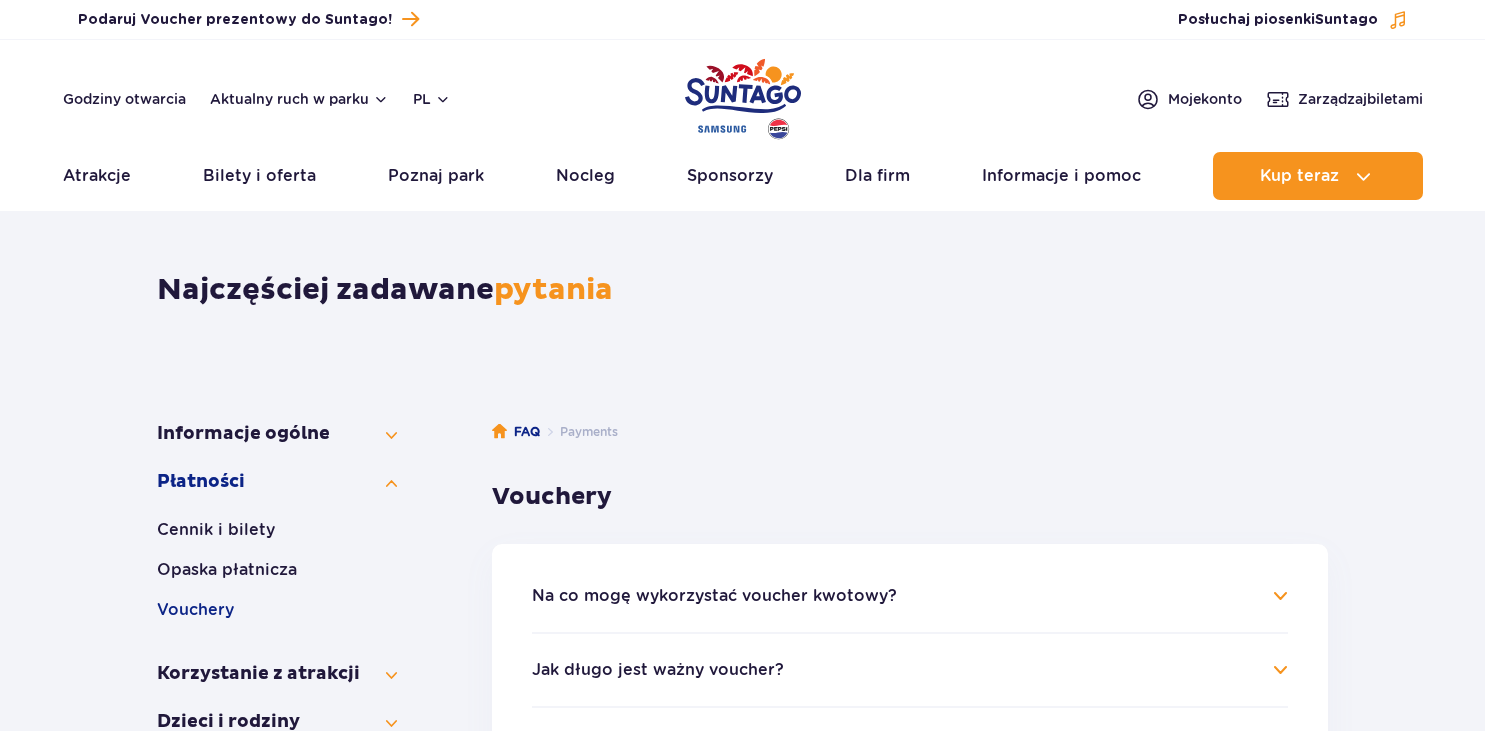 scroll, scrollTop: 0, scrollLeft: 0, axis: both 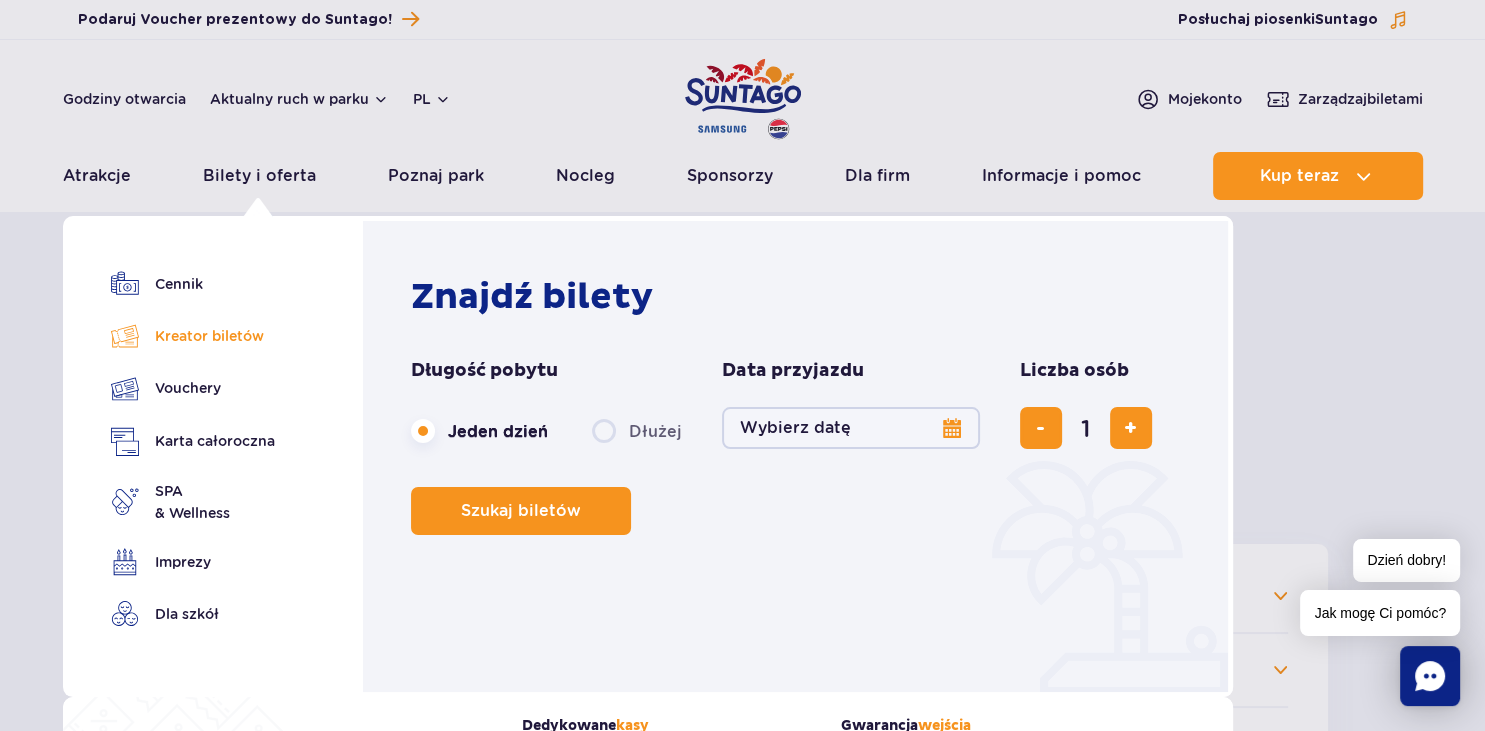 click on "Kreator biletów" at bounding box center (193, 336) 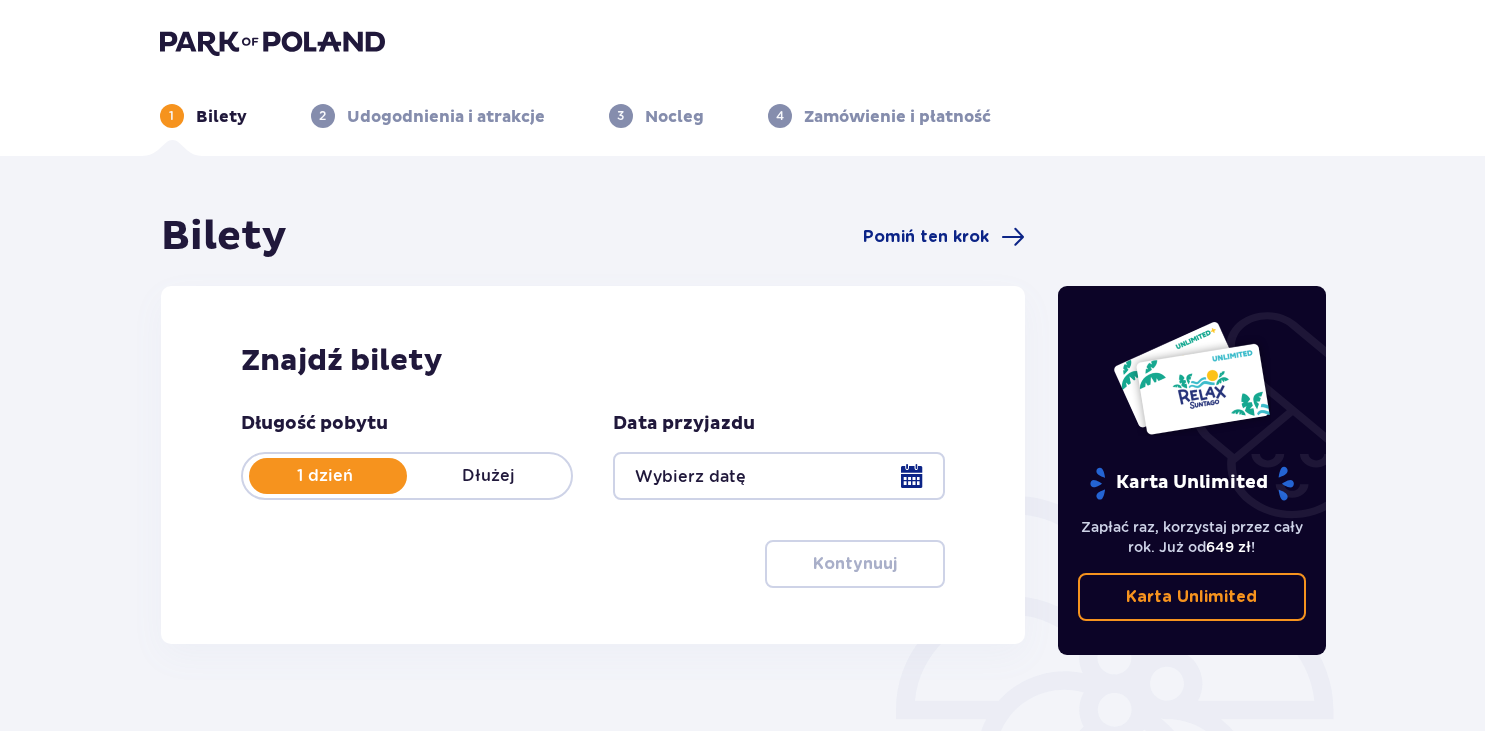 scroll, scrollTop: 0, scrollLeft: 0, axis: both 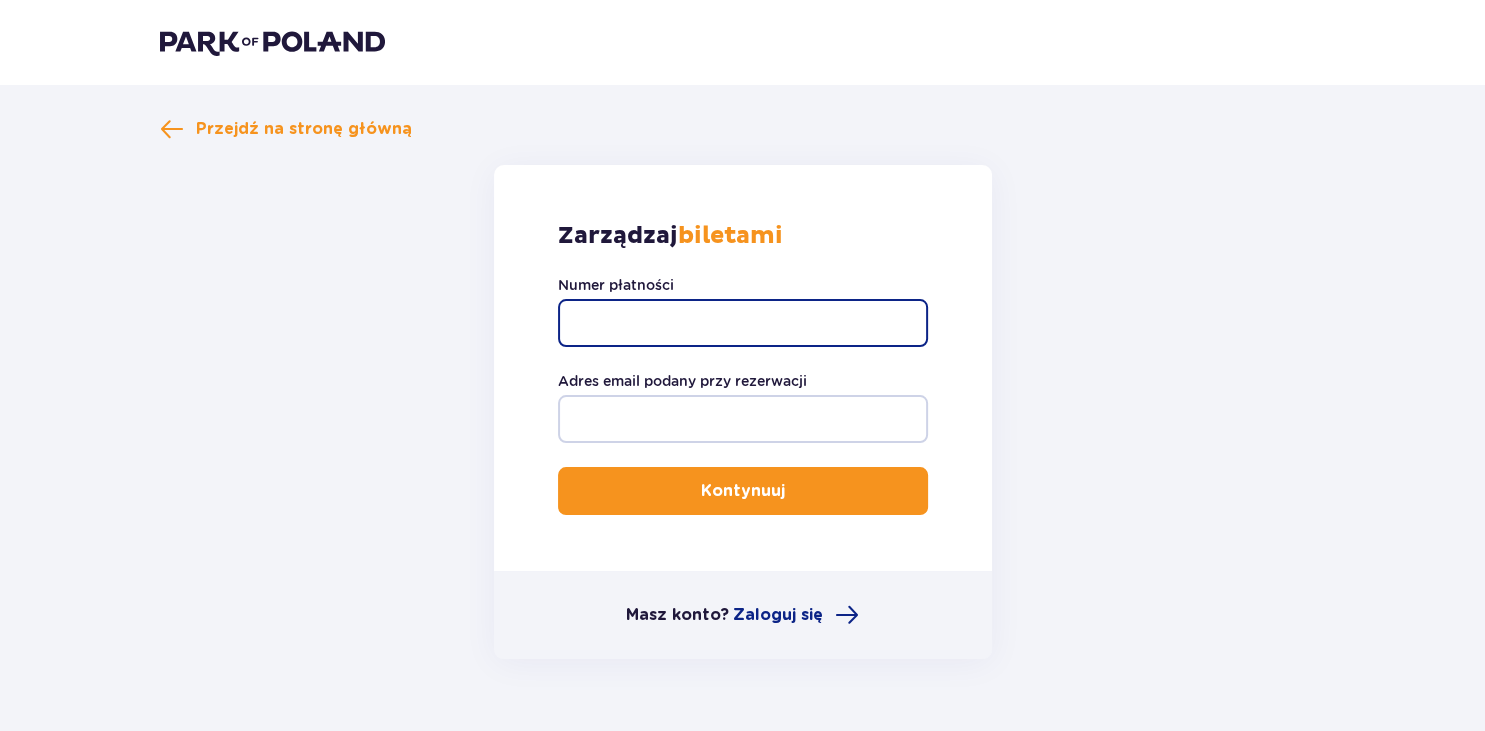 click on "Numer płatności" at bounding box center (743, 323) 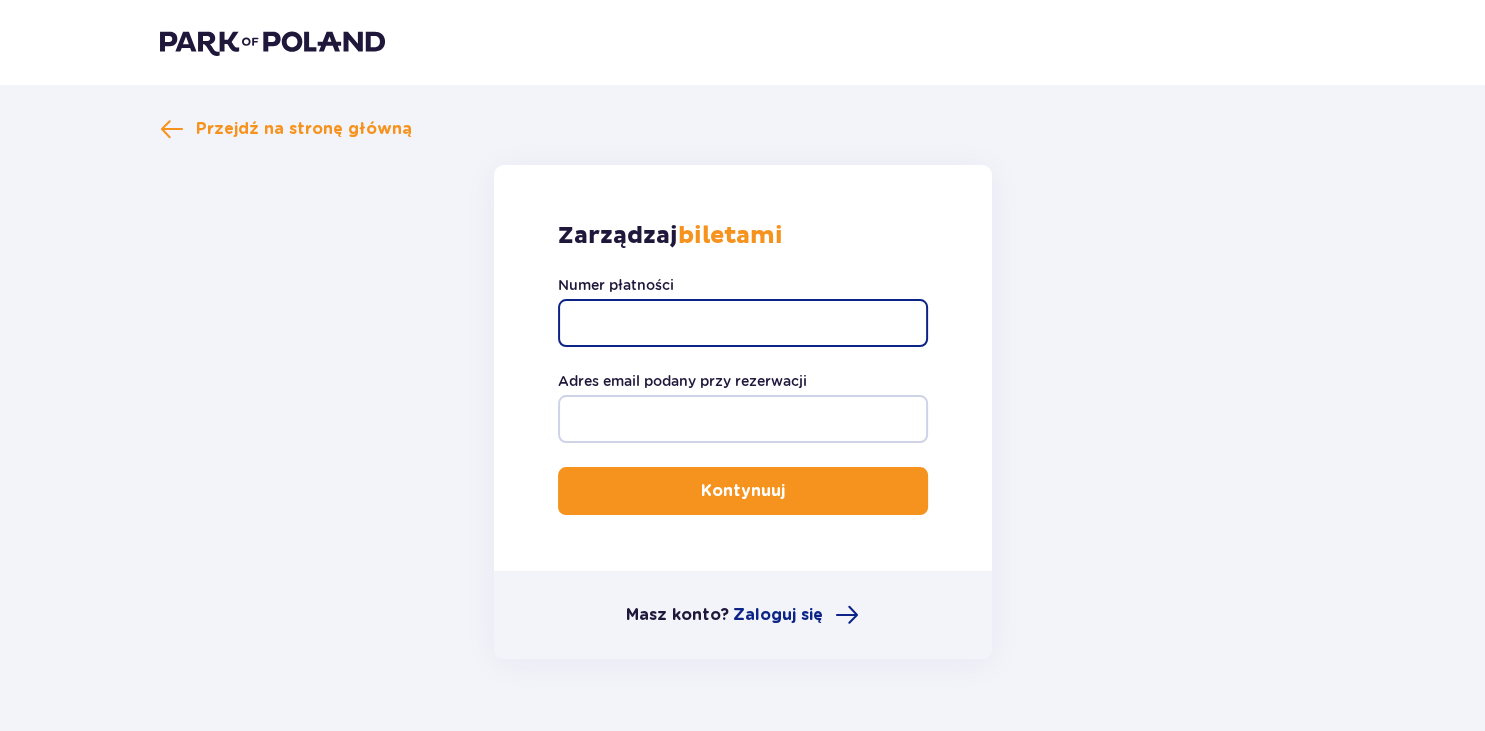 paste on "TR-VRC-HLE3CBX" 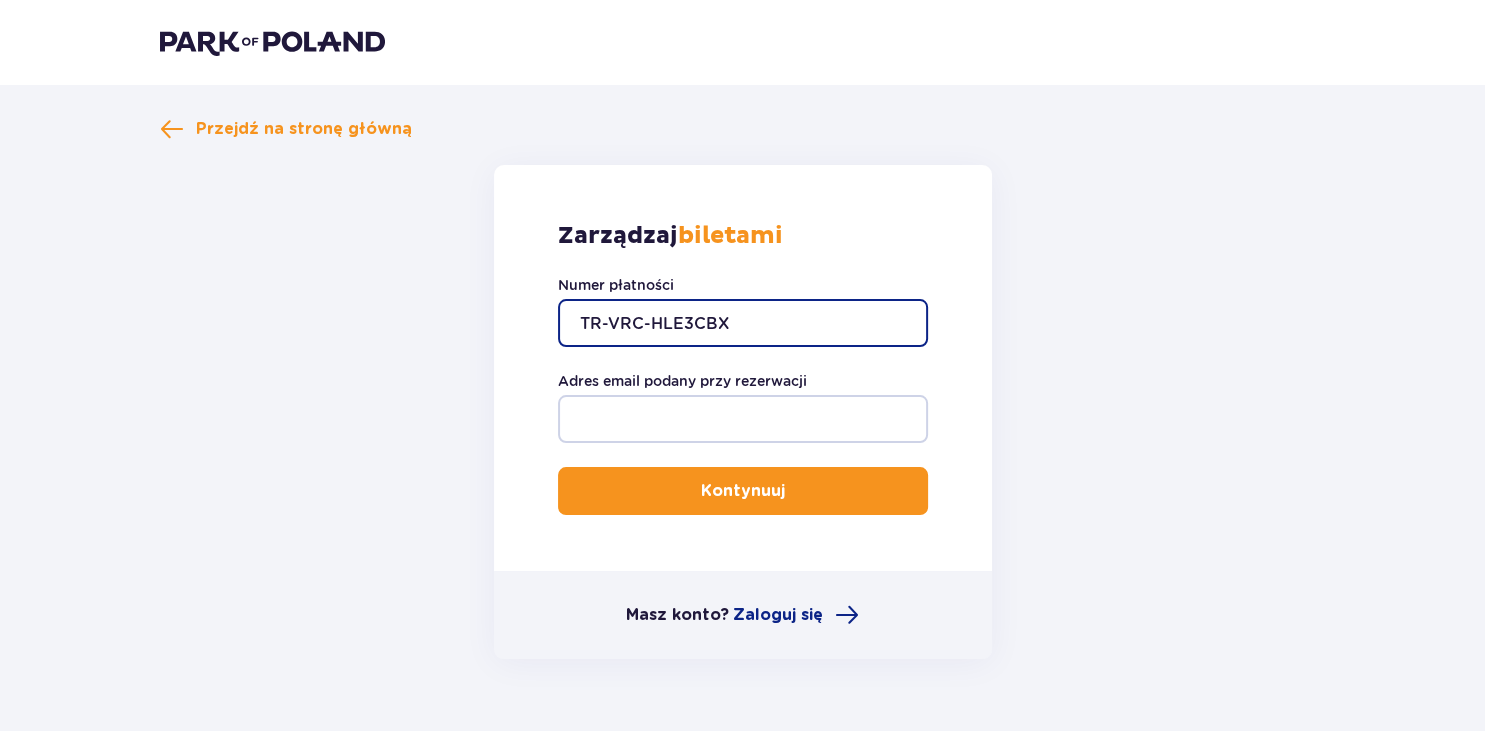 type on "TR-VRC-HLE3CBX" 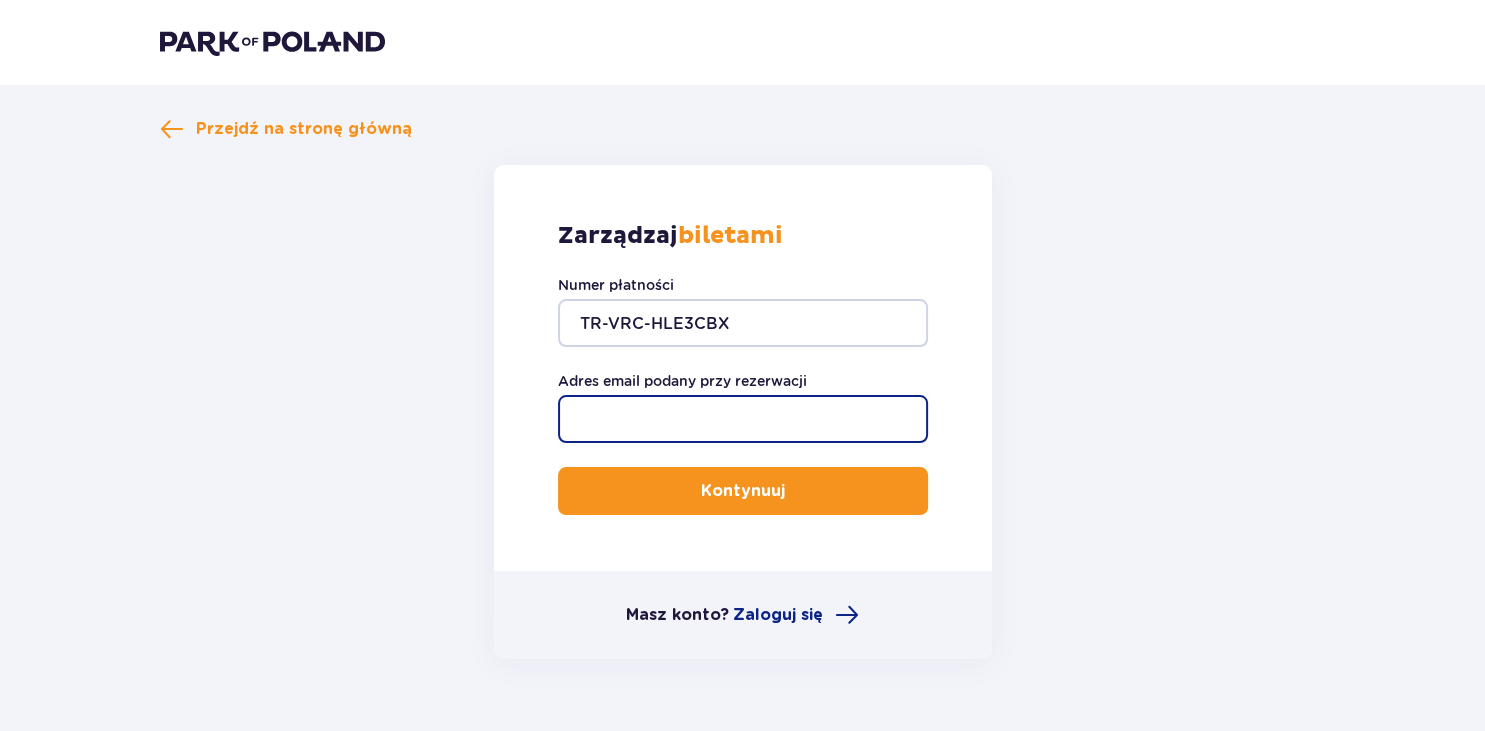 click on "Adres email podany przy rezerwacji" at bounding box center [743, 419] 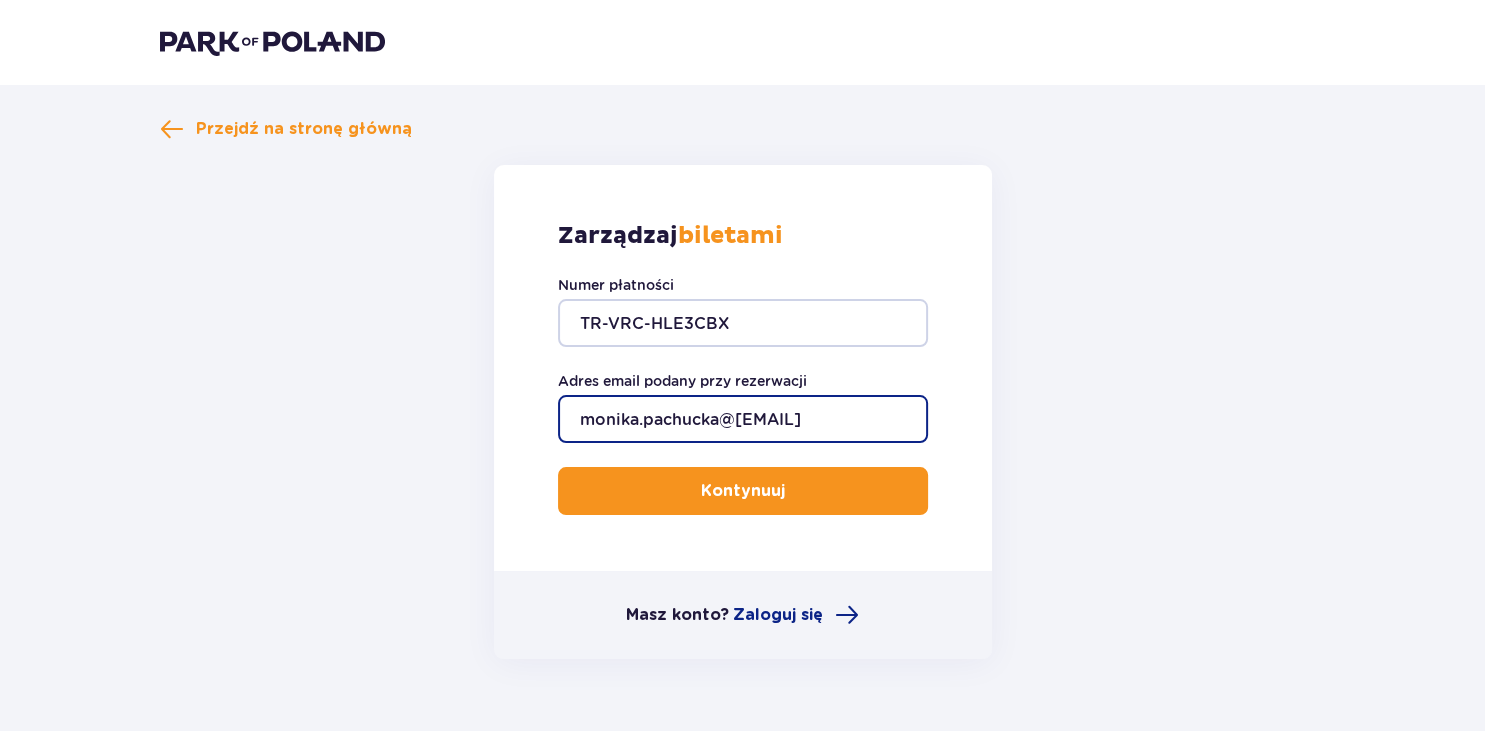type on "monika.pachucka@[EMAIL]" 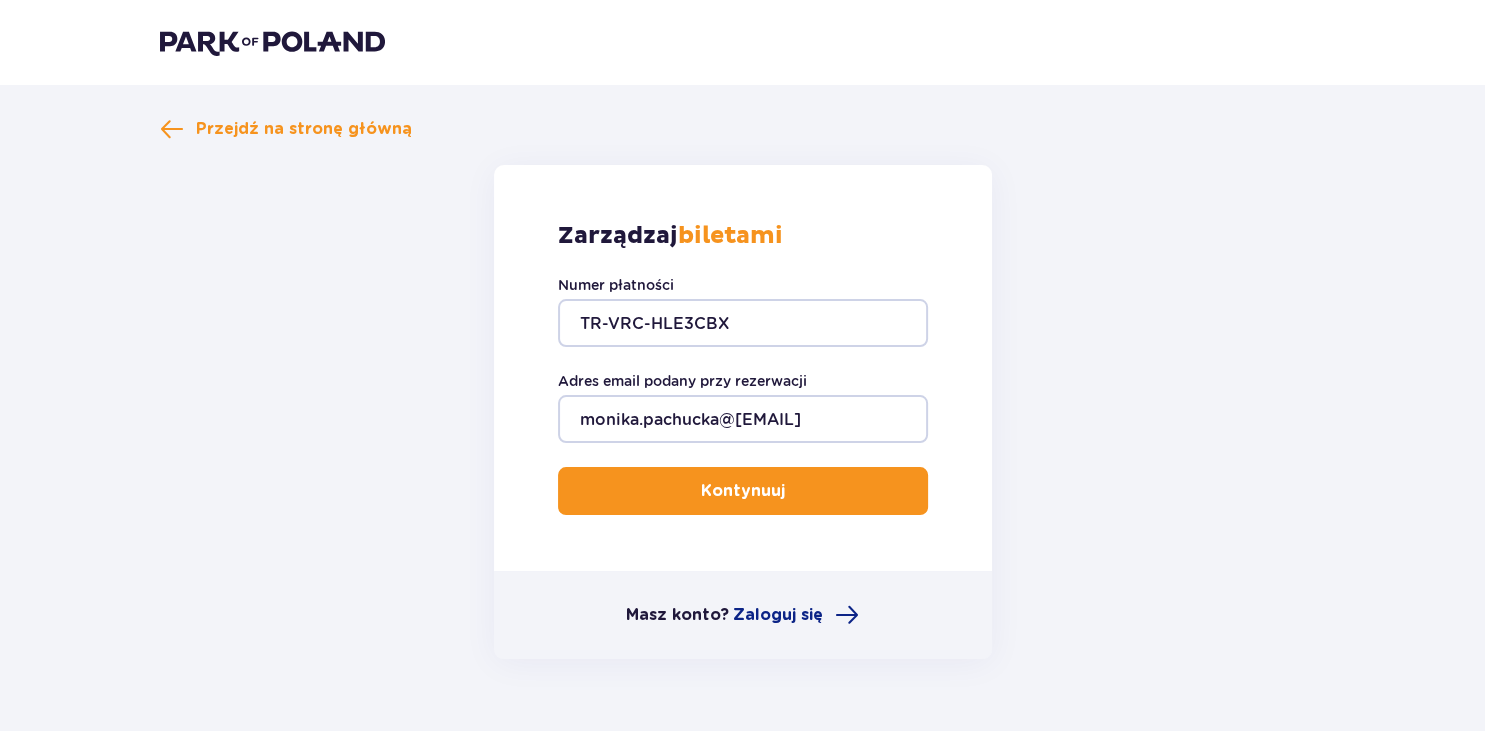 click on "Kontynuuj" at bounding box center (743, 491) 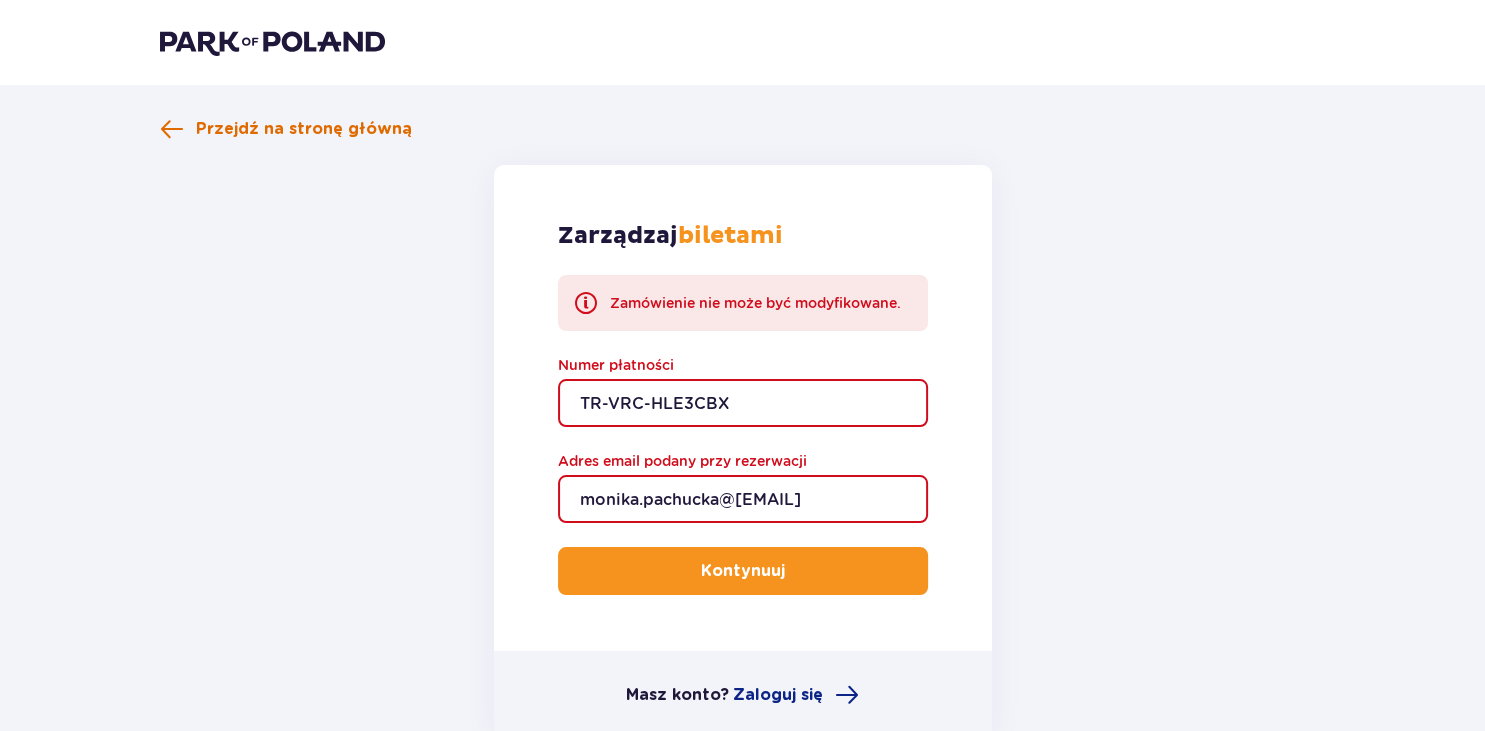 click on "Przejdź na stronę główną" at bounding box center (304, 129) 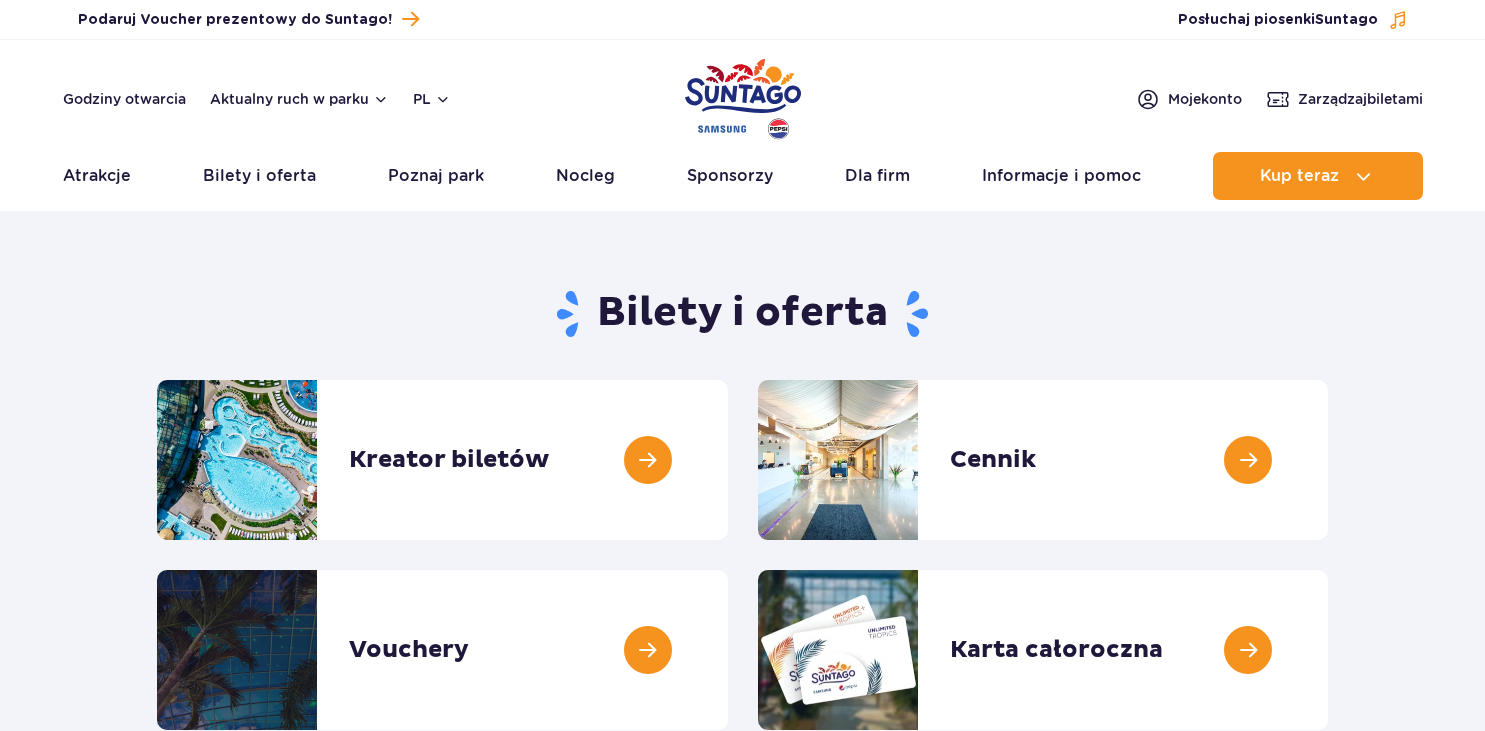 scroll, scrollTop: 0, scrollLeft: 0, axis: both 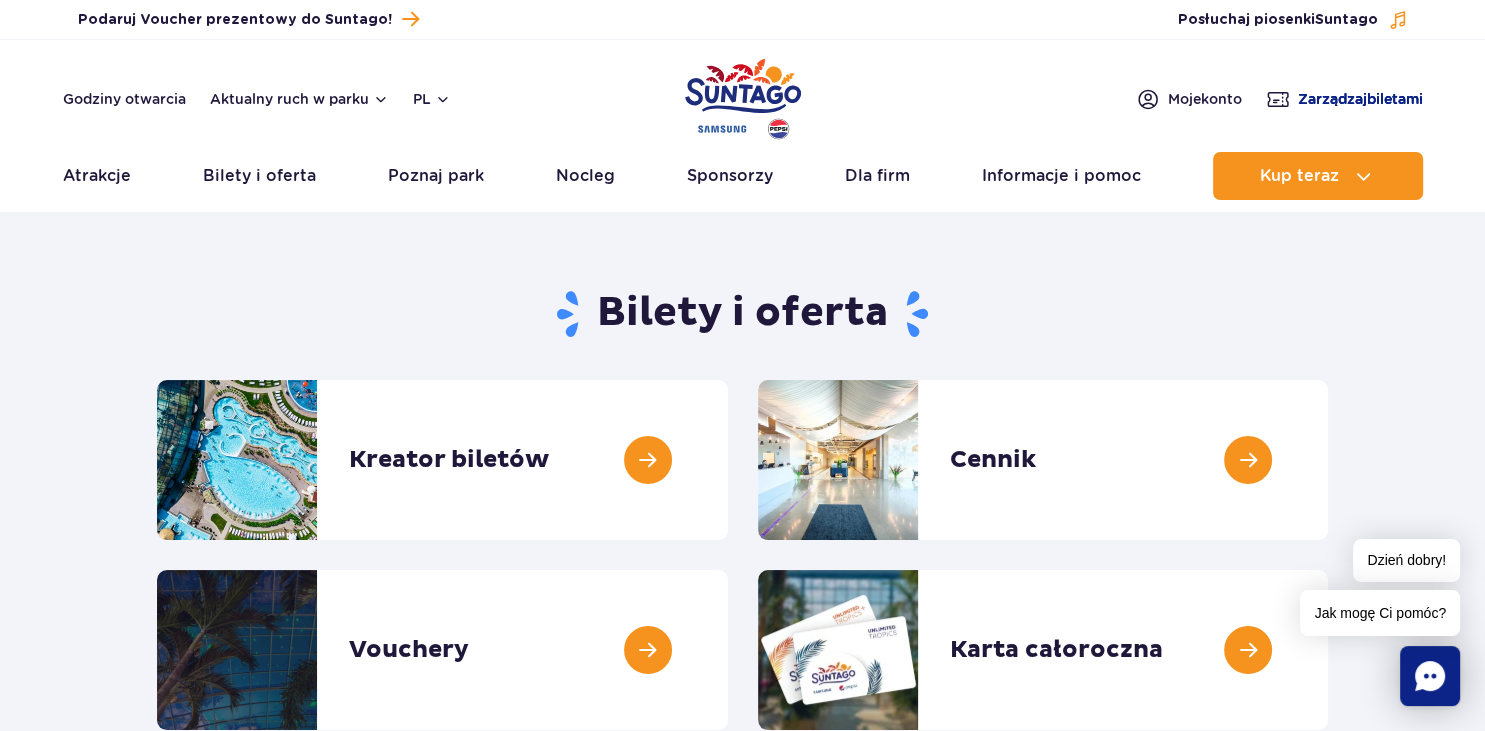 click on "Zarządzaj  biletami" at bounding box center [1360, 99] 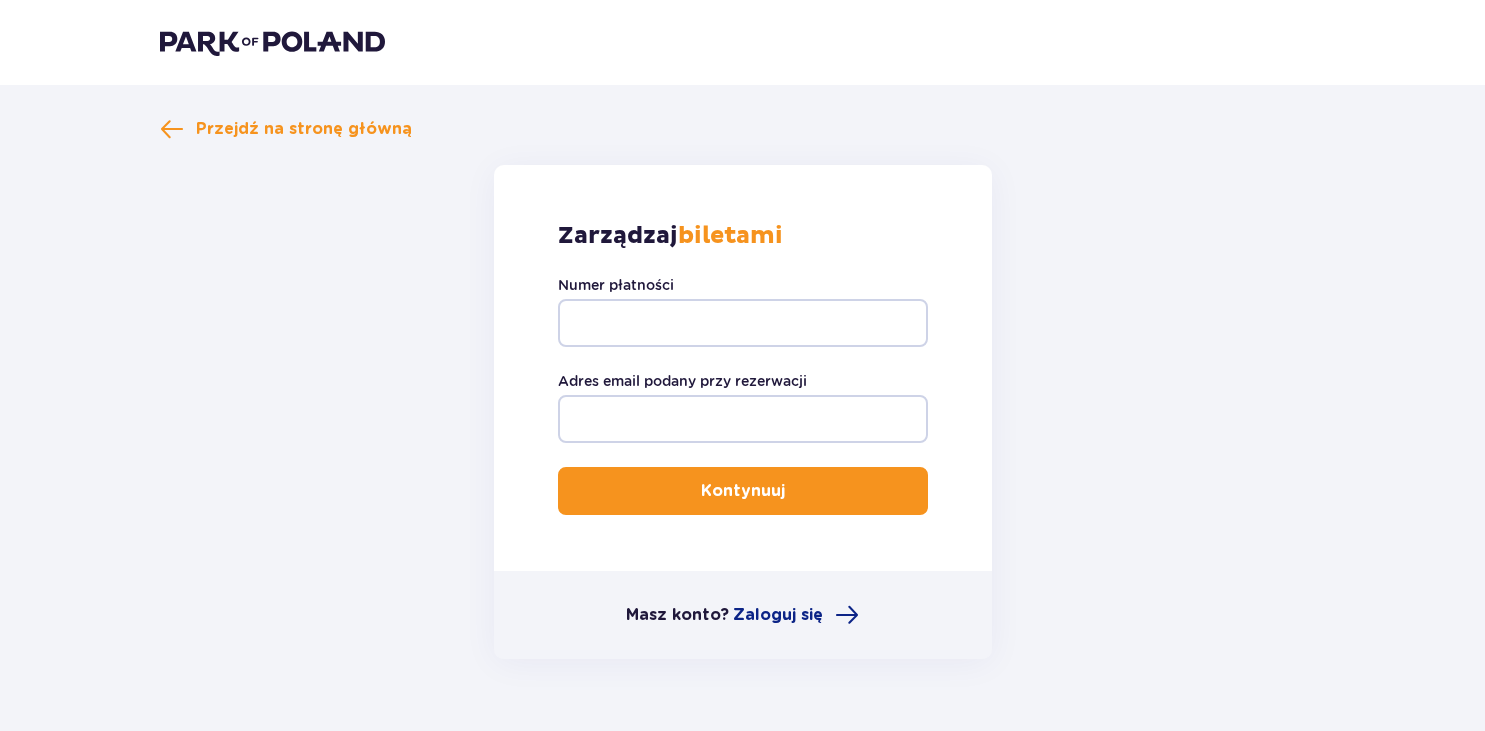 scroll, scrollTop: 0, scrollLeft: 0, axis: both 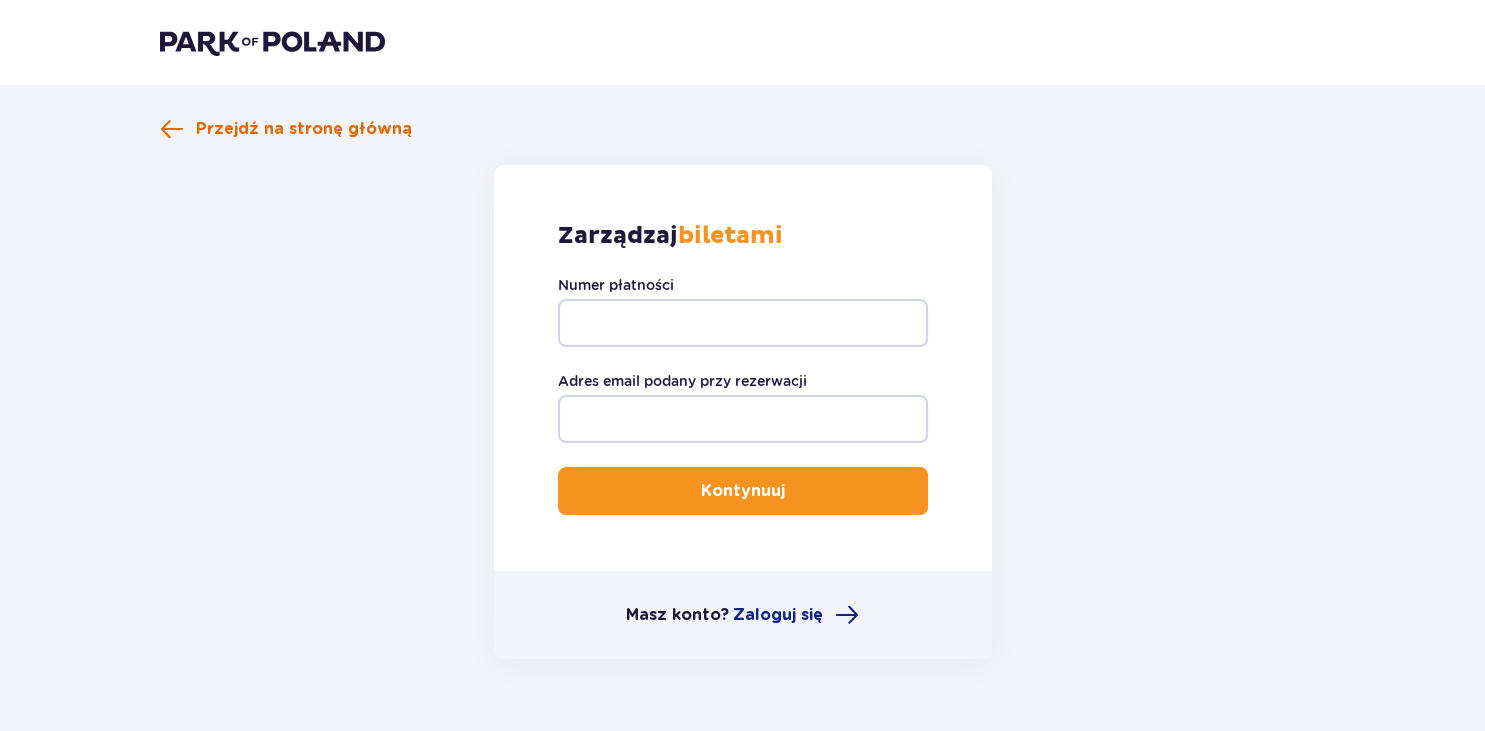click on "Przejdź na stronę główną" at bounding box center [304, 129] 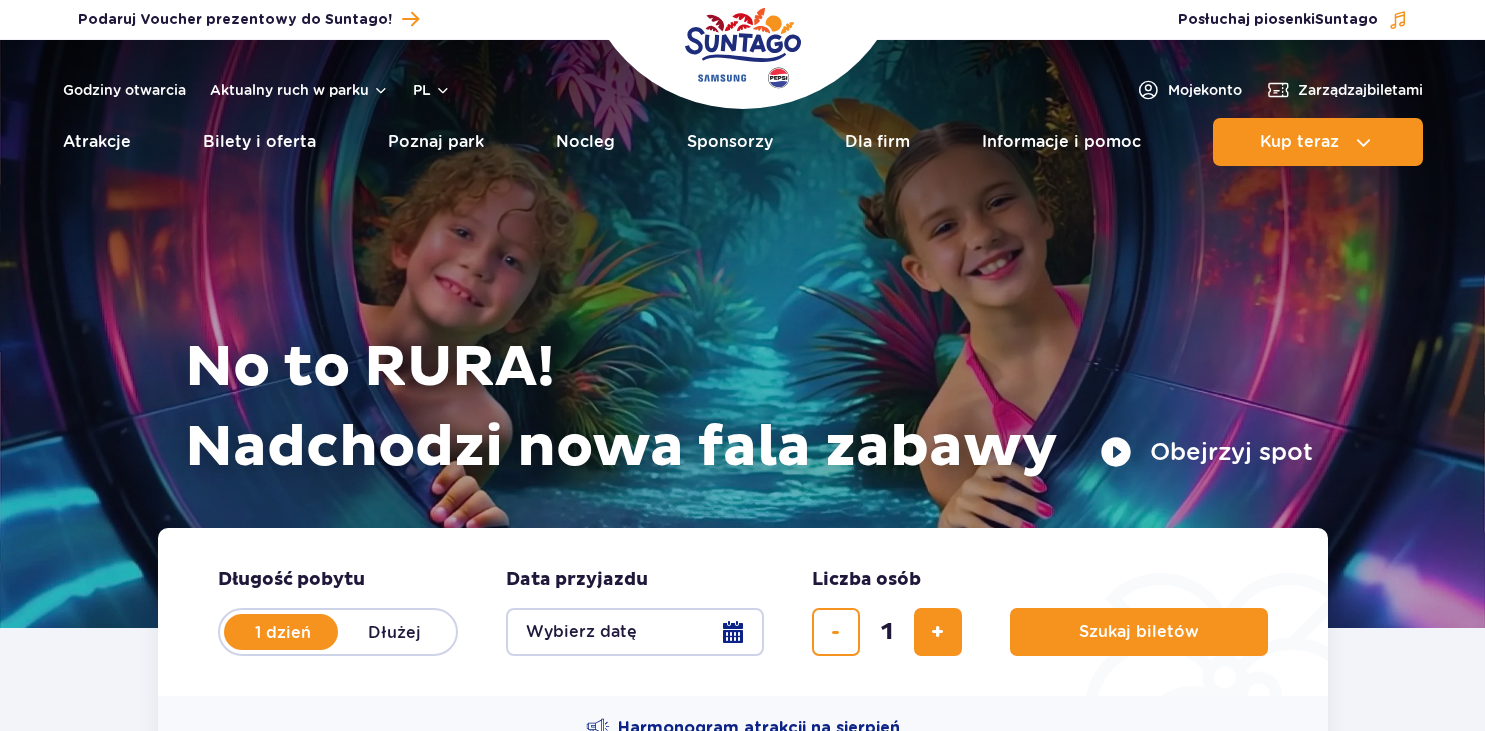 scroll, scrollTop: 0, scrollLeft: 0, axis: both 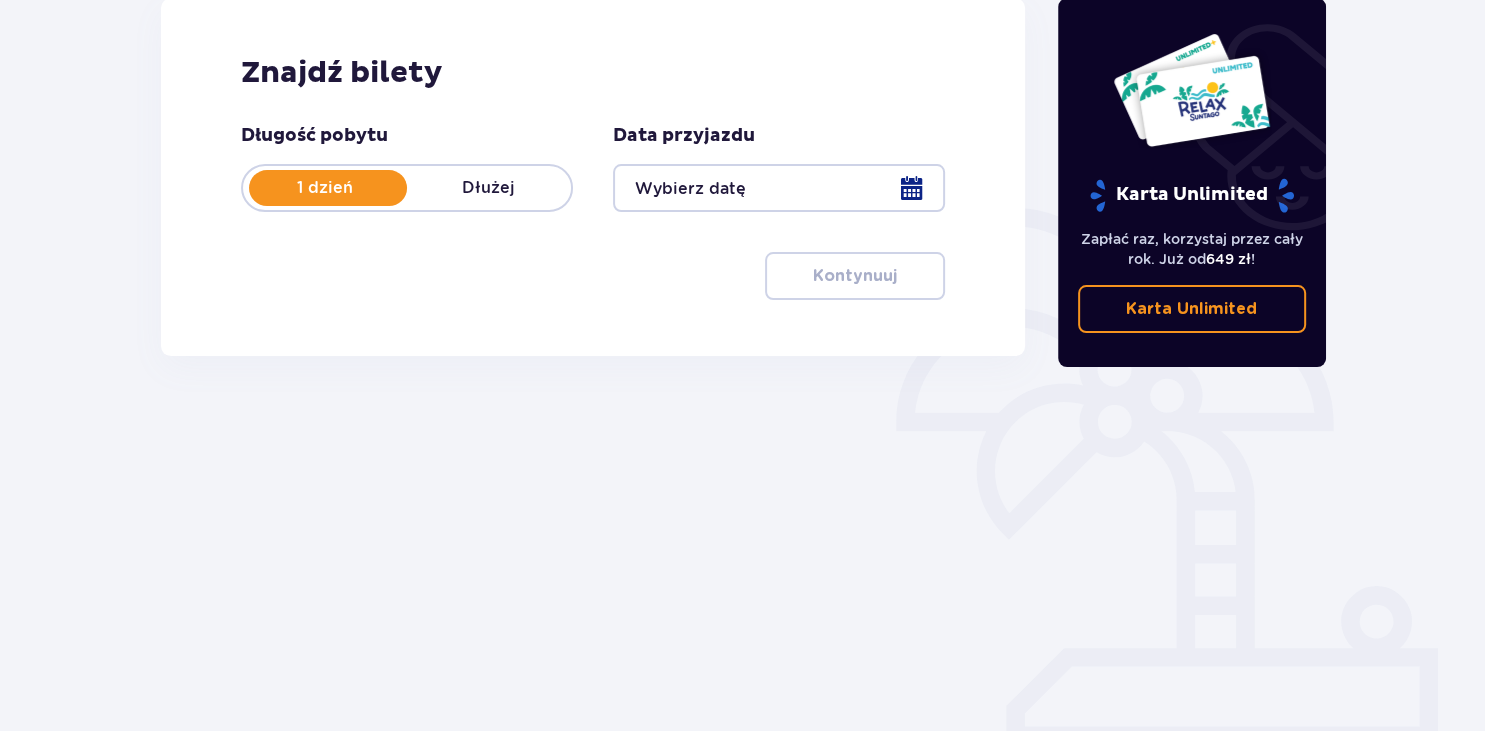 click at bounding box center [779, 188] 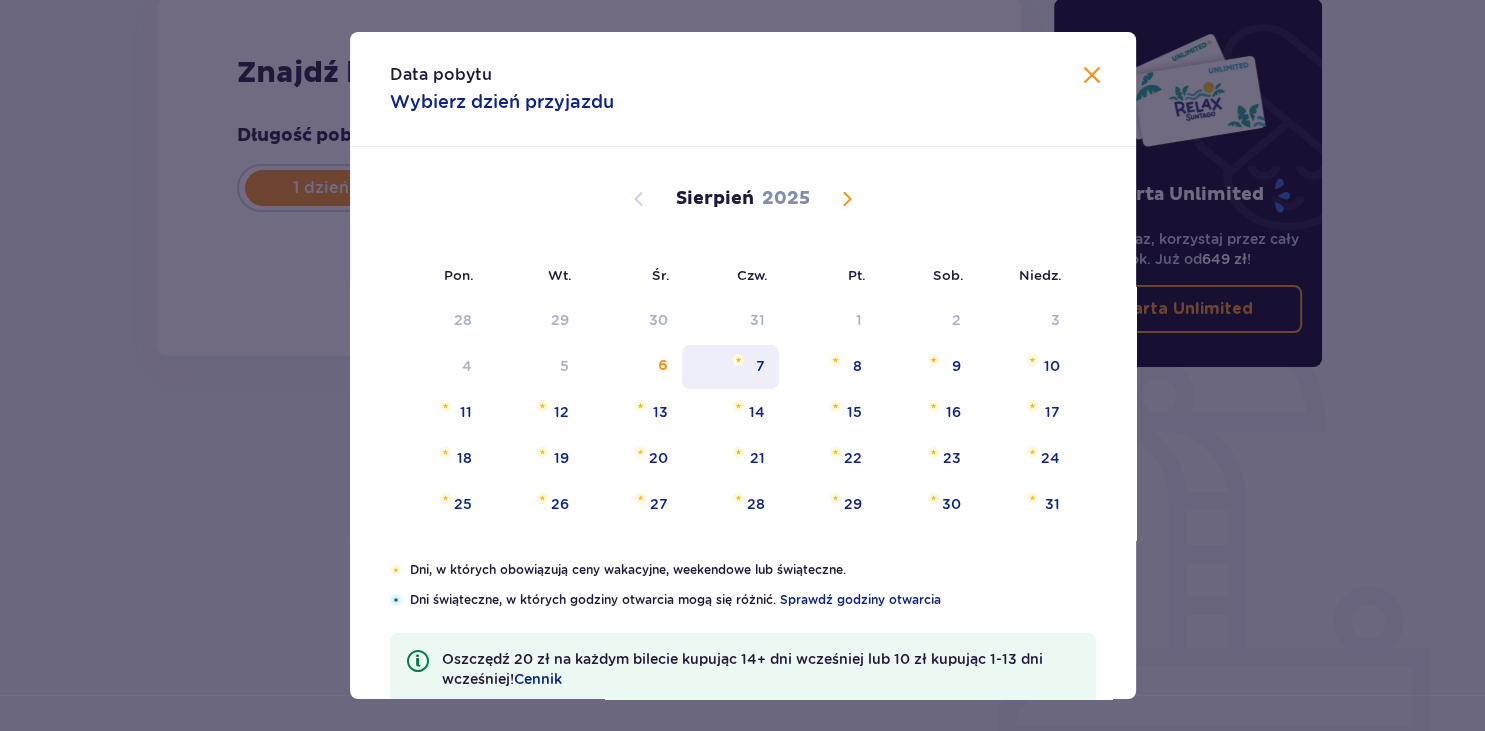 click on "7" at bounding box center [730, 367] 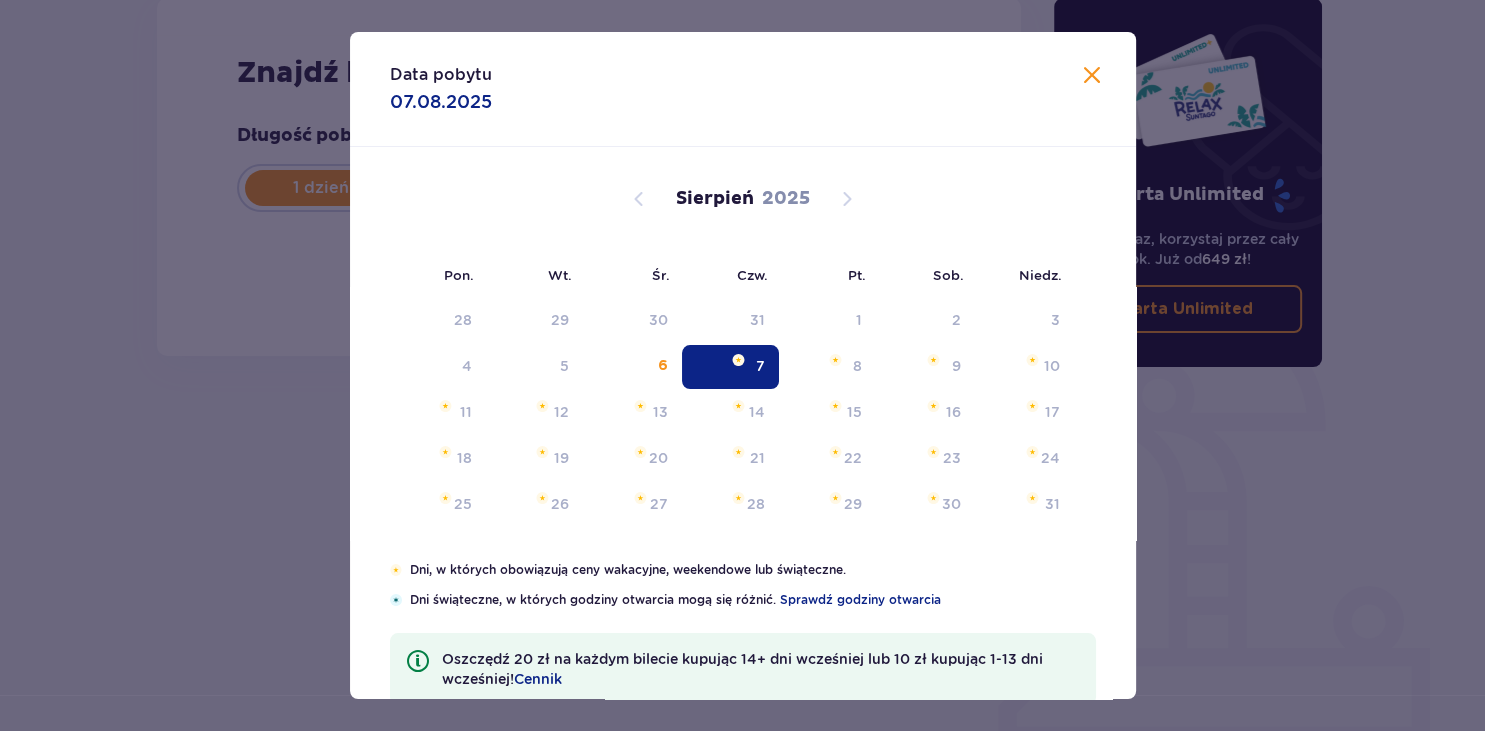 type on "07.08.25" 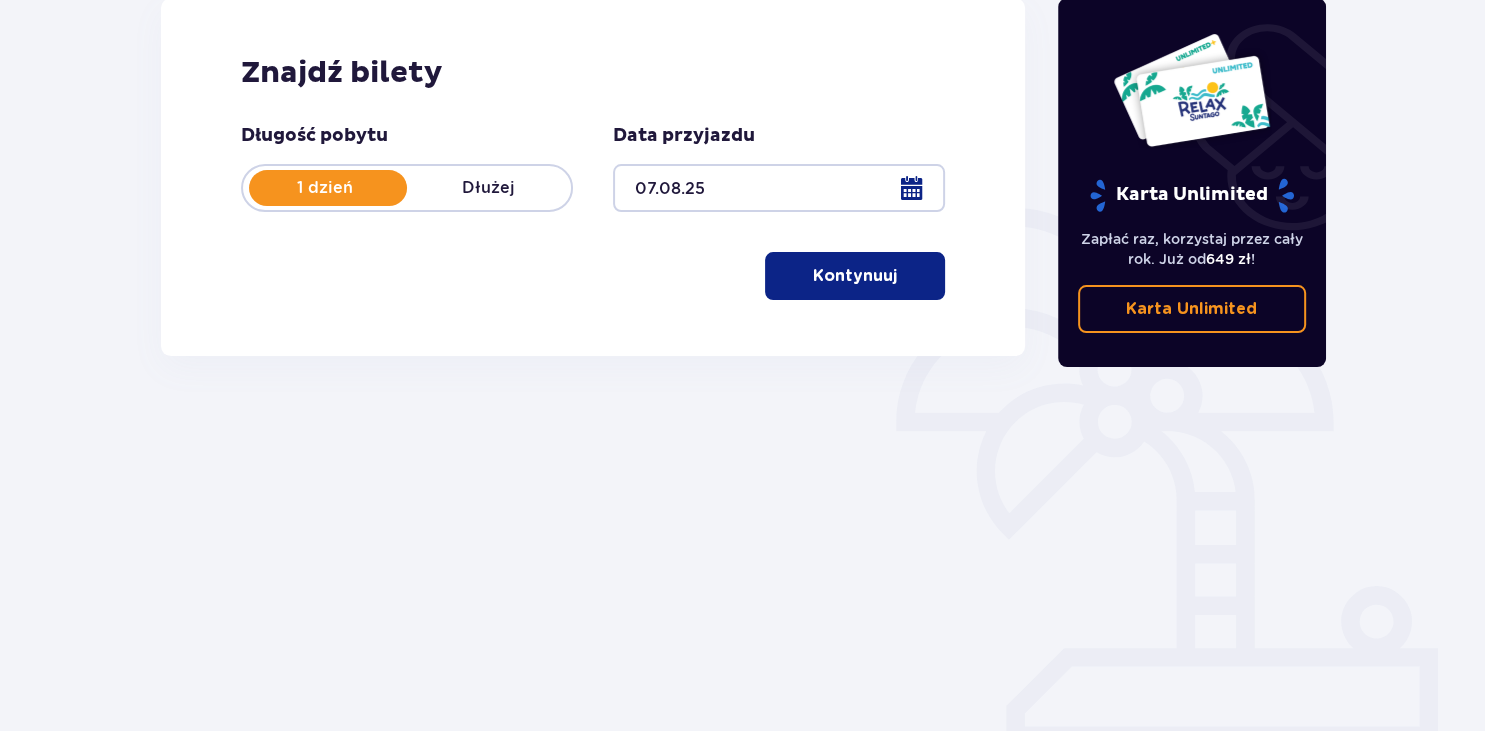click at bounding box center (779, 188) 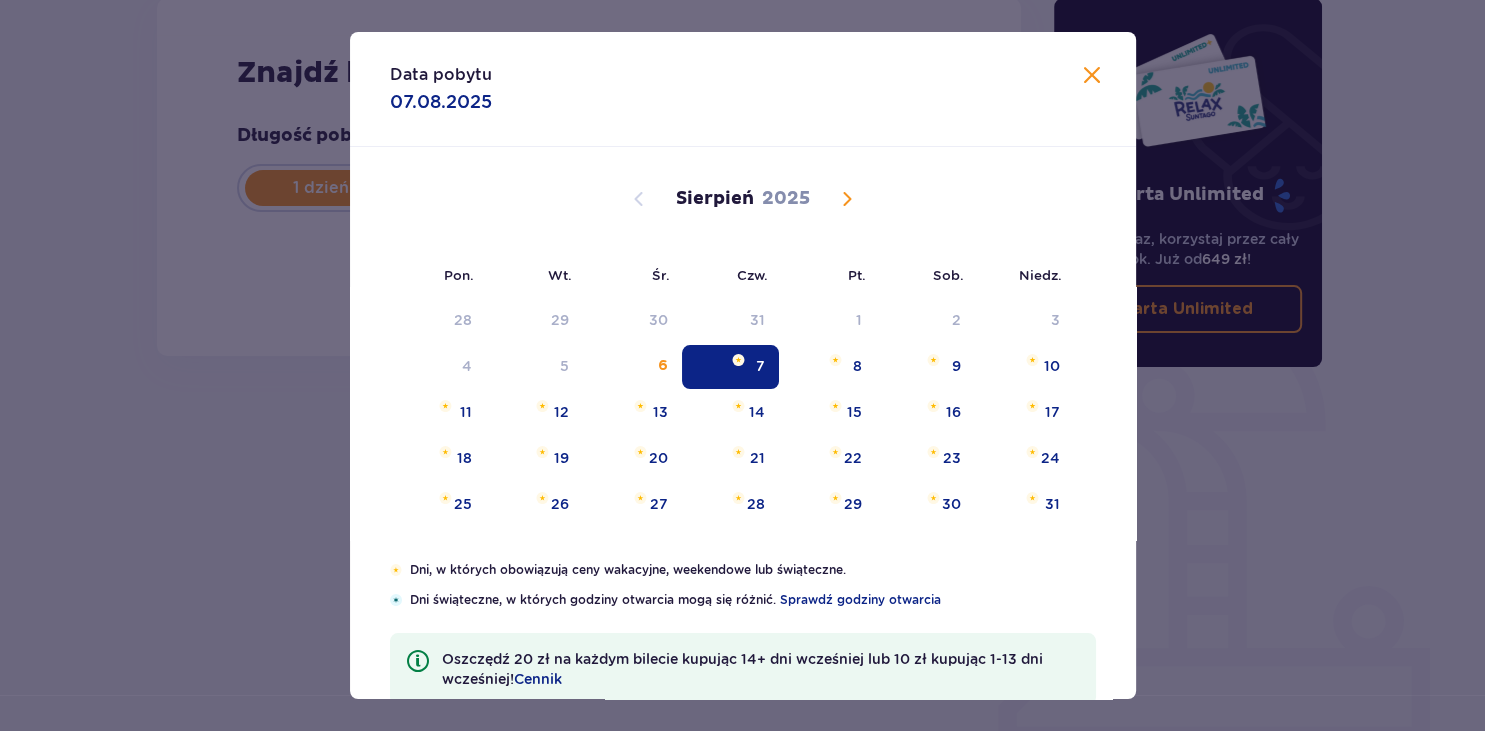 click at bounding box center (1092, 76) 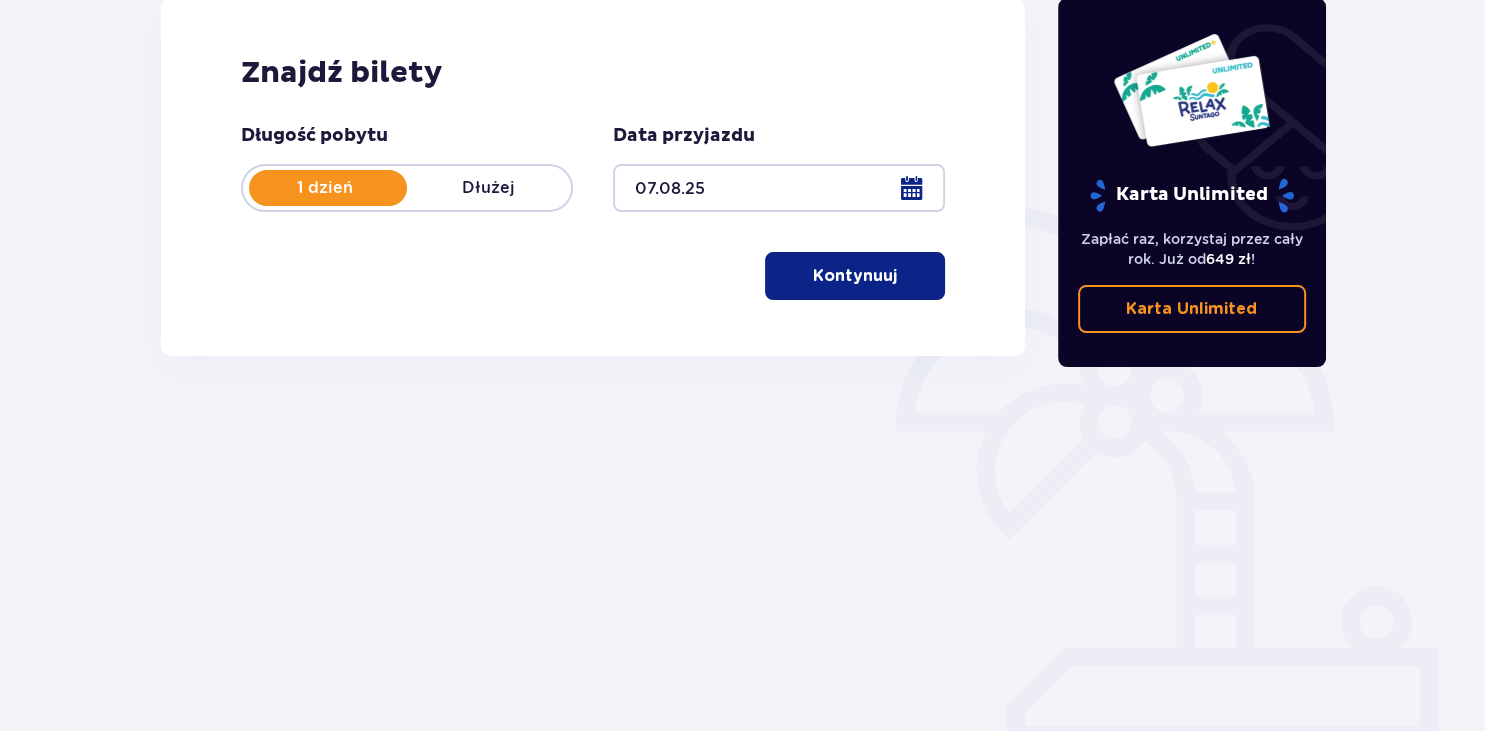 click on "Kontynuuj" at bounding box center (855, 276) 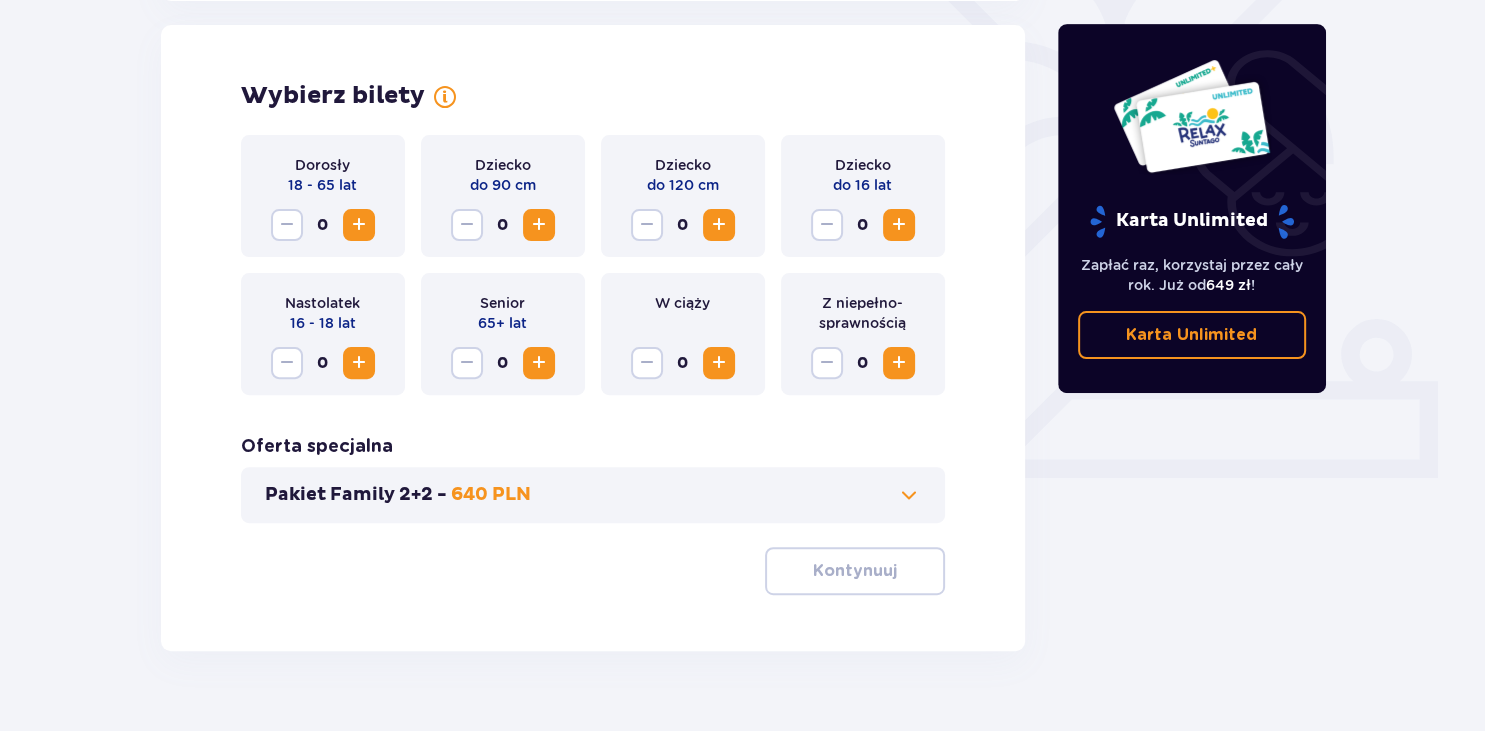 scroll, scrollTop: 556, scrollLeft: 0, axis: vertical 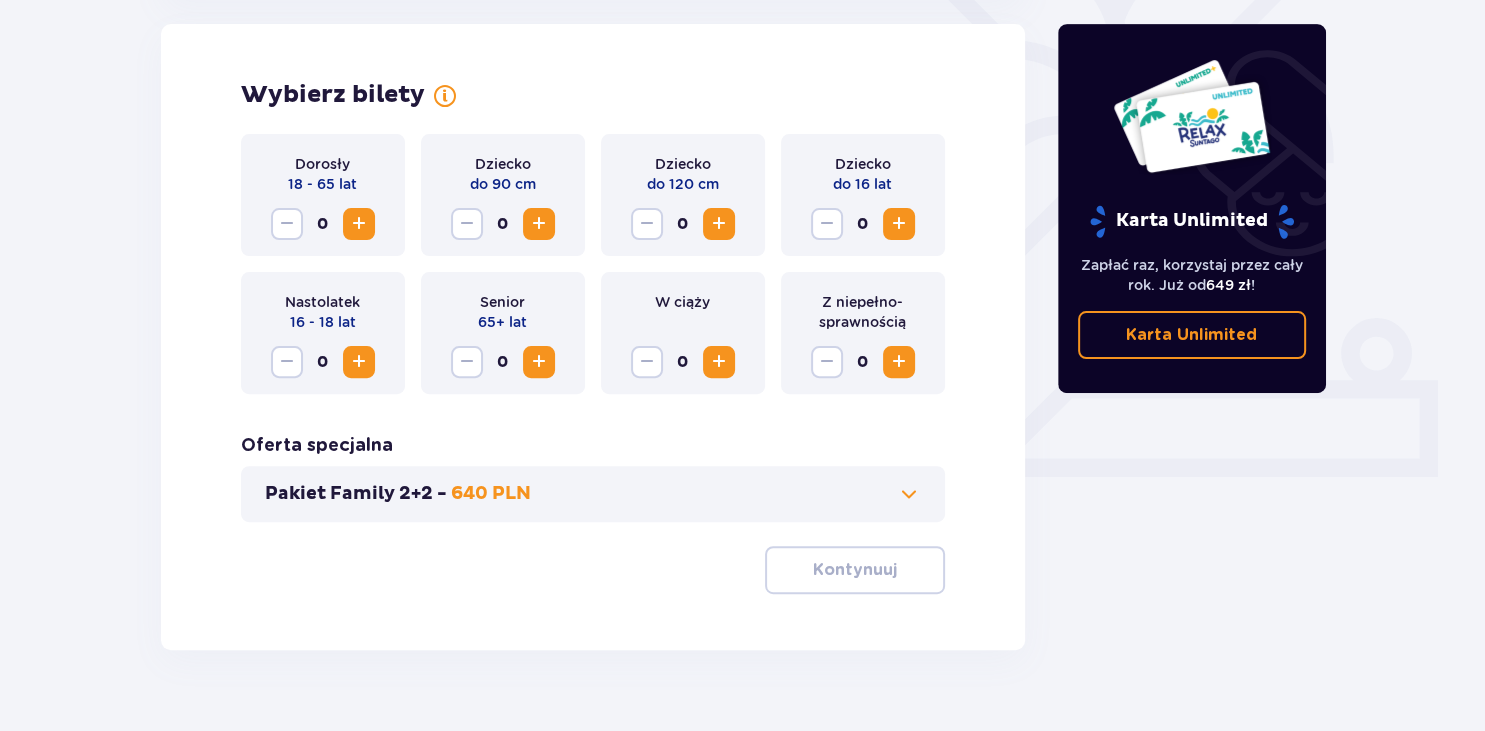 click at bounding box center (359, 224) 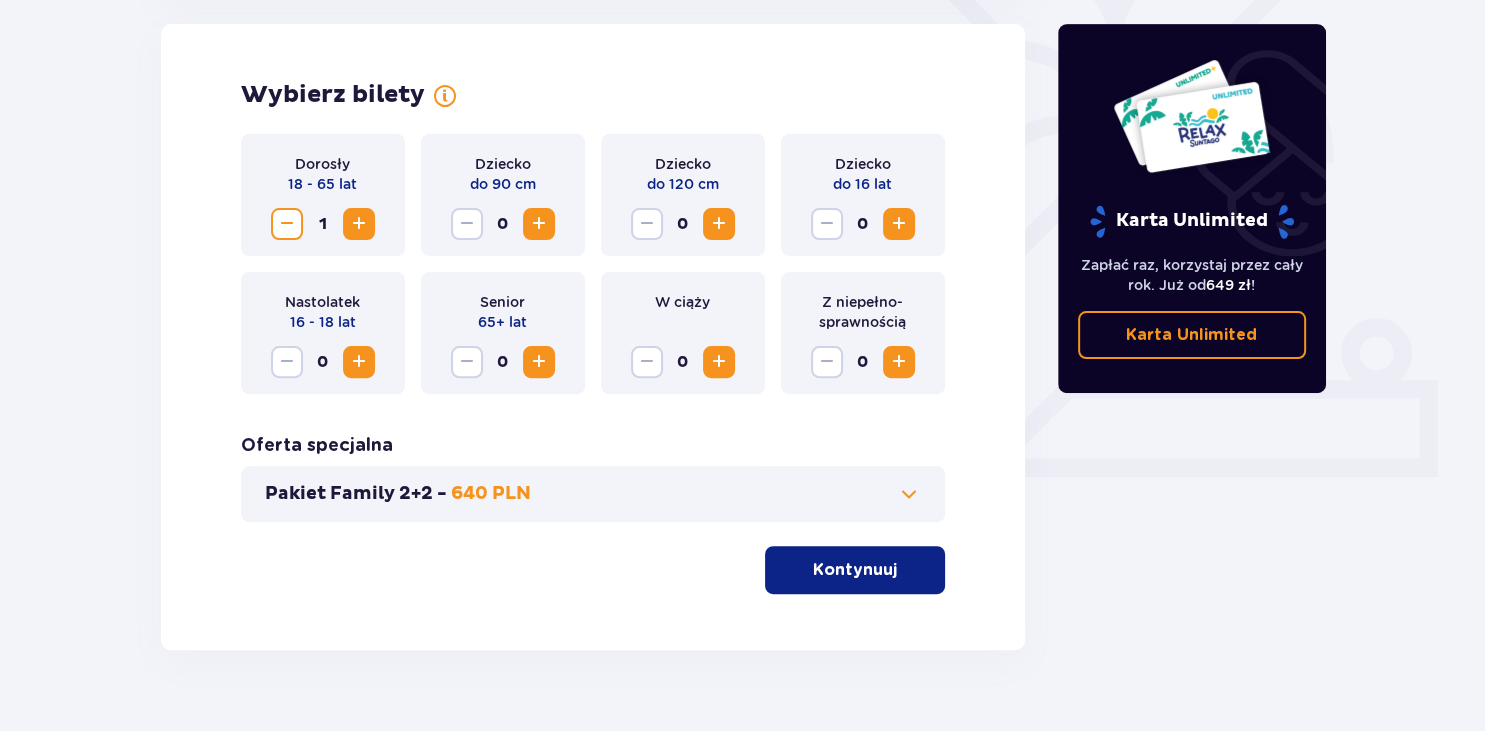 click at bounding box center [359, 224] 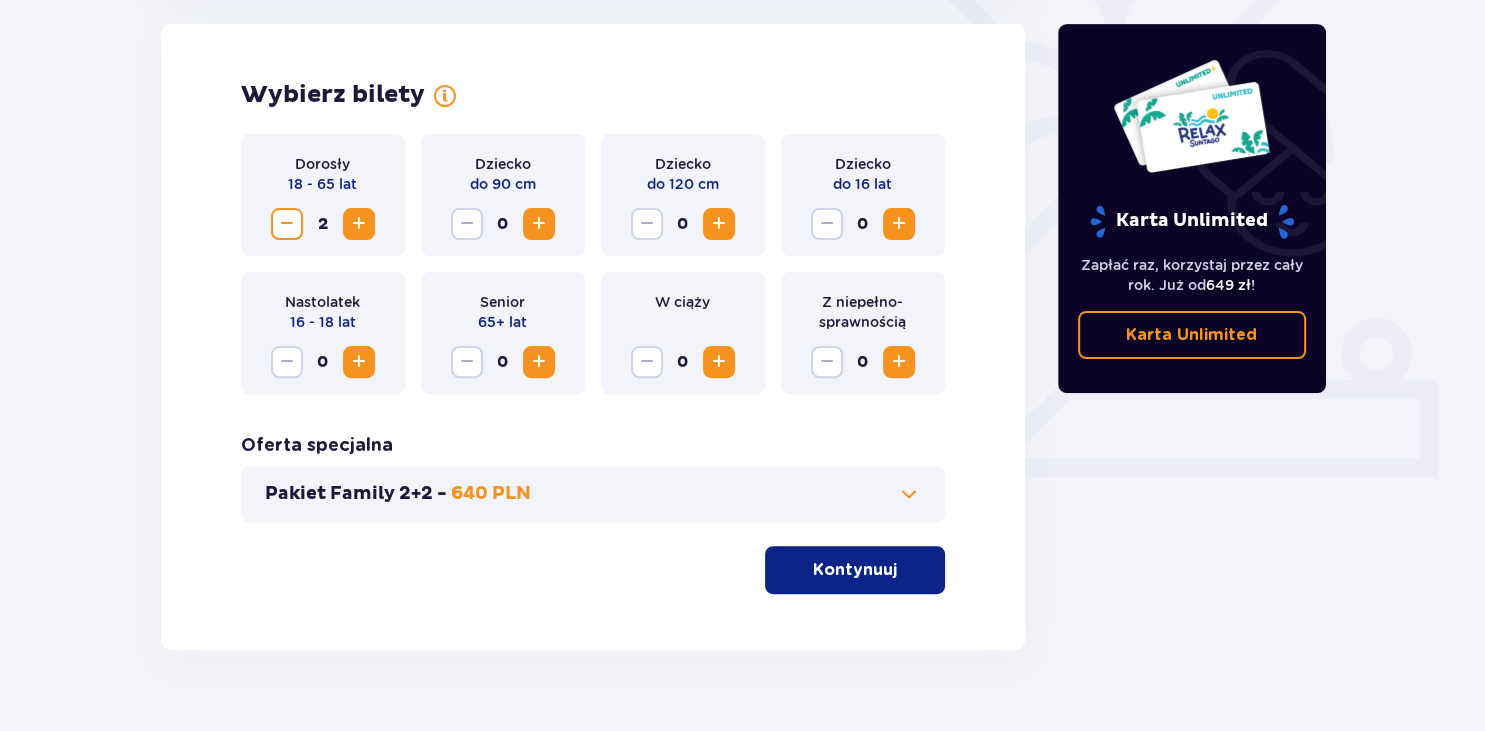 click at bounding box center (899, 224) 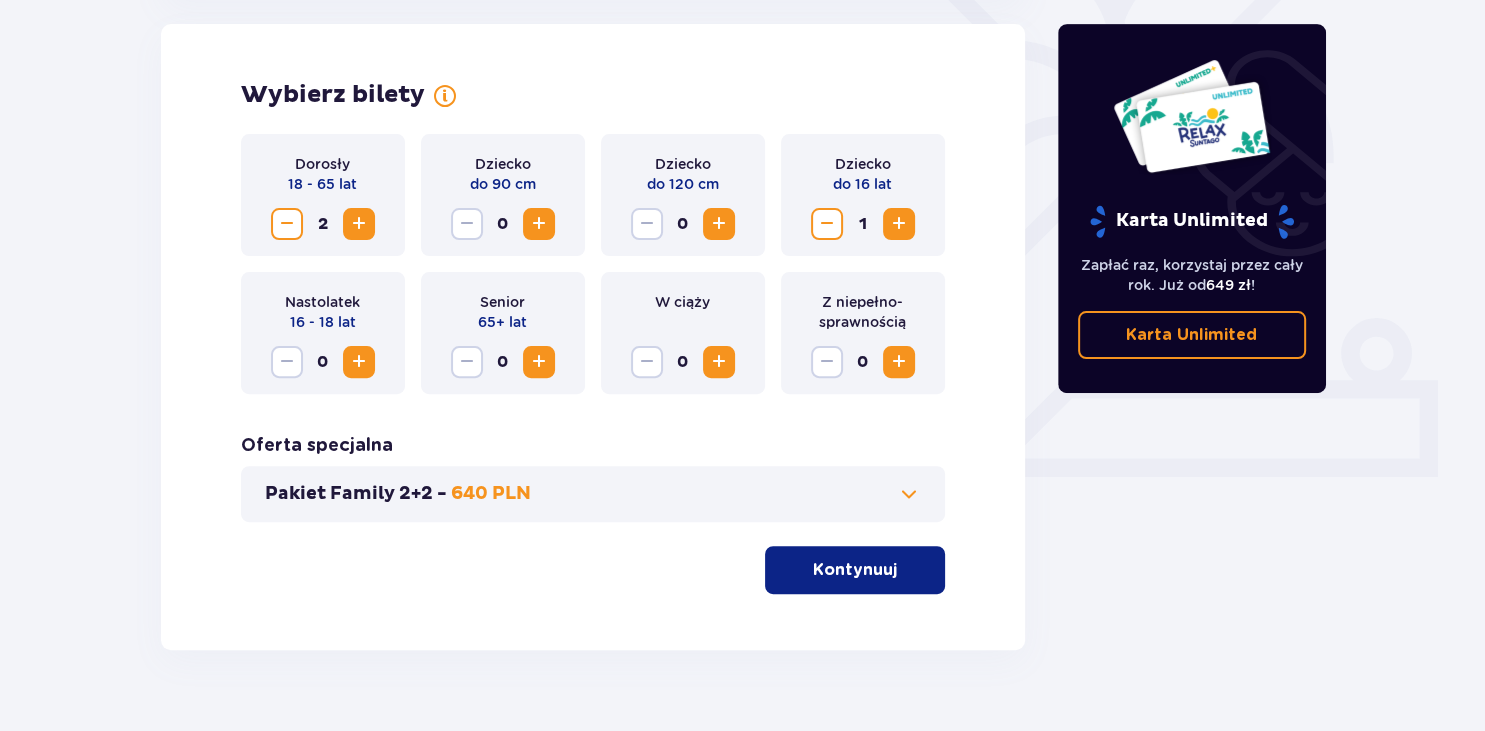 click at bounding box center (899, 224) 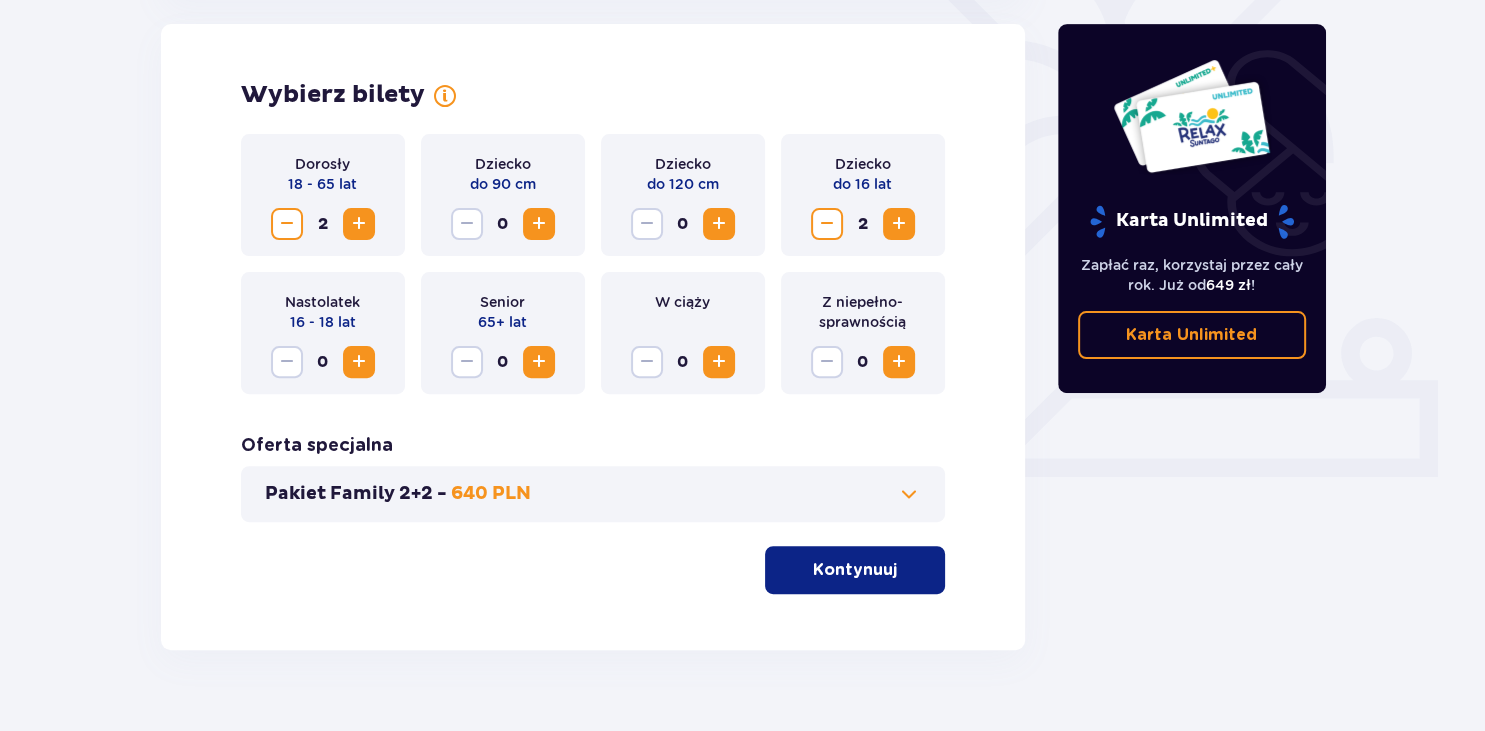 click at bounding box center [899, 224] 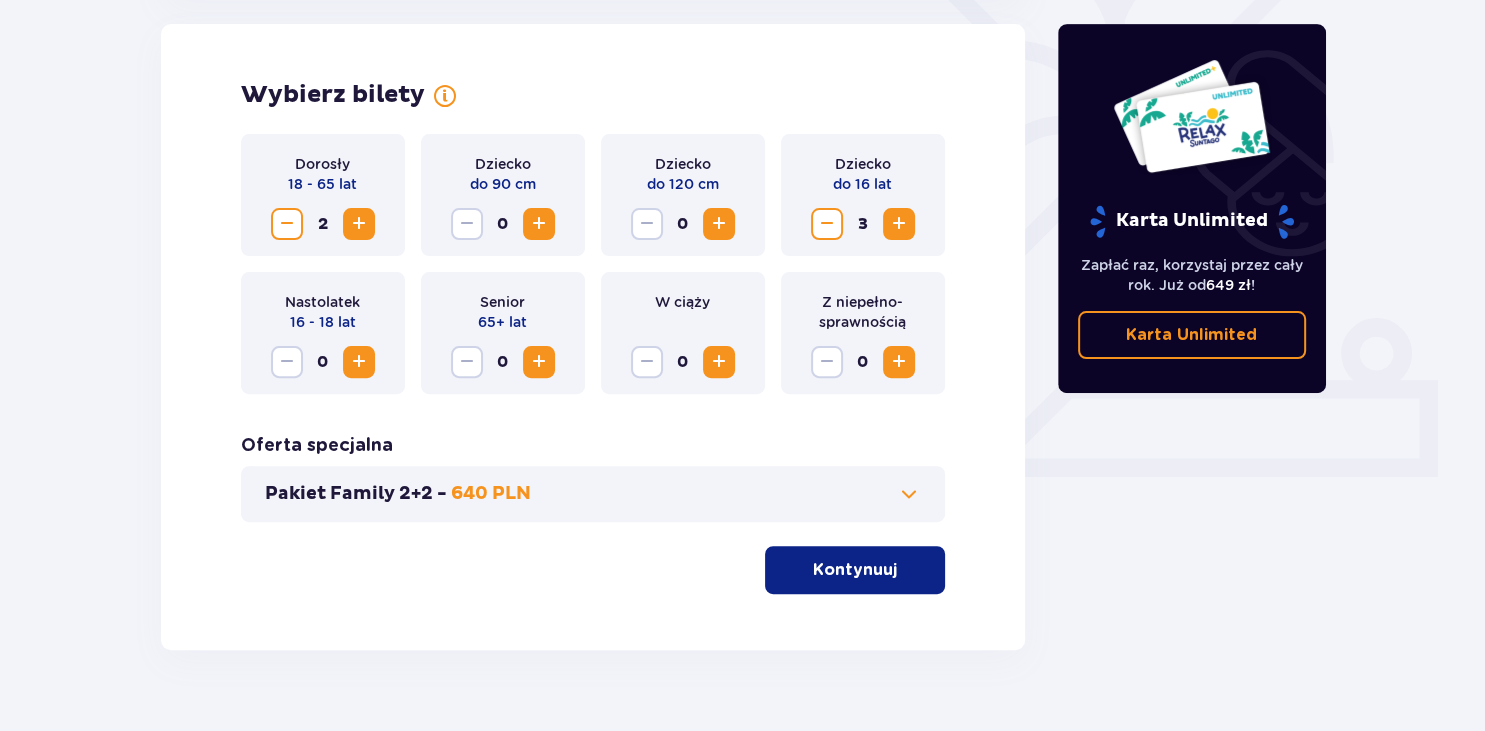 click on "Kontynuuj" at bounding box center [855, 570] 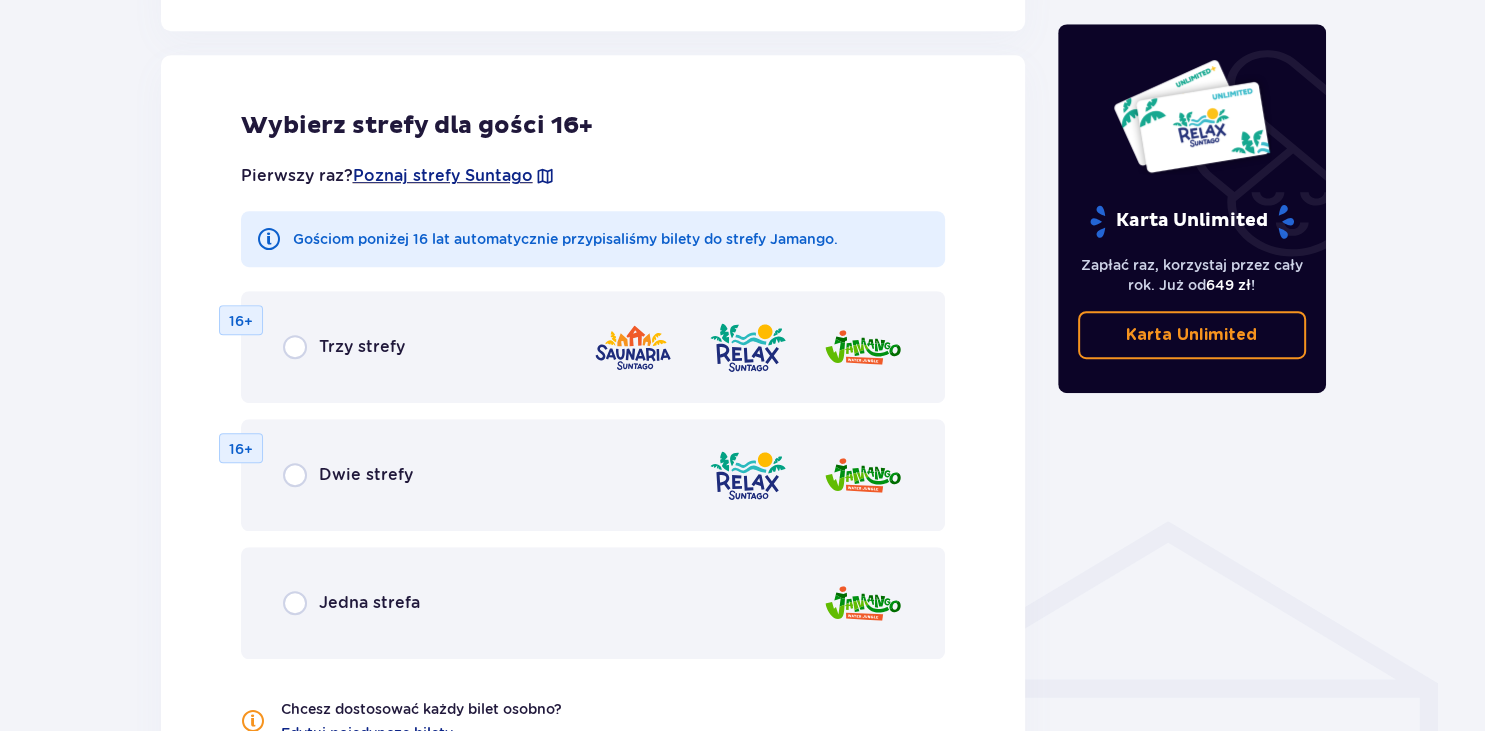 scroll, scrollTop: 1110, scrollLeft: 0, axis: vertical 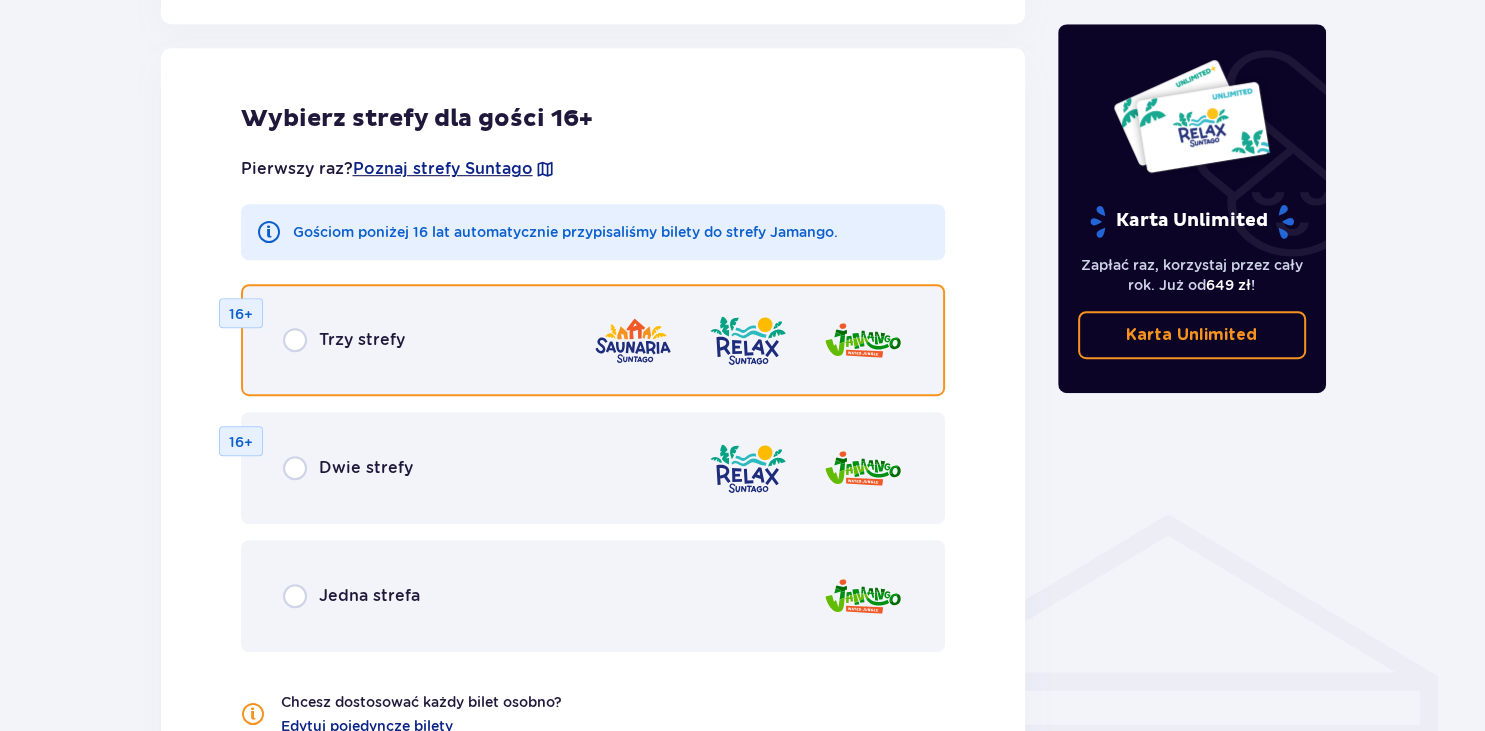 click at bounding box center (295, 340) 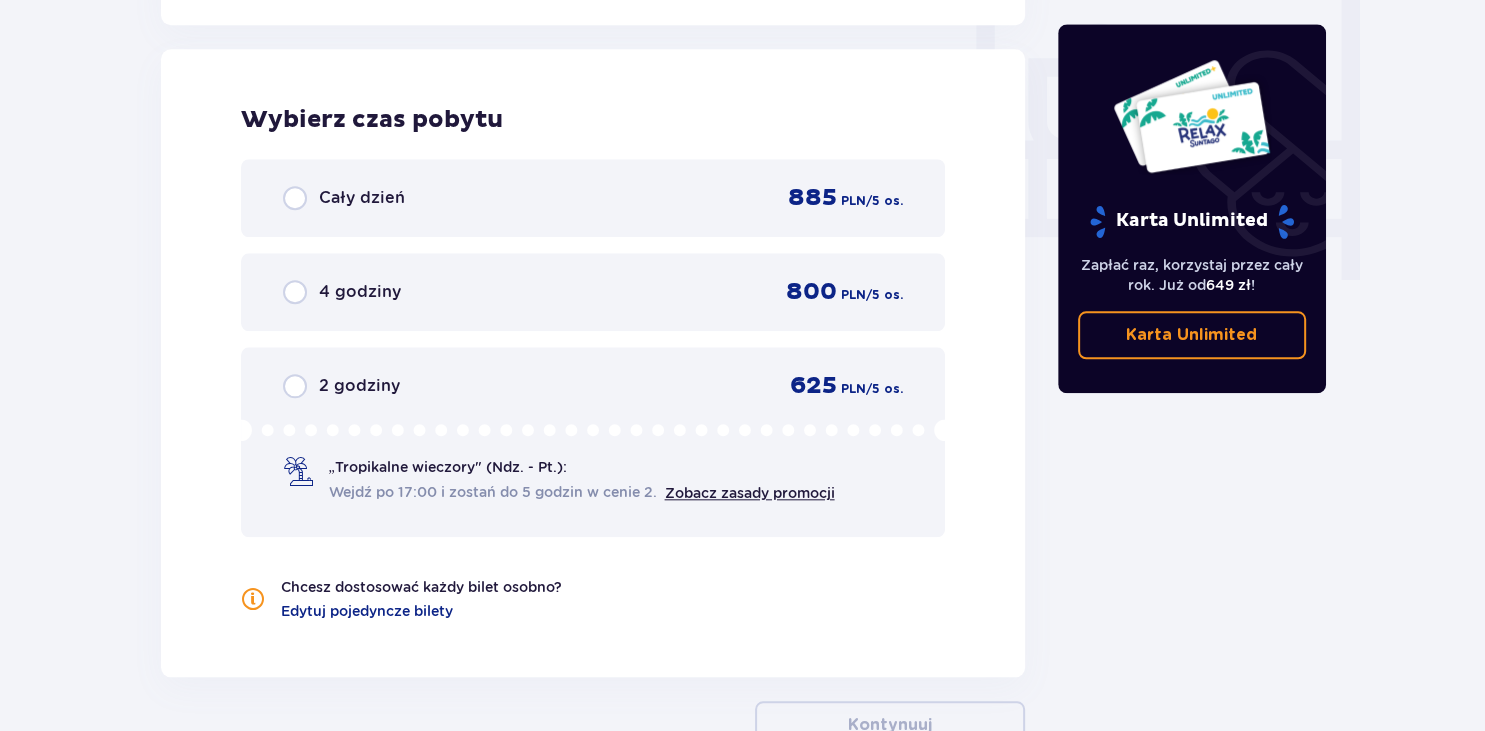 scroll, scrollTop: 1878, scrollLeft: 0, axis: vertical 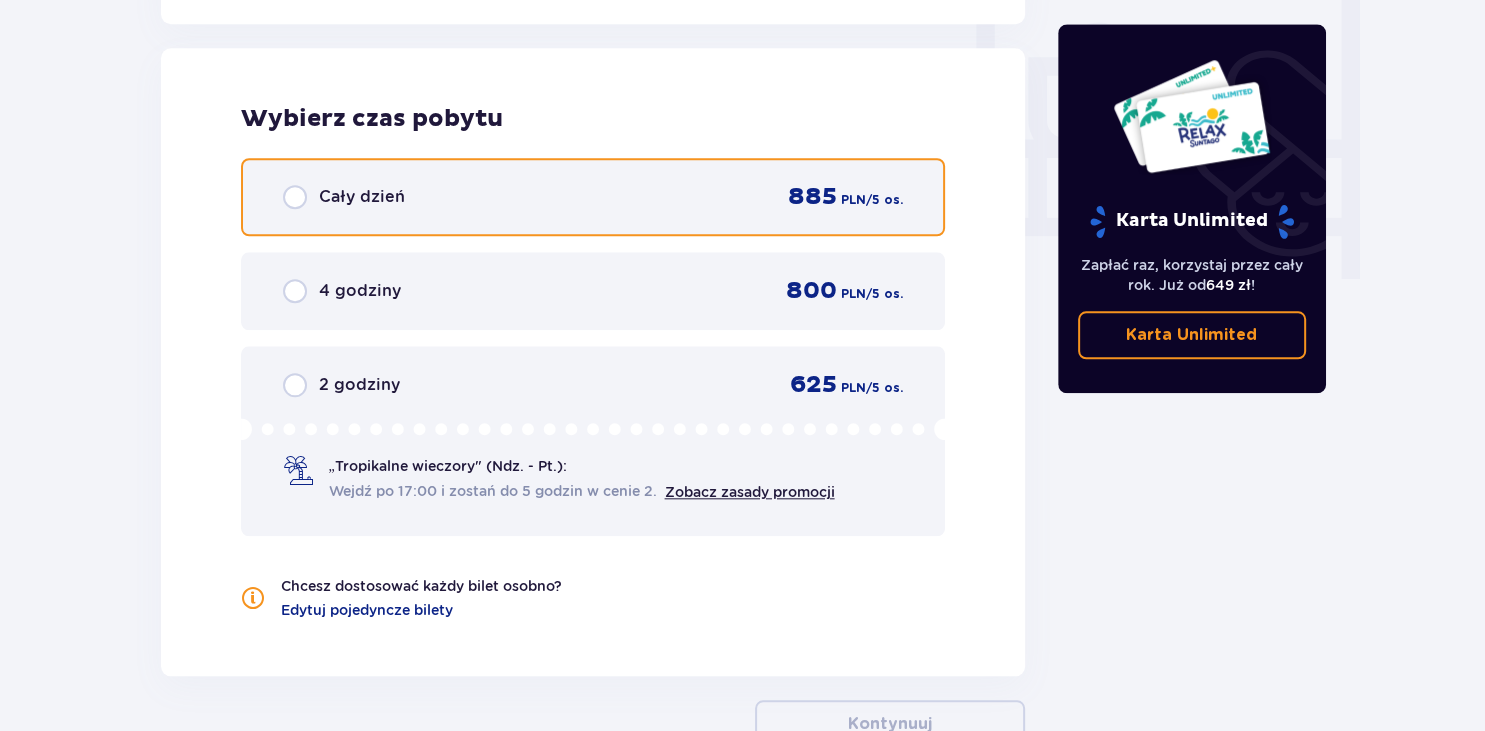click at bounding box center [295, 197] 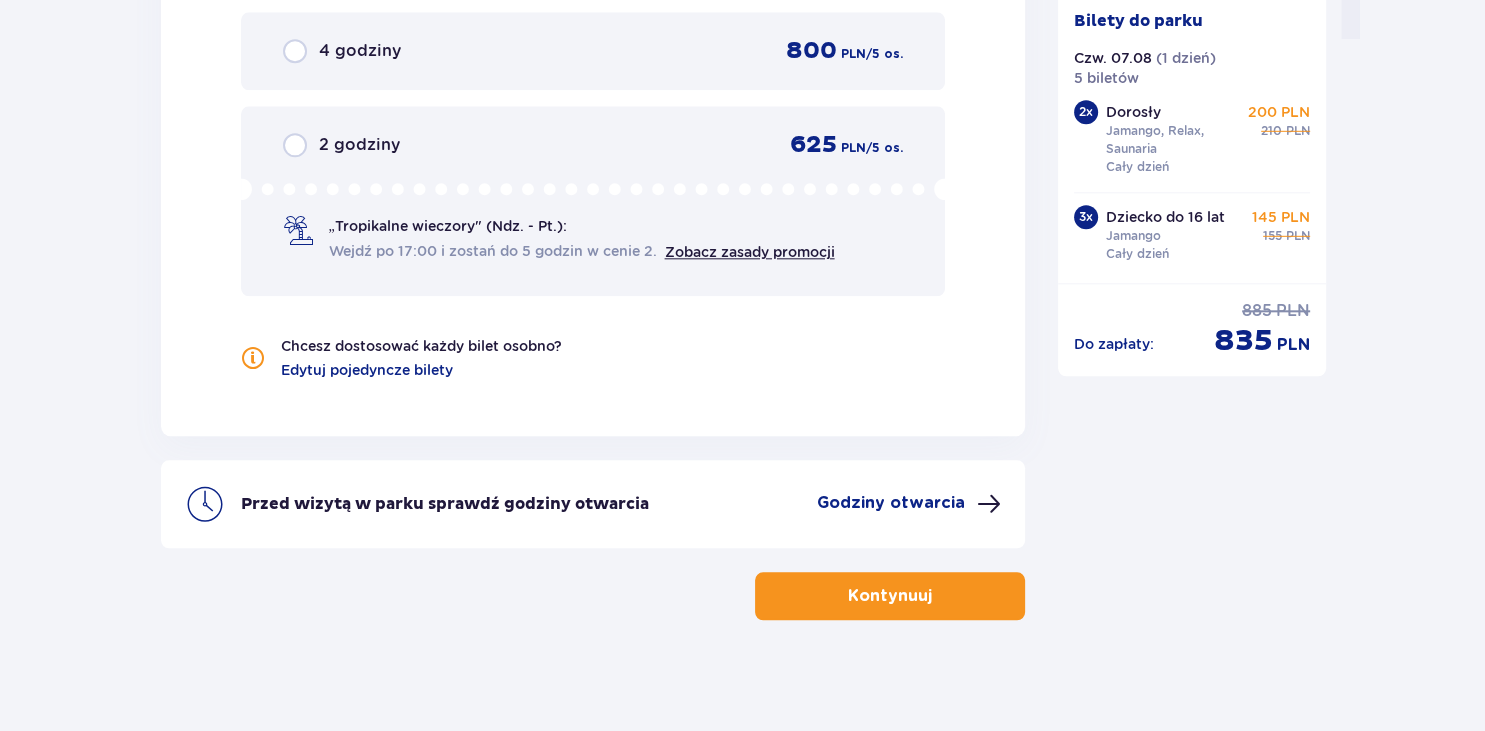 scroll, scrollTop: 2124, scrollLeft: 0, axis: vertical 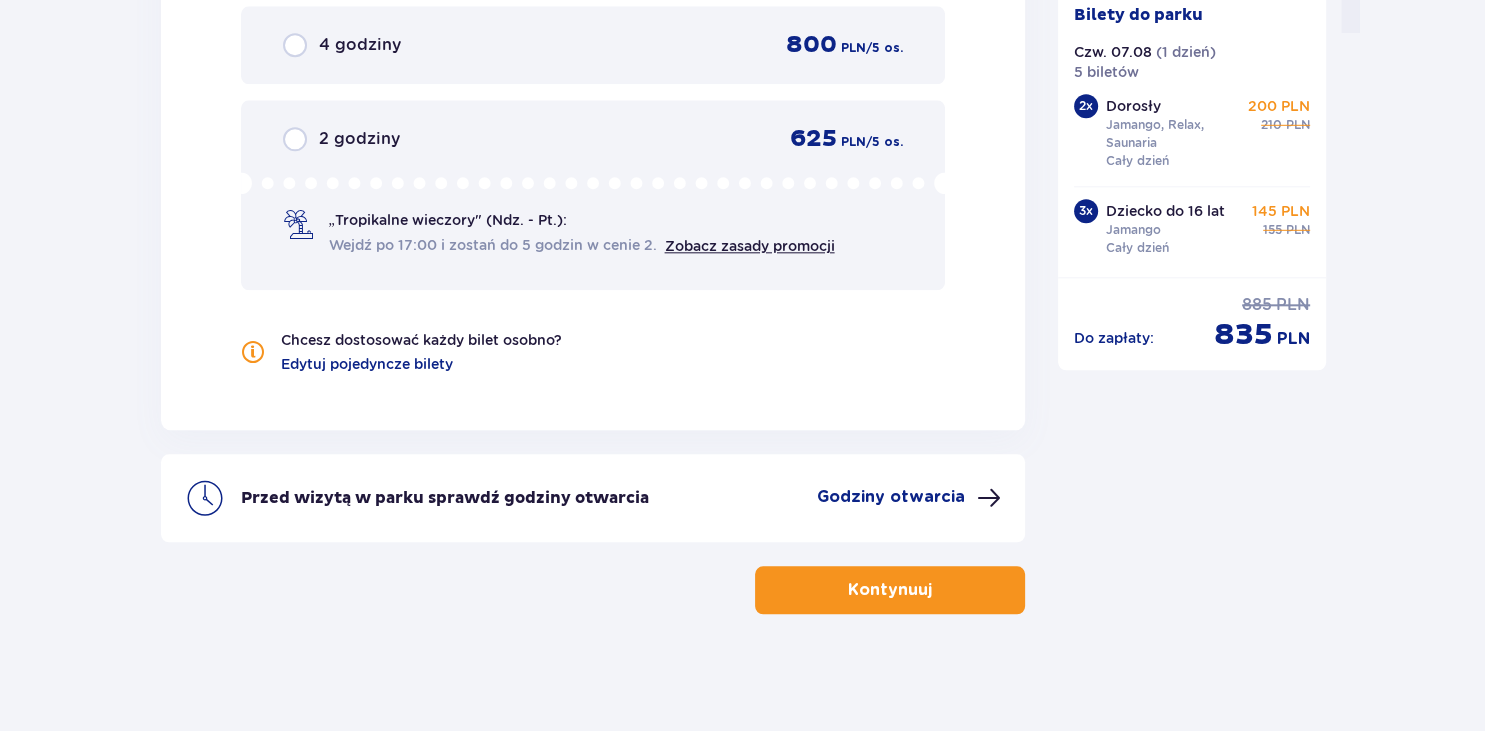 click on "Kontynuuj" at bounding box center [890, 590] 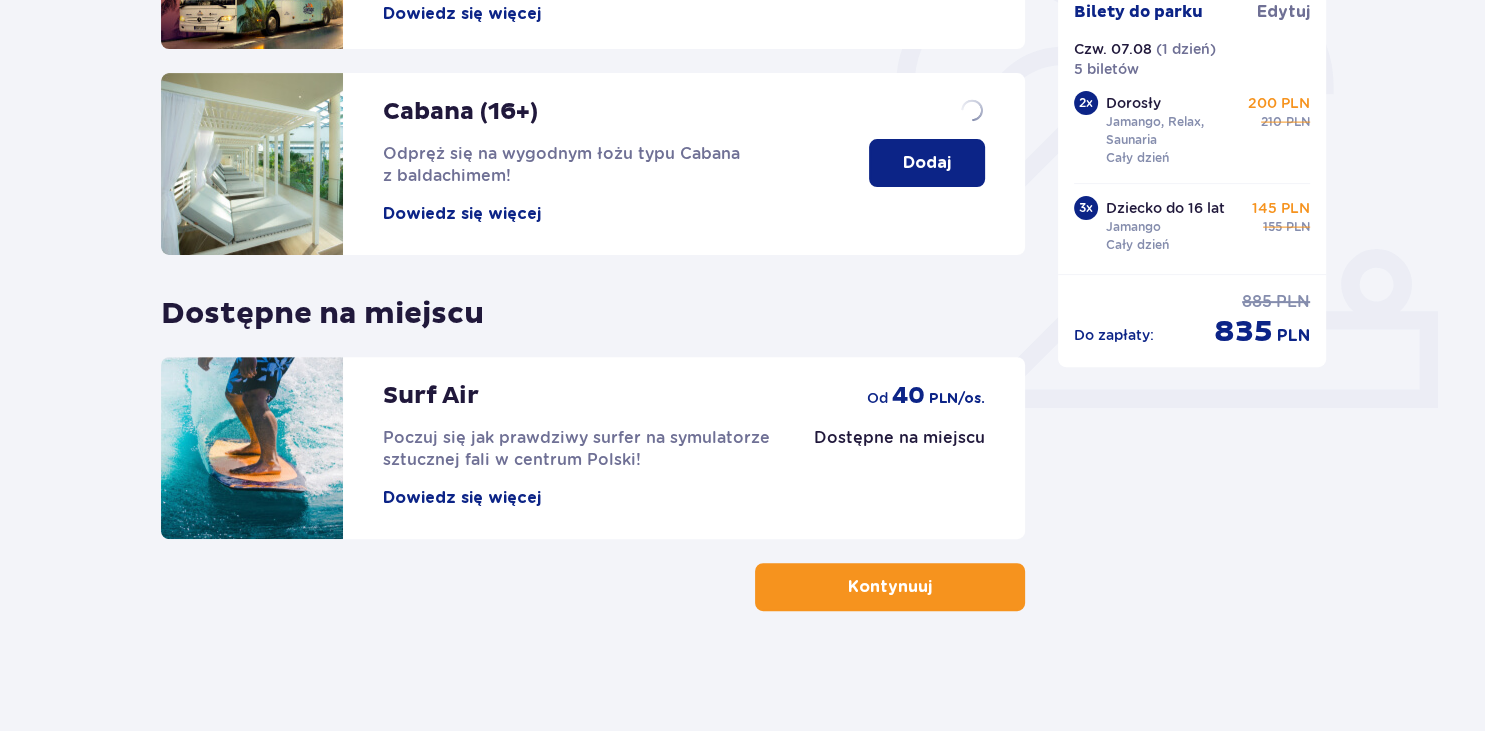 scroll, scrollTop: 0, scrollLeft: 0, axis: both 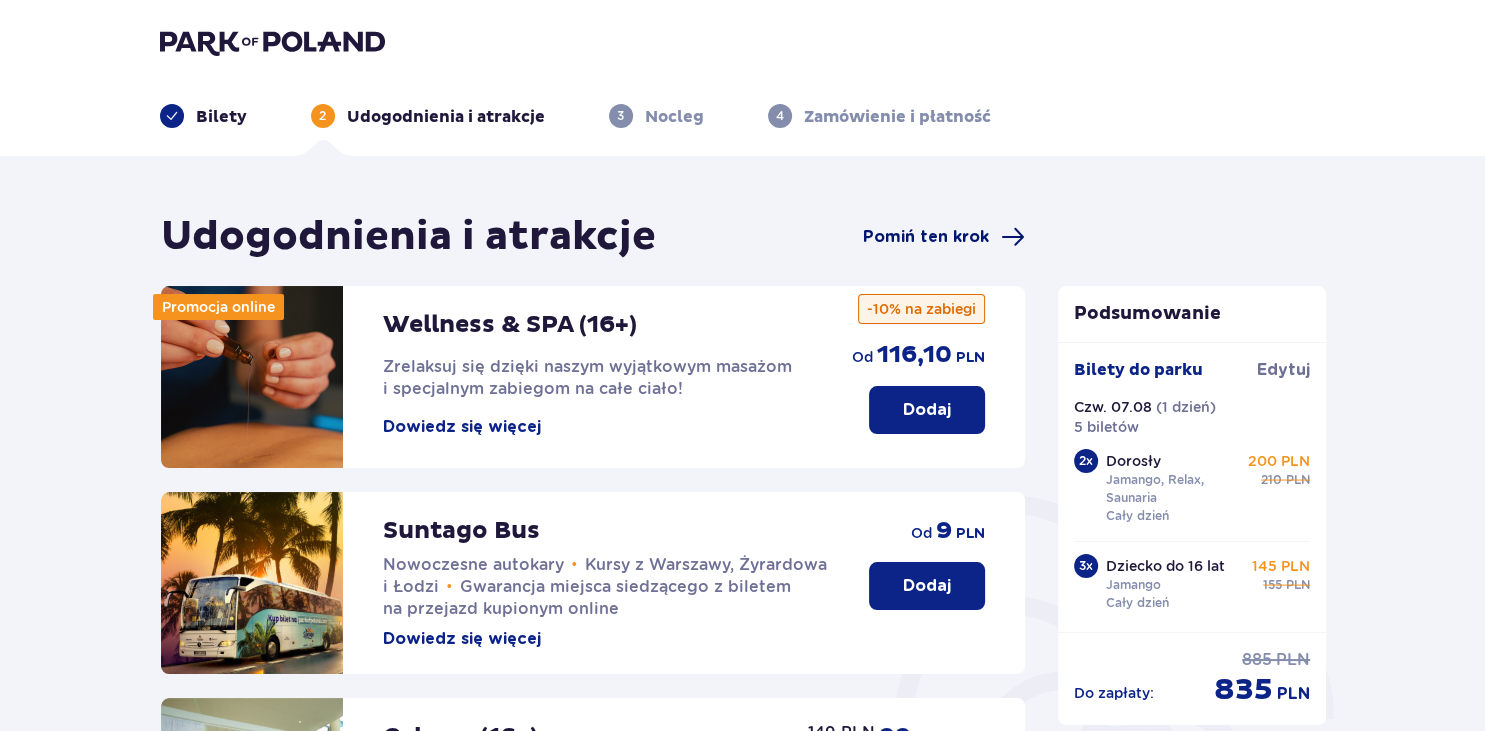 click on "Pomiń ten krok" at bounding box center [926, 237] 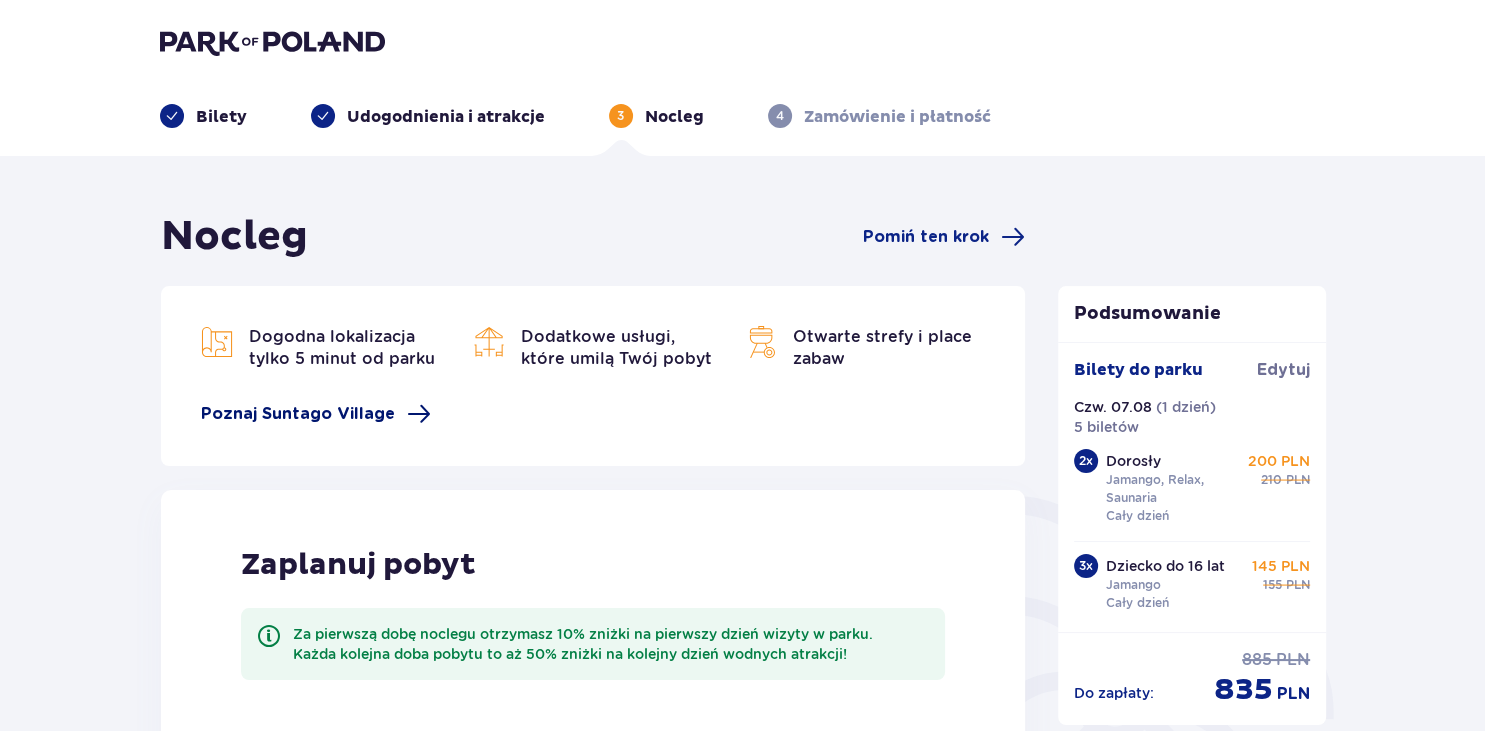 click on "Poznaj Suntago Village" at bounding box center [298, 414] 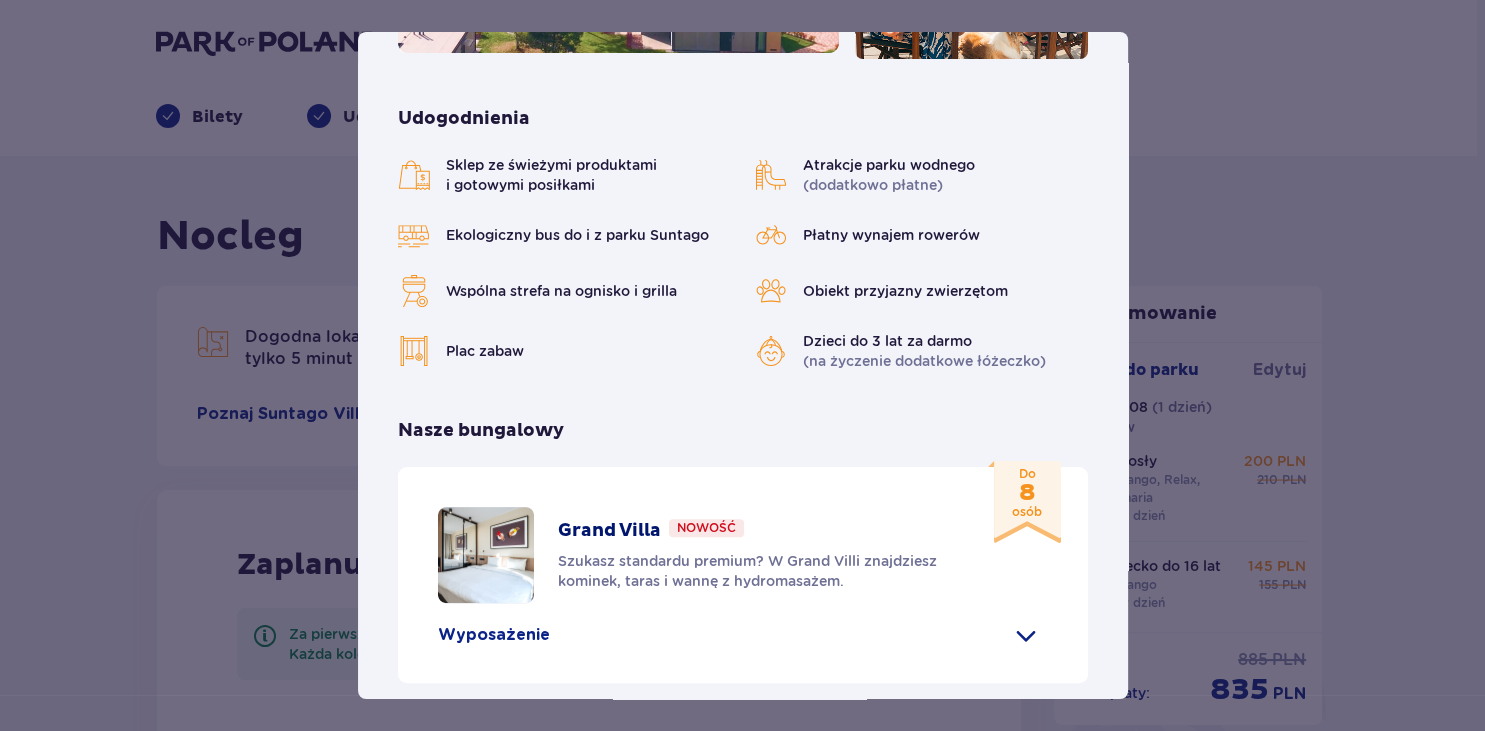 scroll, scrollTop: 678, scrollLeft: 0, axis: vertical 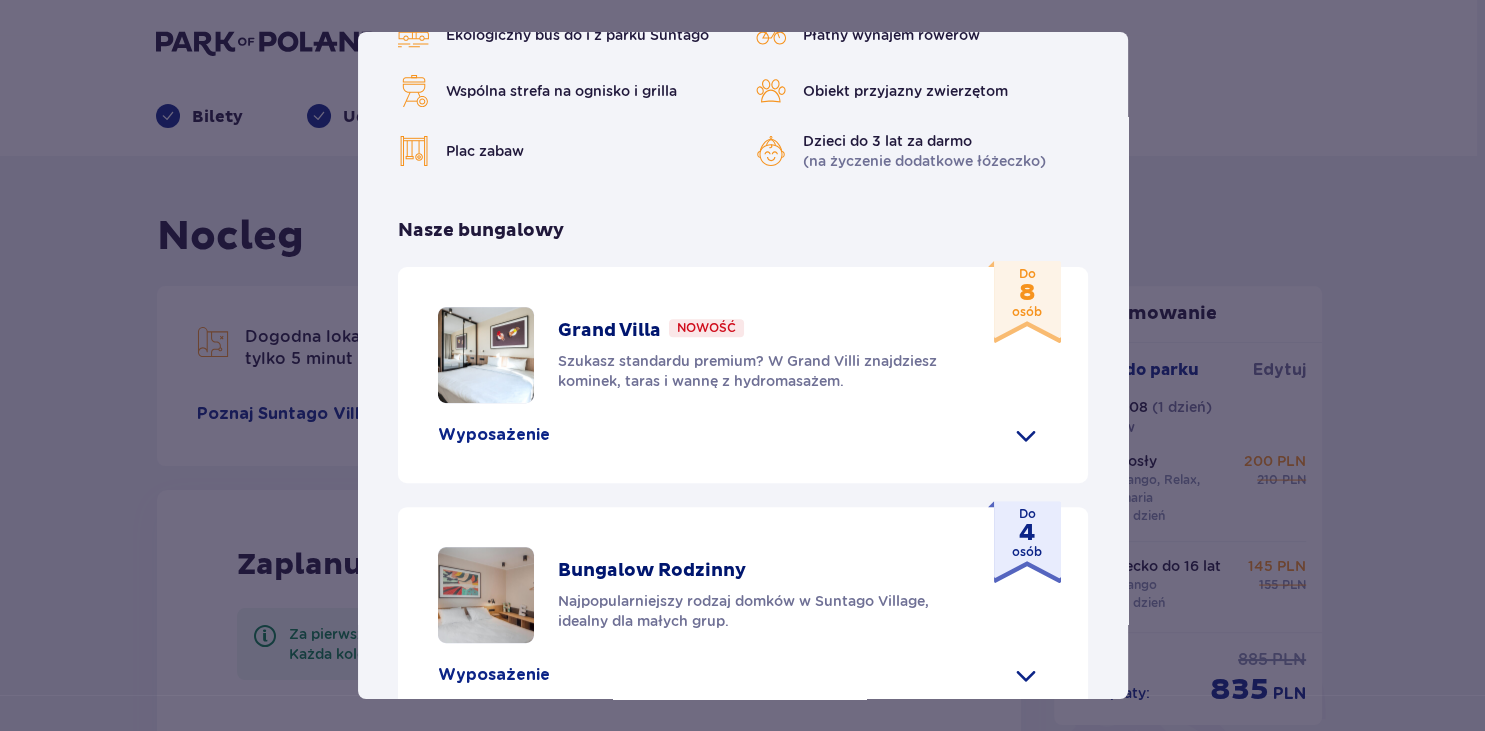 click on "Suntago Village Suntago Village to idealne miejsce dla fanów dobrej zabawy i tropikalnego klimatu, którzy chcą dłużej cieszyć się pobytem w Suntago i wakacyjną atmosferą. Udogodnienia Sklep ze świeżymi produktami i gotowymi posiłkami   Atrakcje parku wodnego   (dodatkowo płatne) Ekologiczny bus do i z parku Suntago   Płatny wynajem rowerów   Wspólna strefa na ognisko i grilla   Obiekt przyjazny zwierzętom   Plac zabaw   Dzieci do 3 lat za darmo   (na życzenie dodatkowe łóżeczko) Nasze bungalowy Grand Villa Nowość Szukasz standardu premium? W Grand Villi znajdziesz kominek, taras i wannę z hydromasażem. Do  8  osób Wyposażenie Aneks kuchenny   2 sypialnie z podwójnym łóżkiem   1 sypialnia z 2 pojedynczymi łóżkami   Rozkładana sofa   Skrytka depozytowa   Bezpłatne WiFi   Łóżeczko dziecięce   (na życzenie) Suszarka do włosów   Klimatyzacja   2x Smart TV   Kapcie hotelowe   Zestaw do prasowania   (na życzenie) Szlafrok   (na życzenie) Wanna z hydromasażem   Kominek" at bounding box center [742, 365] 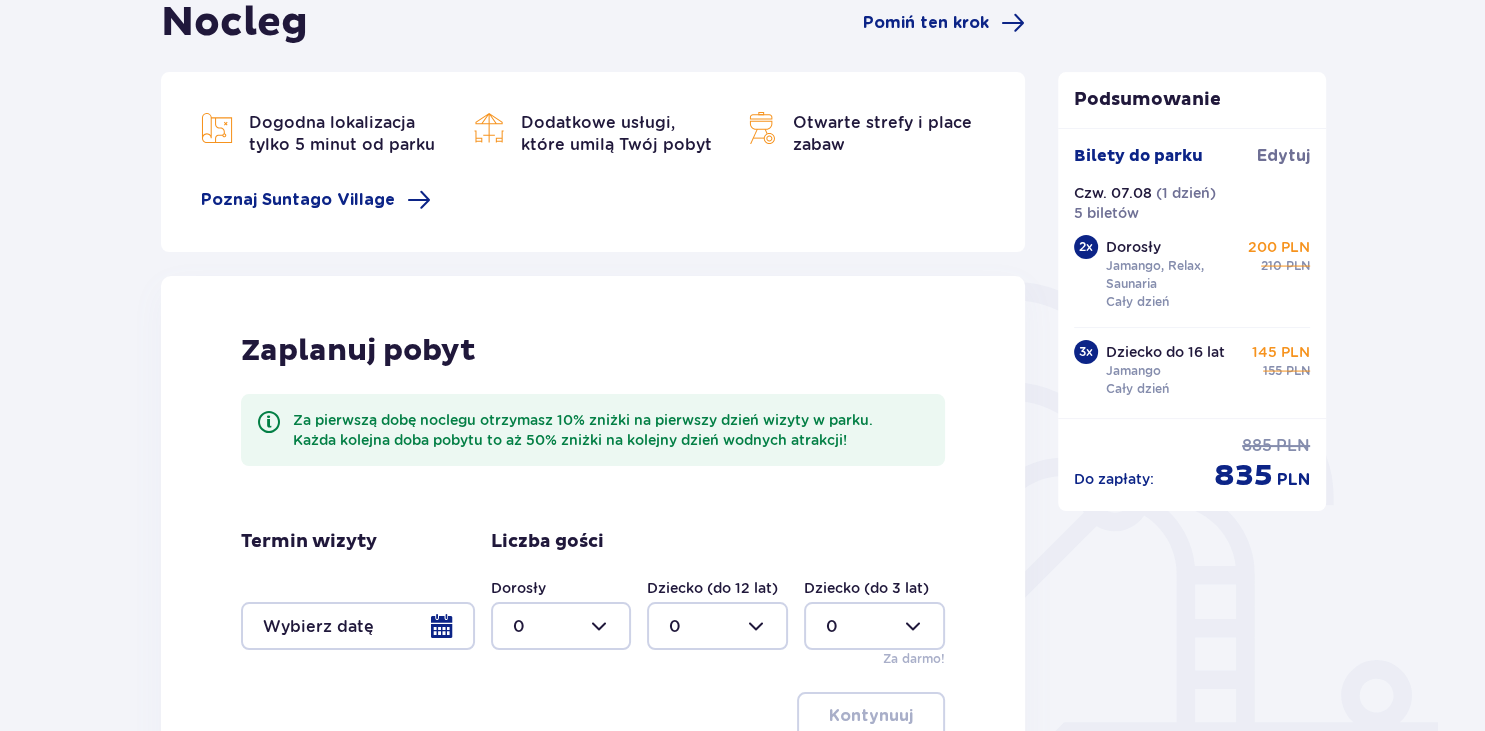scroll, scrollTop: 288, scrollLeft: 0, axis: vertical 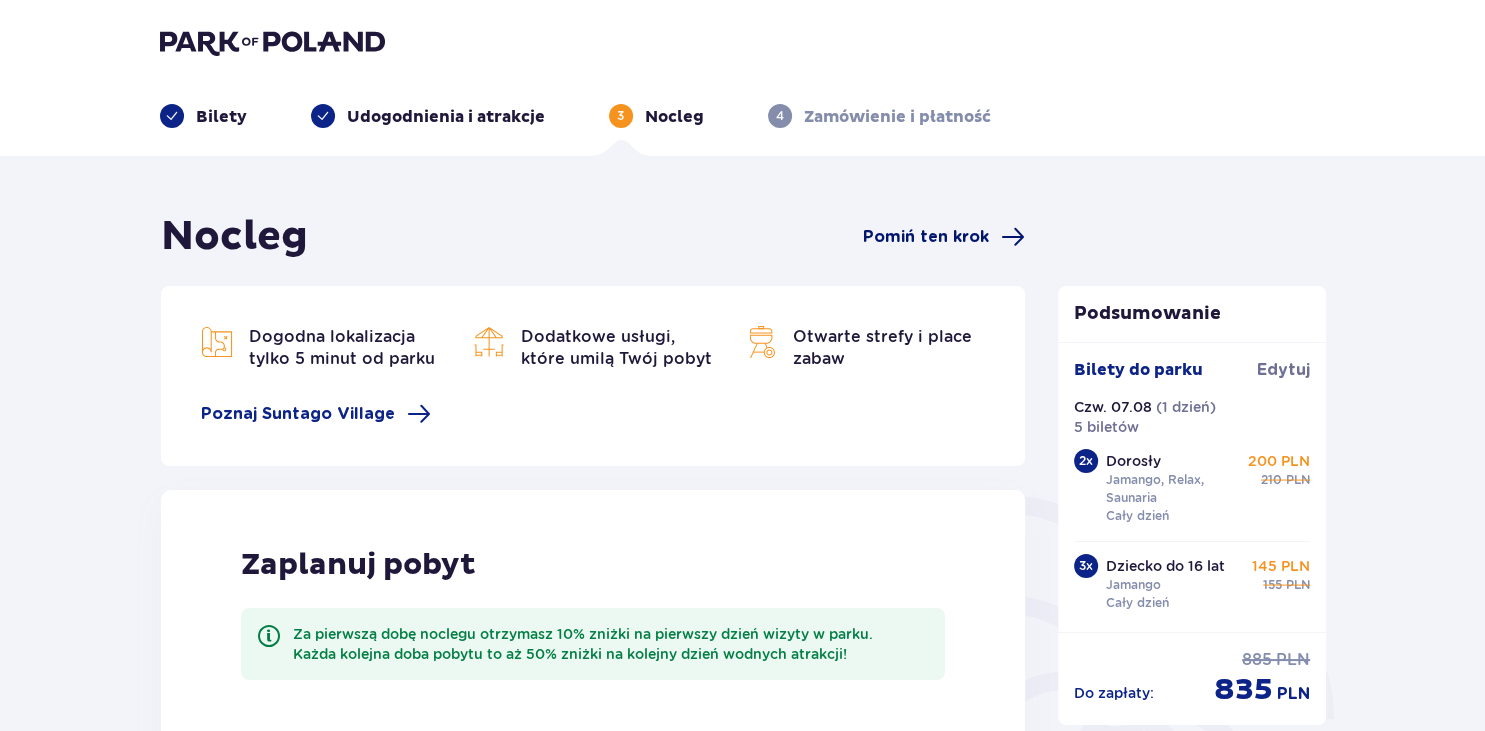click on "Pomiń ten krok" at bounding box center (926, 237) 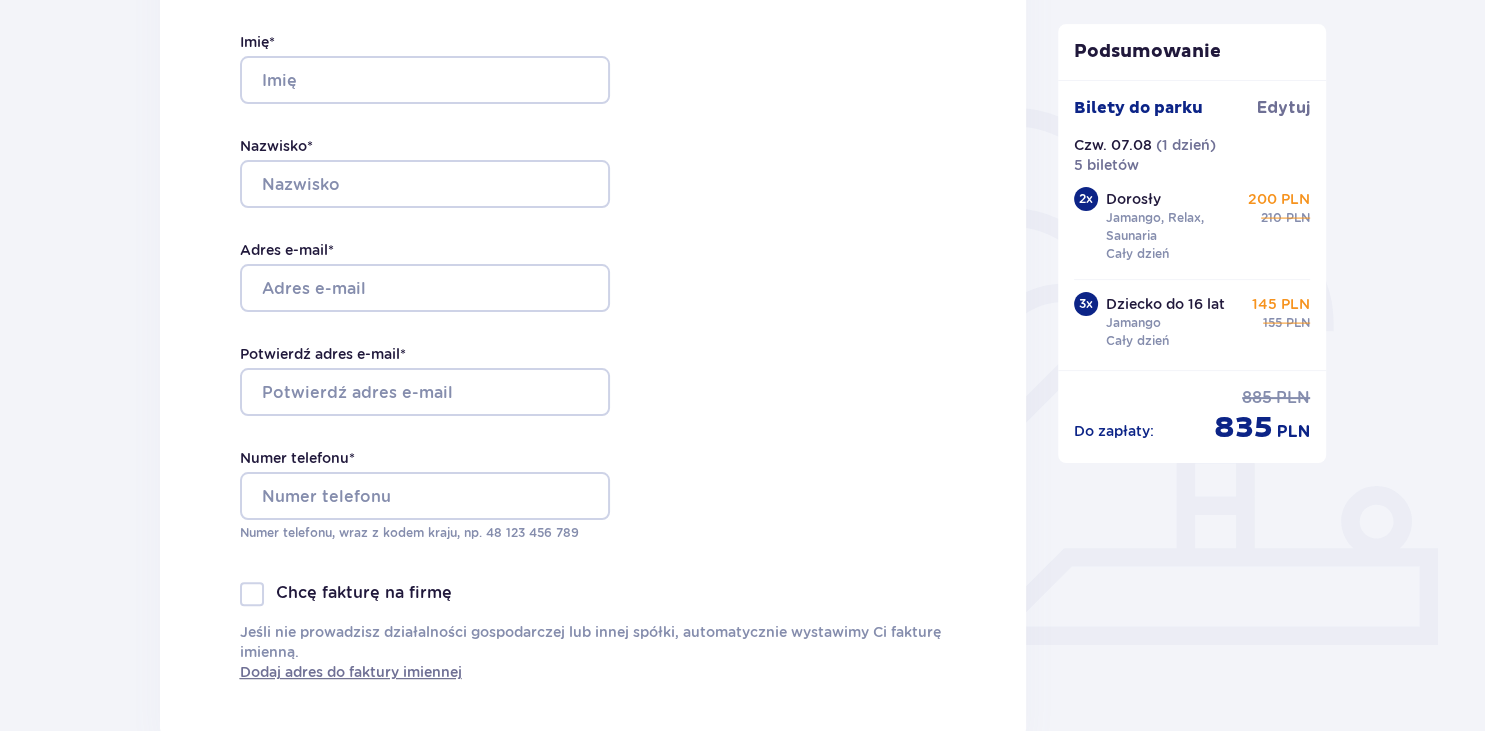 scroll, scrollTop: 513, scrollLeft: 0, axis: vertical 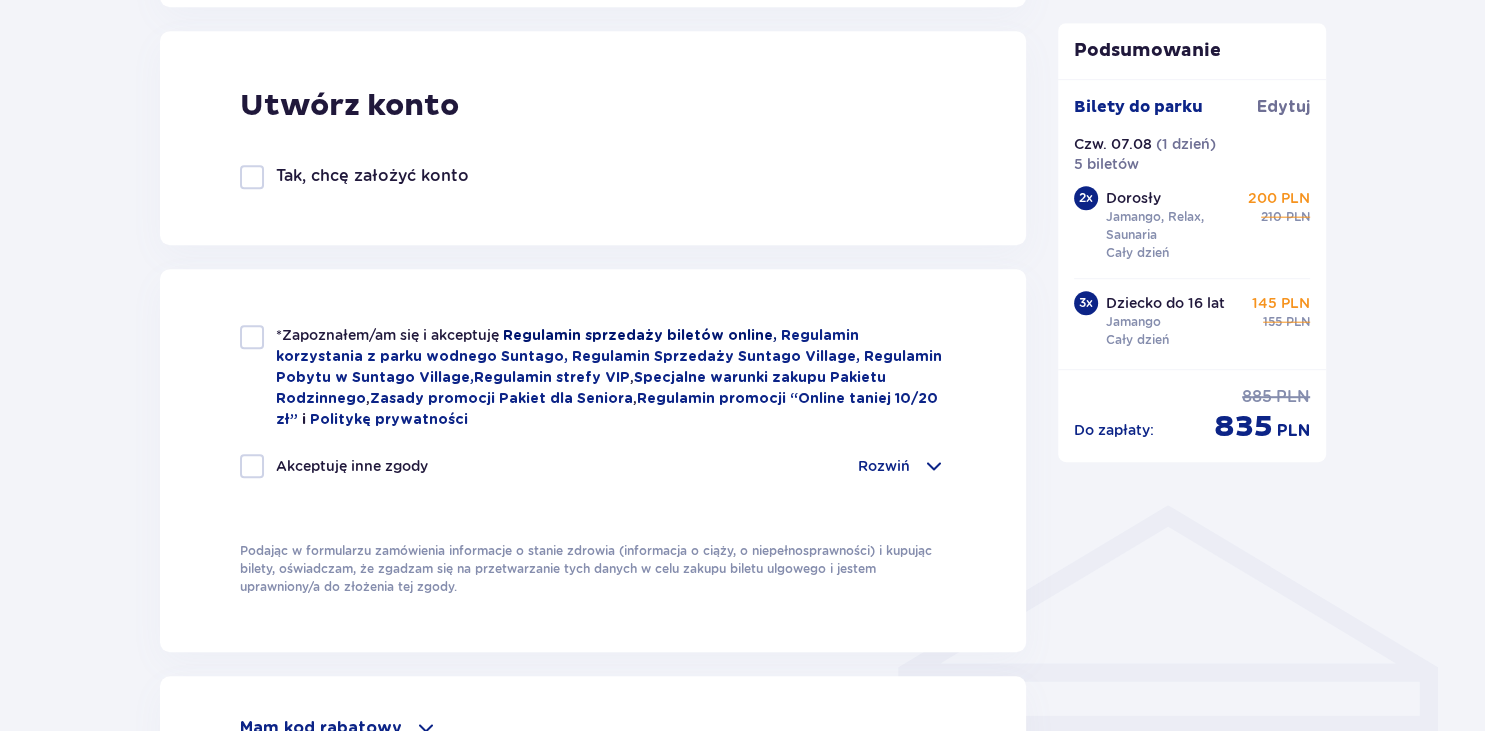 click on "Regulamin sprzedaży biletów online," at bounding box center [642, 336] 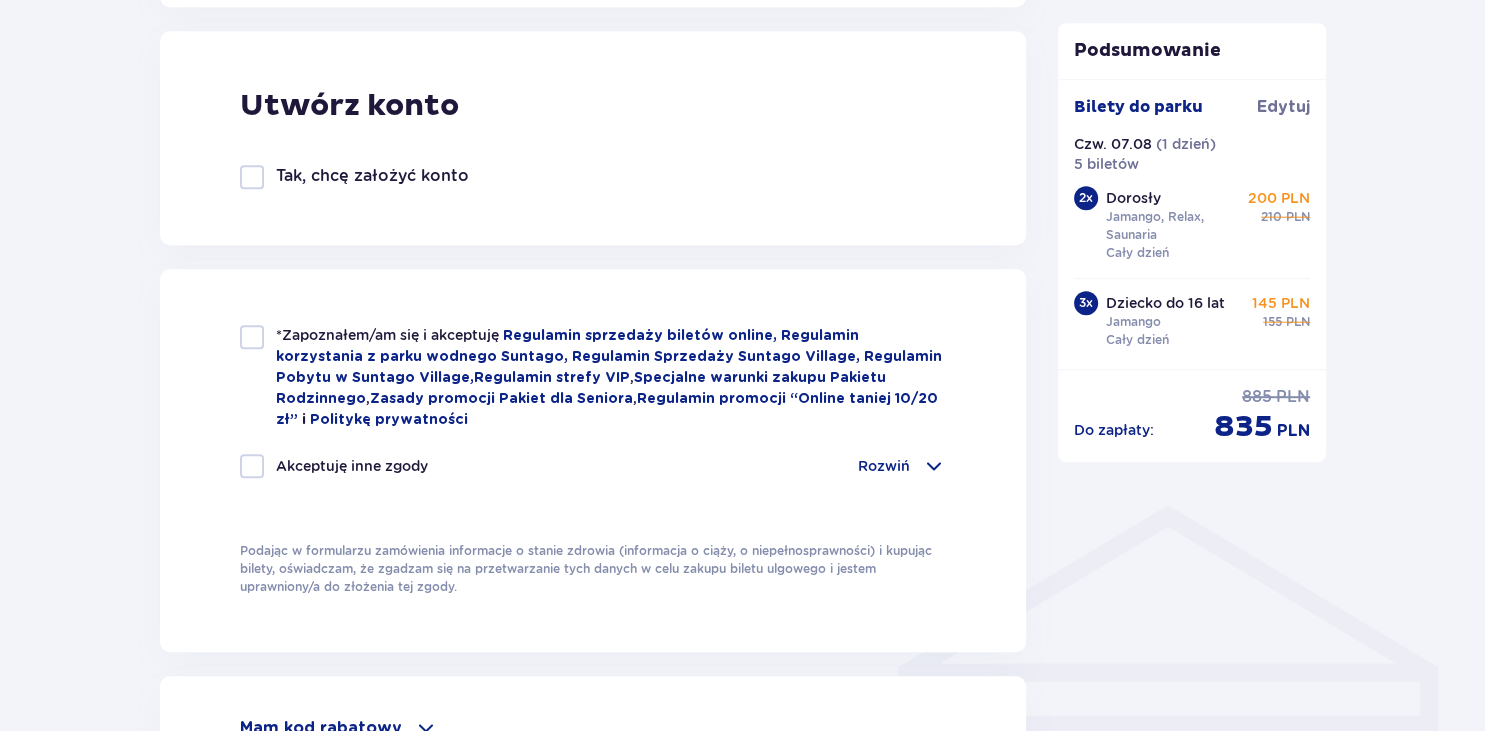 click at bounding box center [252, 337] 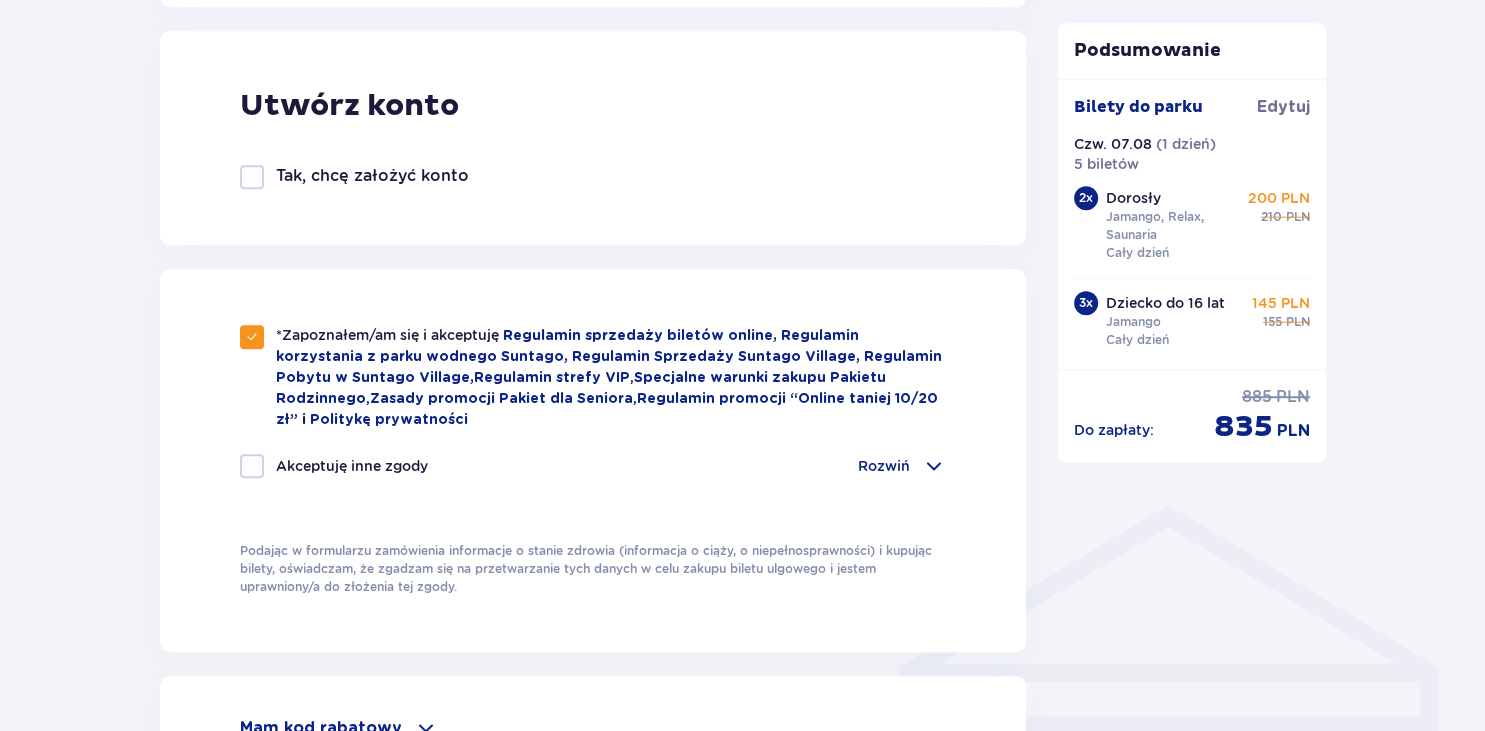 checkbox on "true" 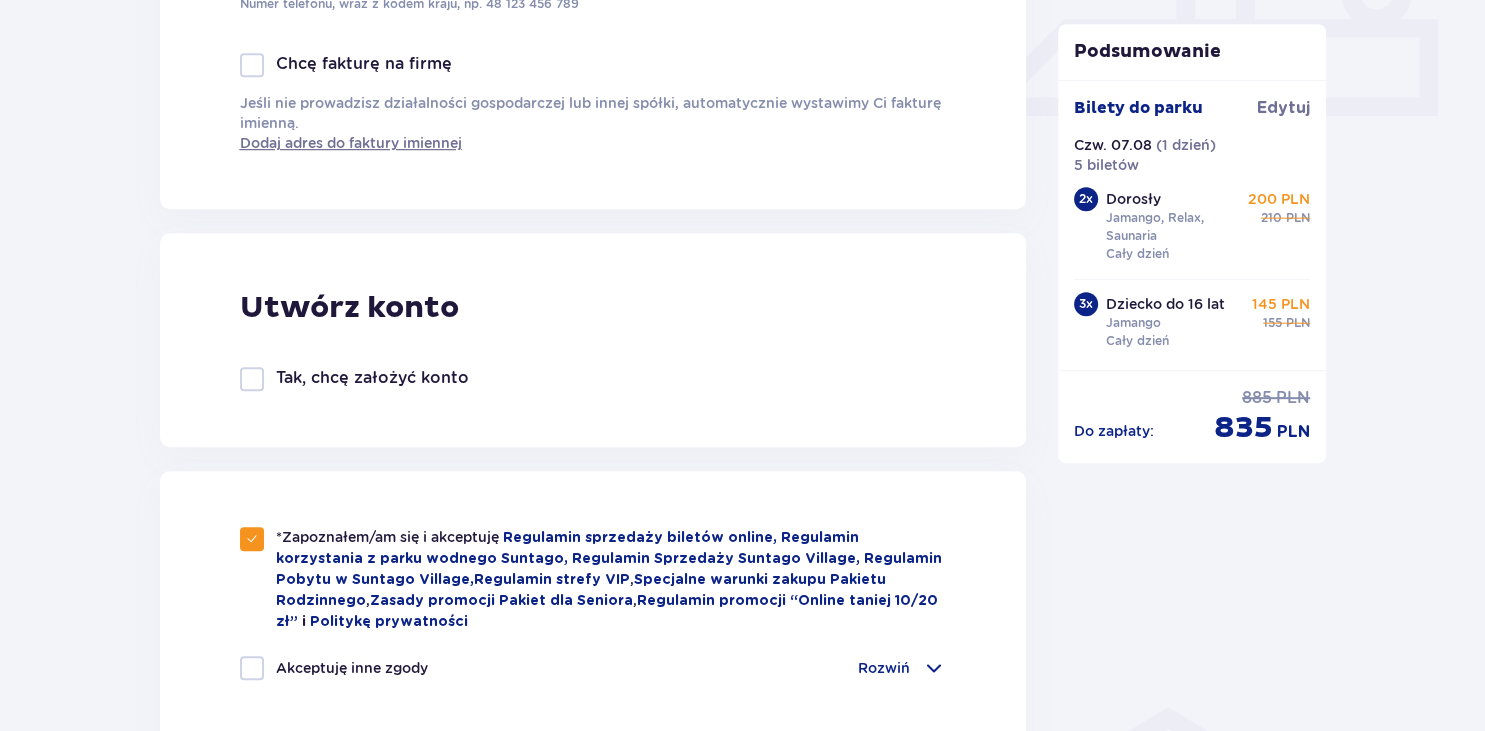 scroll, scrollTop: 914, scrollLeft: 0, axis: vertical 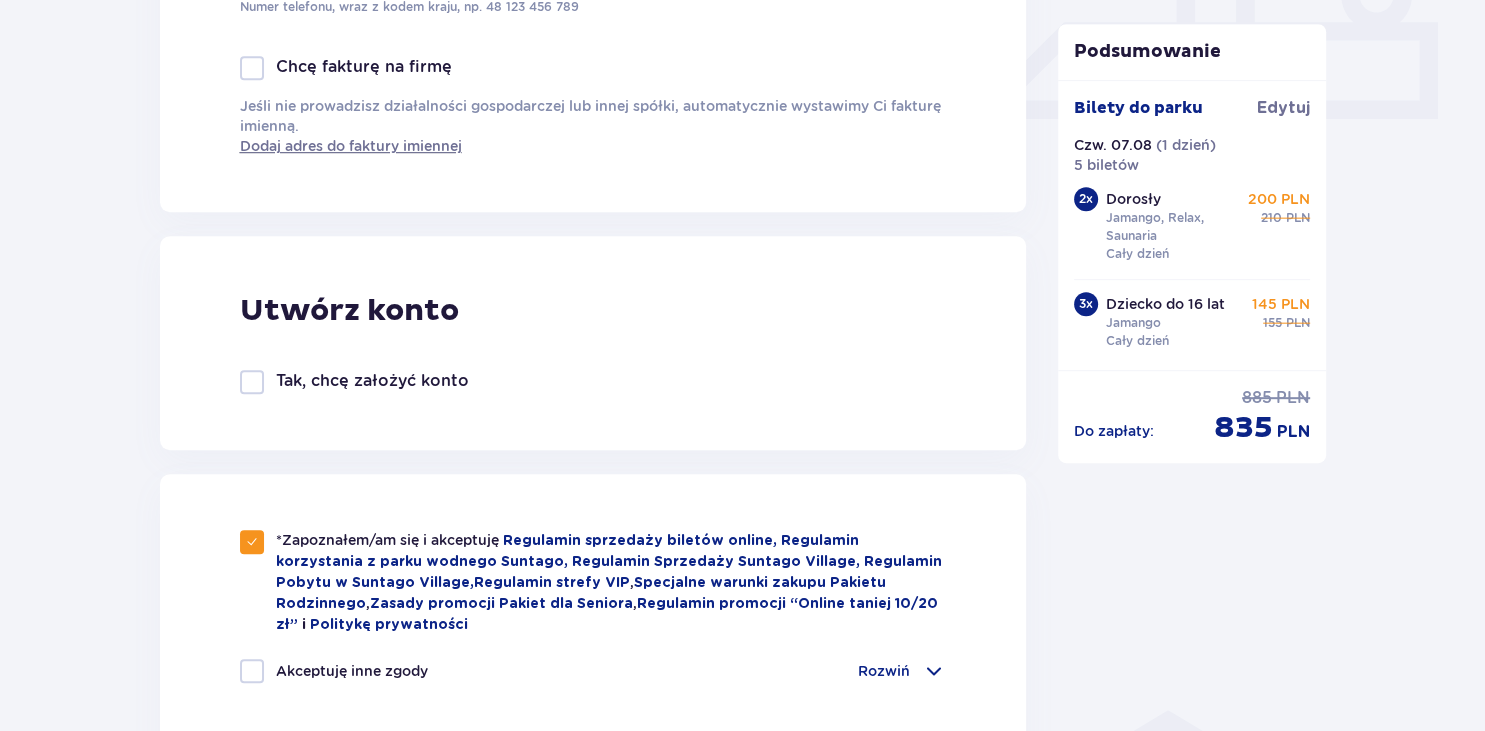 click at bounding box center [252, 382] 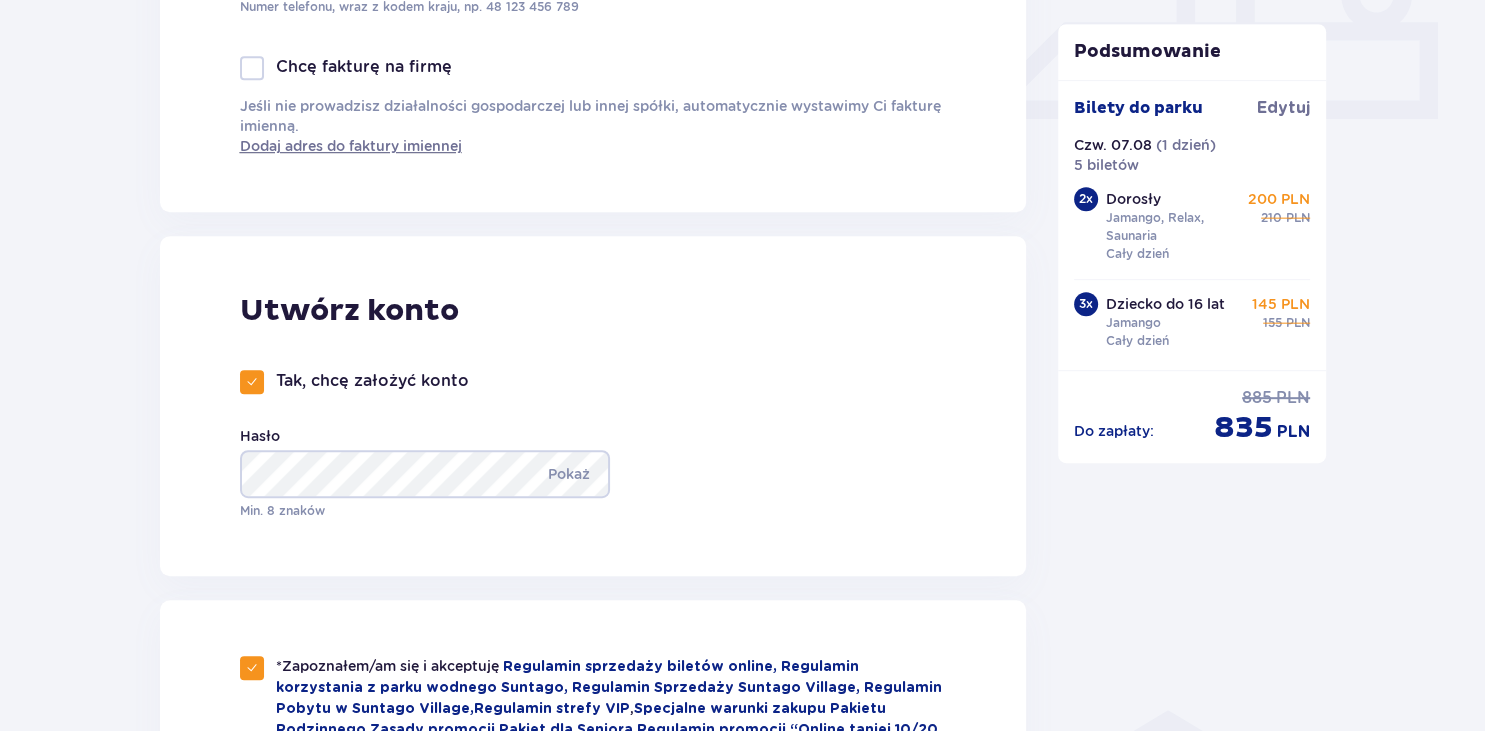 click at bounding box center [252, 382] 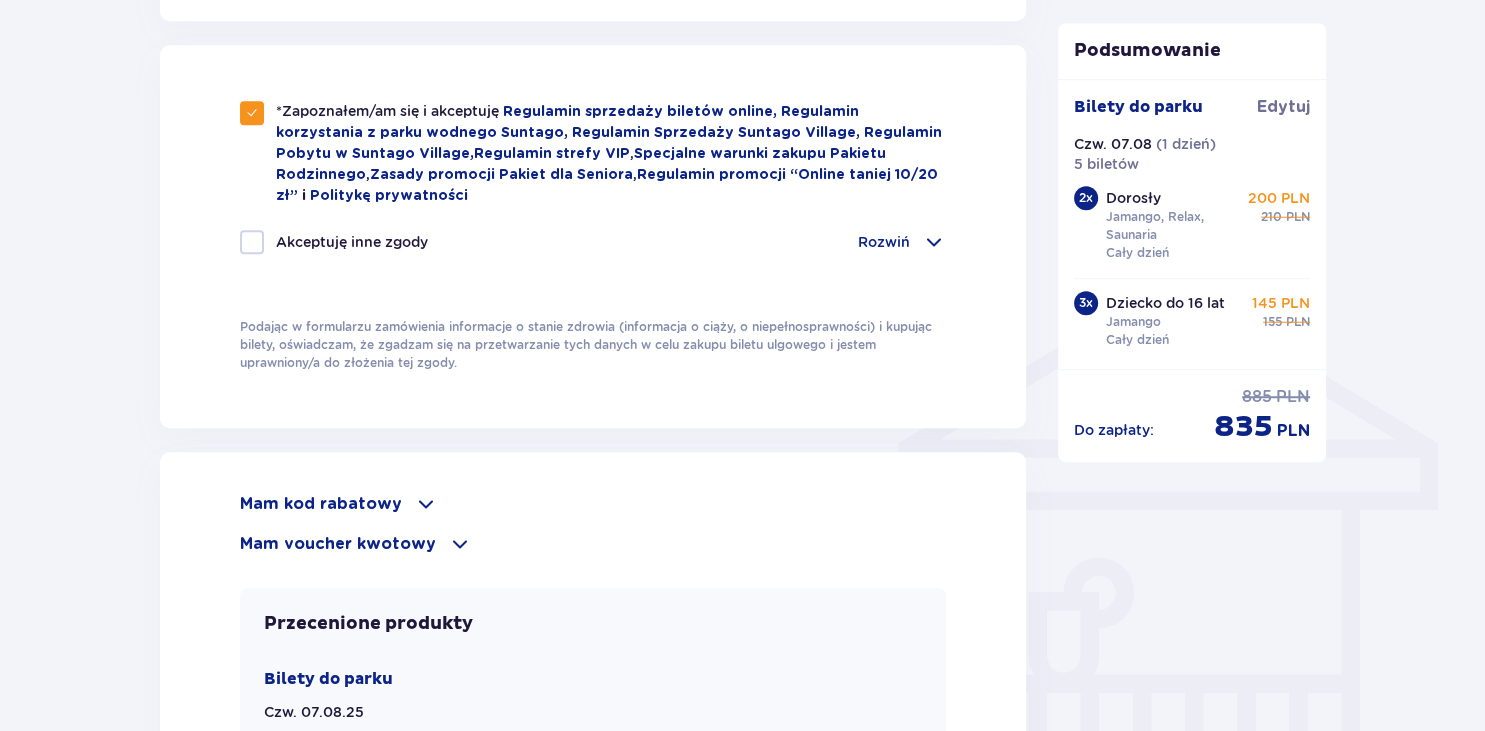 scroll, scrollTop: 1355, scrollLeft: 0, axis: vertical 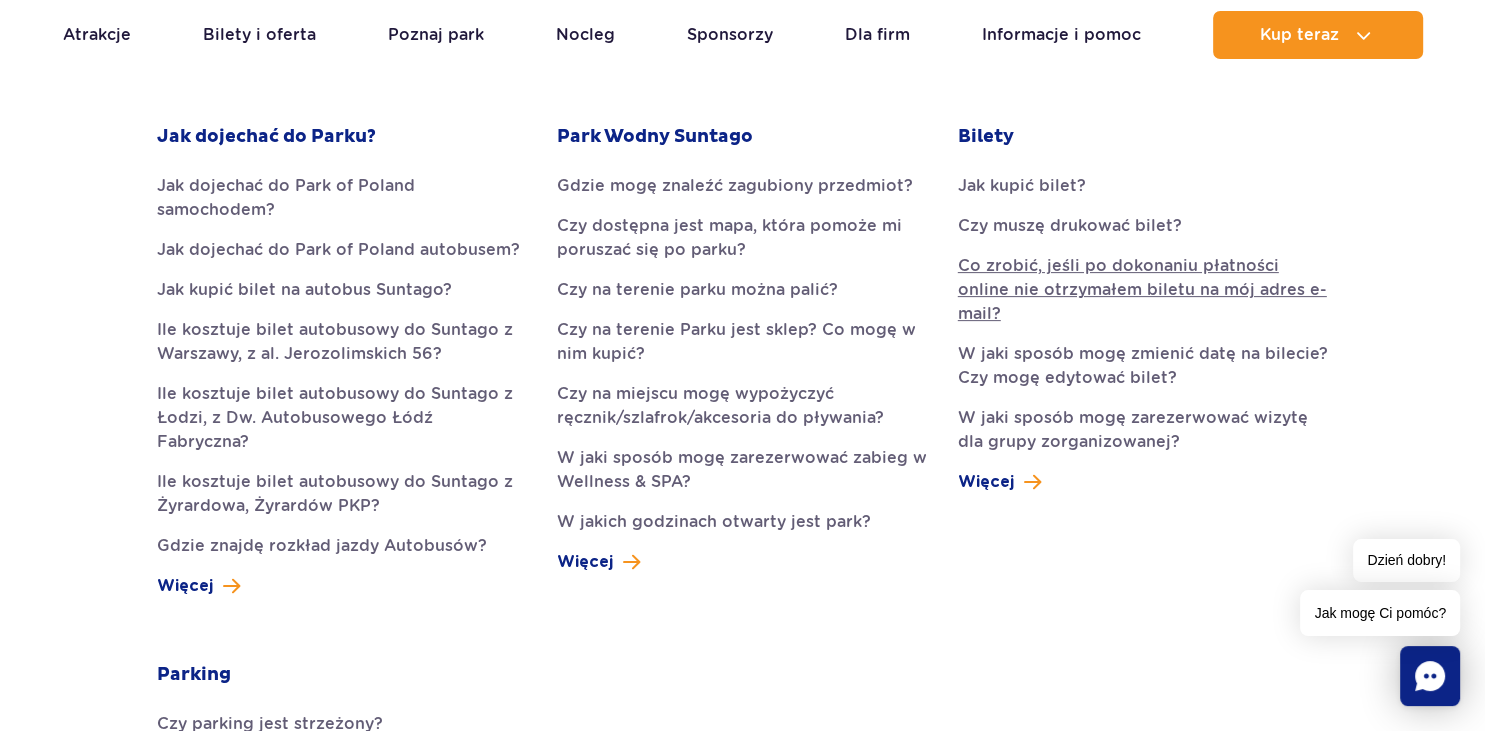 click on "Co zrobić, jeśli po dokonaniu płatności online nie otrzymałem biletu na mój adres e-mail?" at bounding box center [1143, 290] 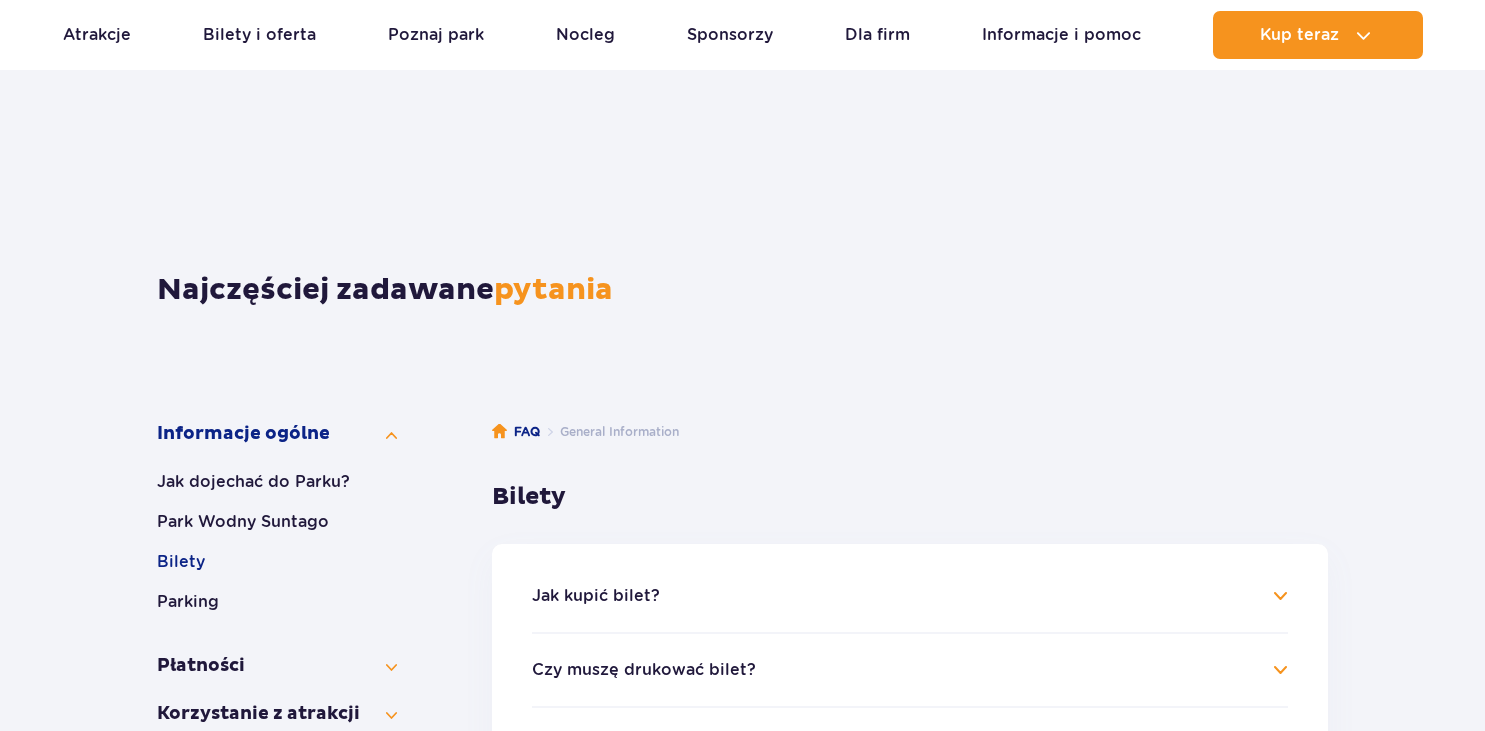 scroll, scrollTop: 596, scrollLeft: 0, axis: vertical 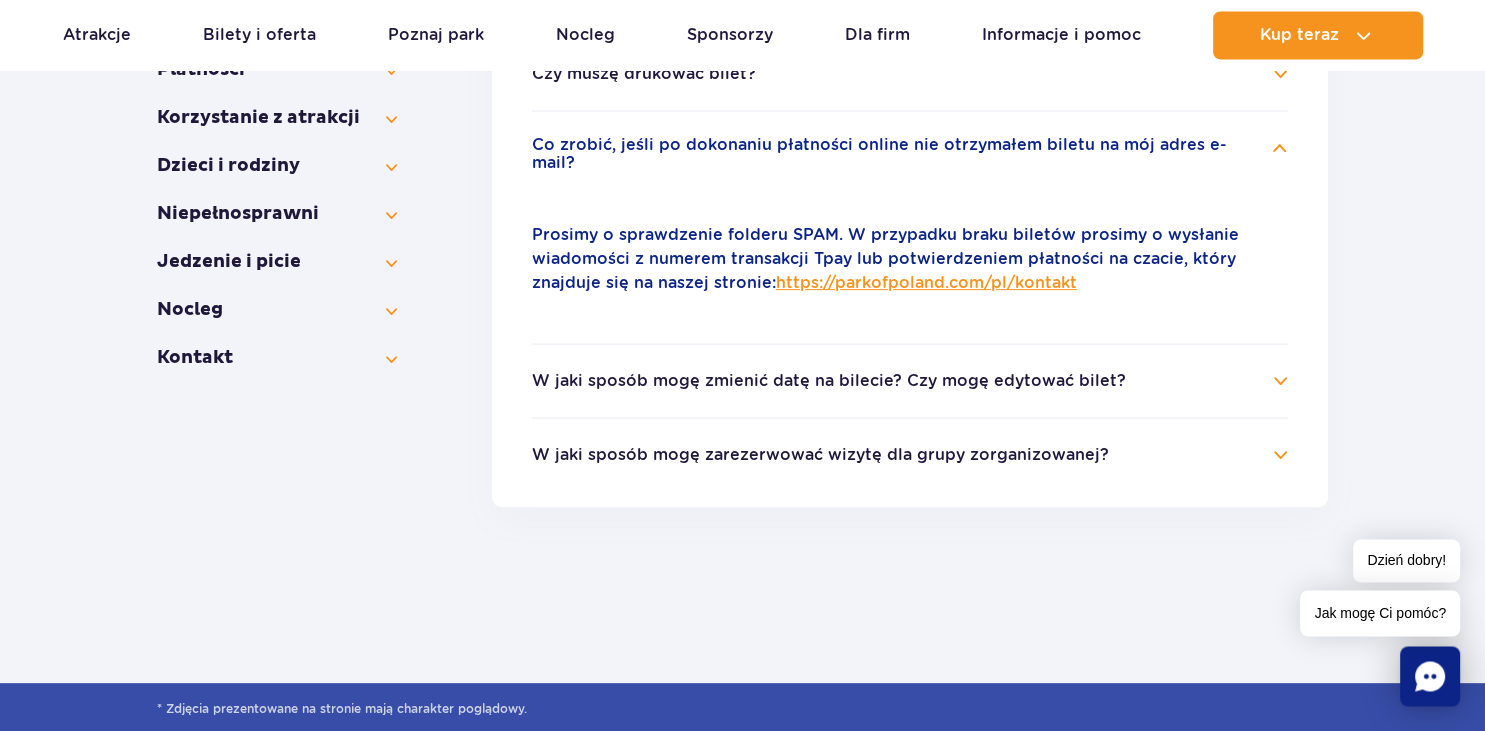 click on "https://parkofpoland.com/pl/kontakt" at bounding box center (926, 282) 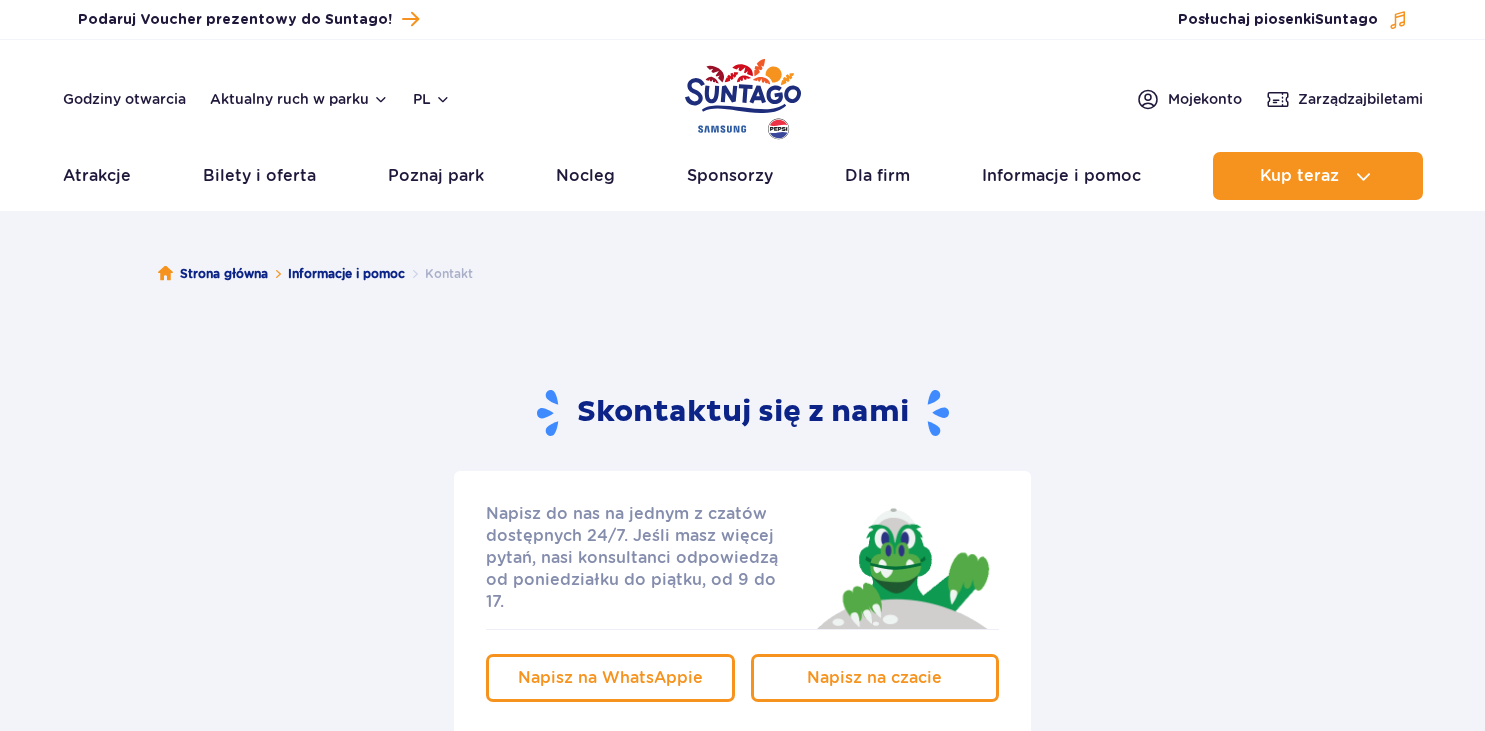 scroll, scrollTop: 0, scrollLeft: 0, axis: both 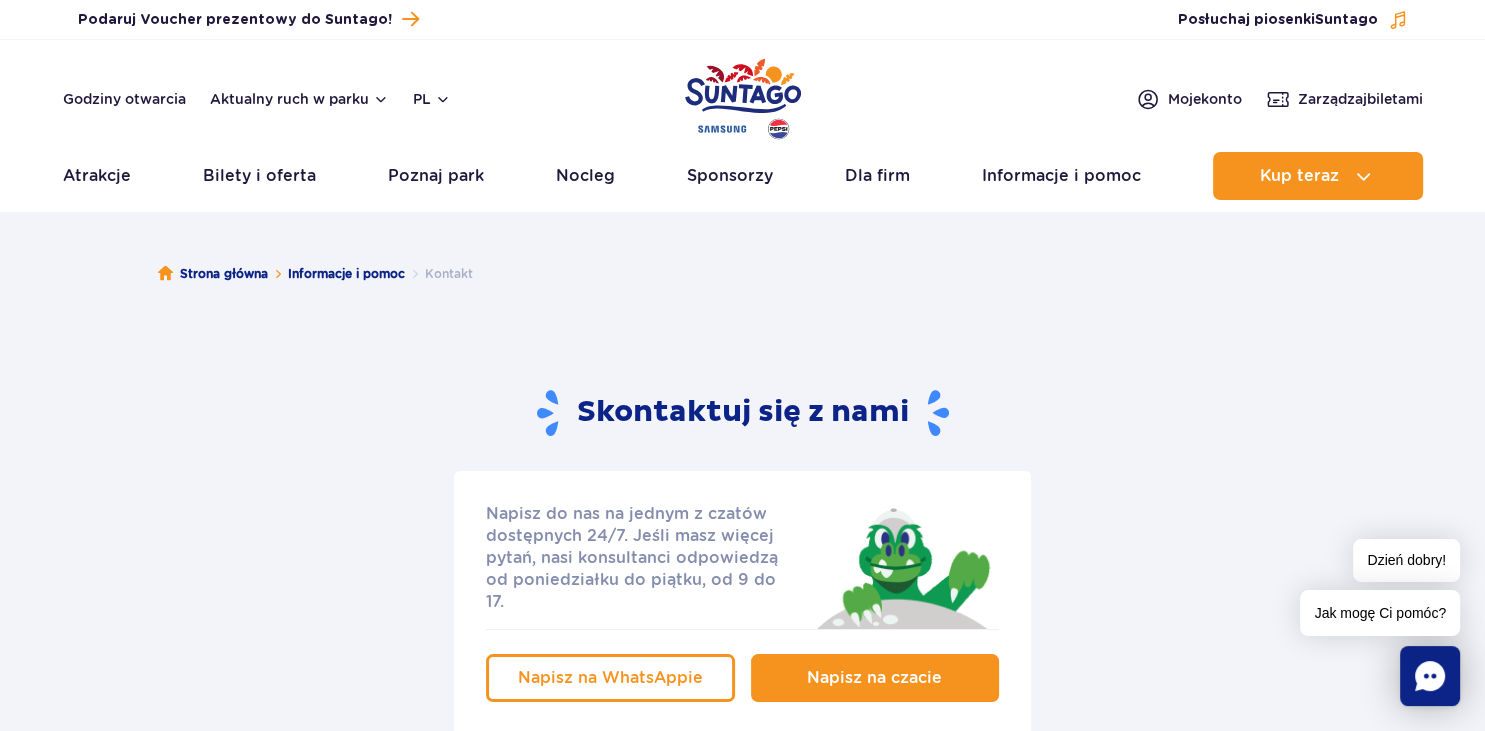 click on "Napisz na czacie" at bounding box center [874, 677] 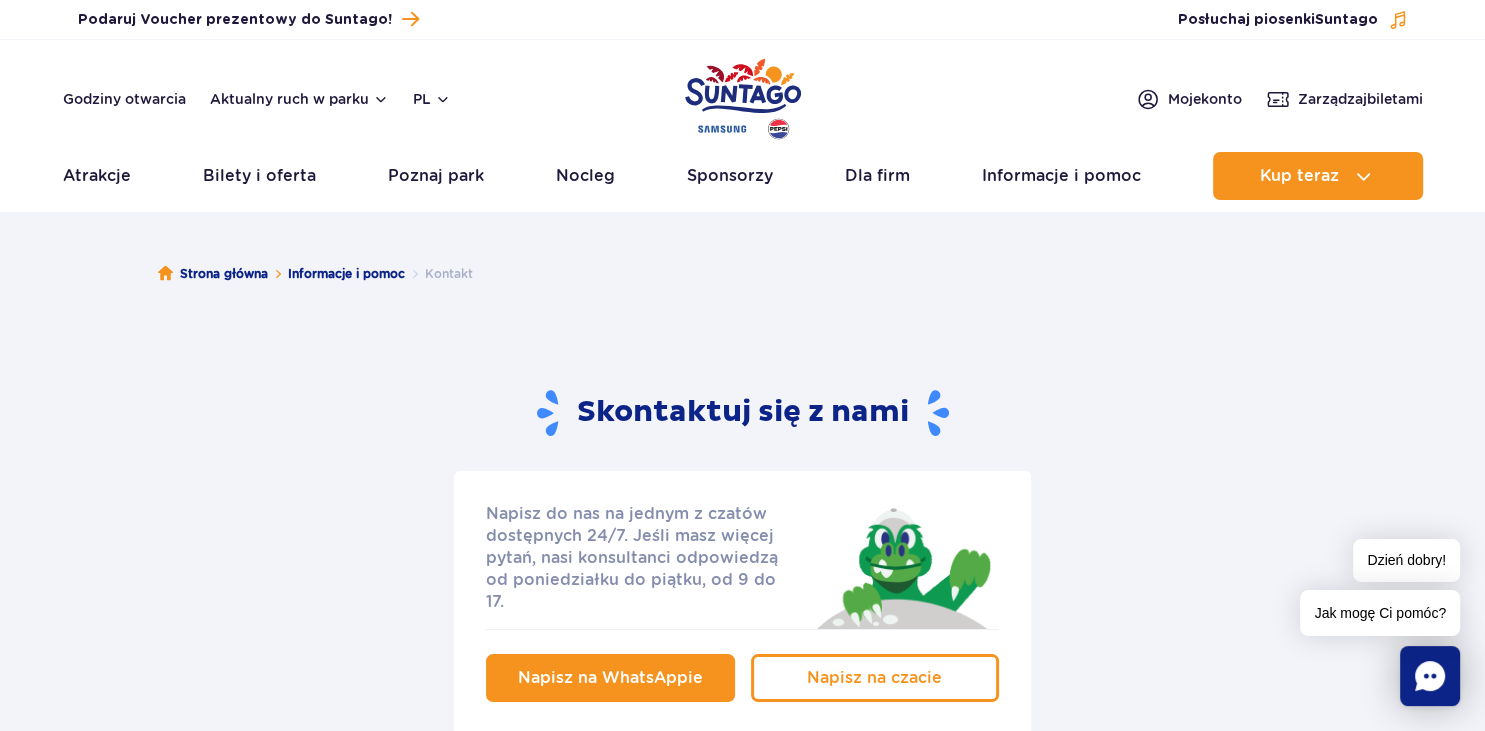 click on "Napisz na WhatsAppie" at bounding box center (610, 677) 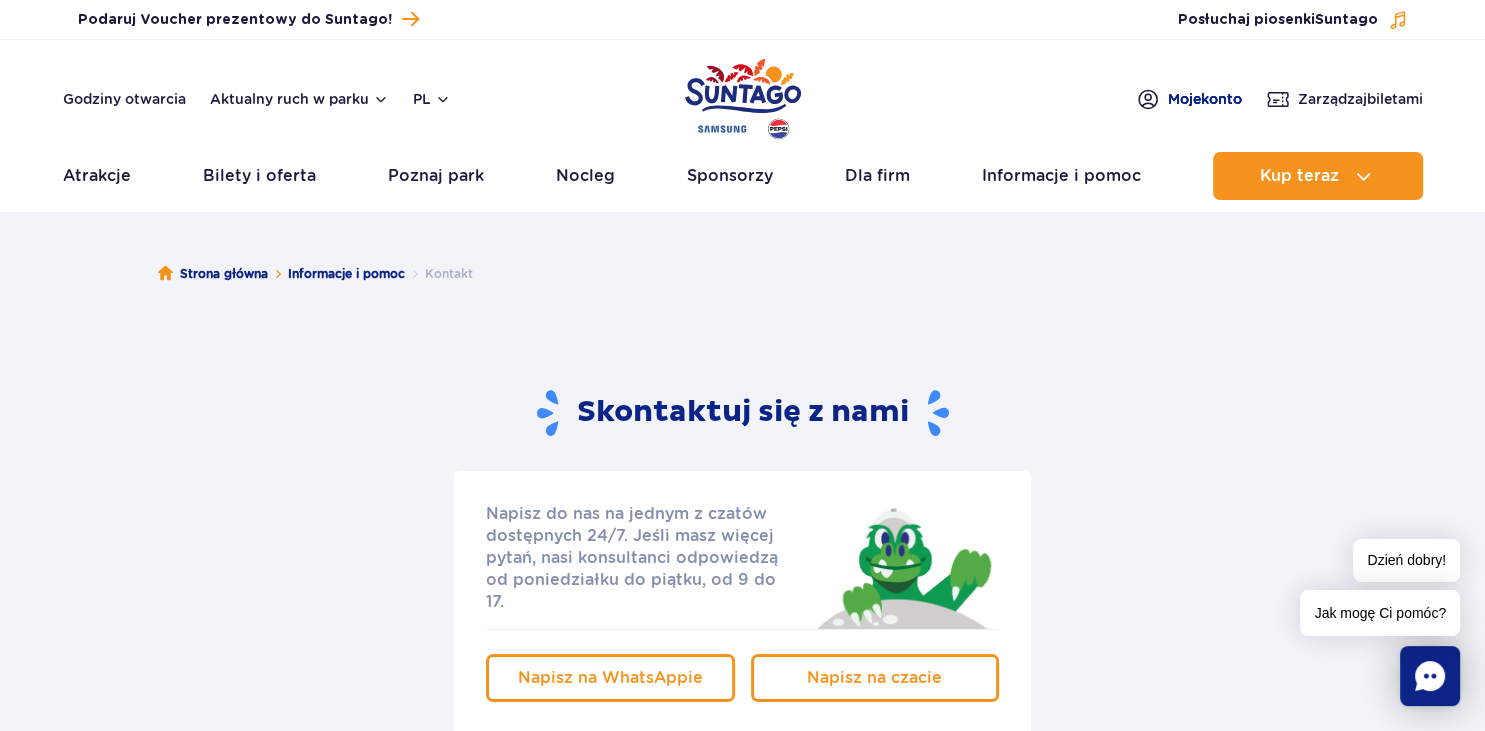 click on "Moje  konto" at bounding box center [1205, 99] 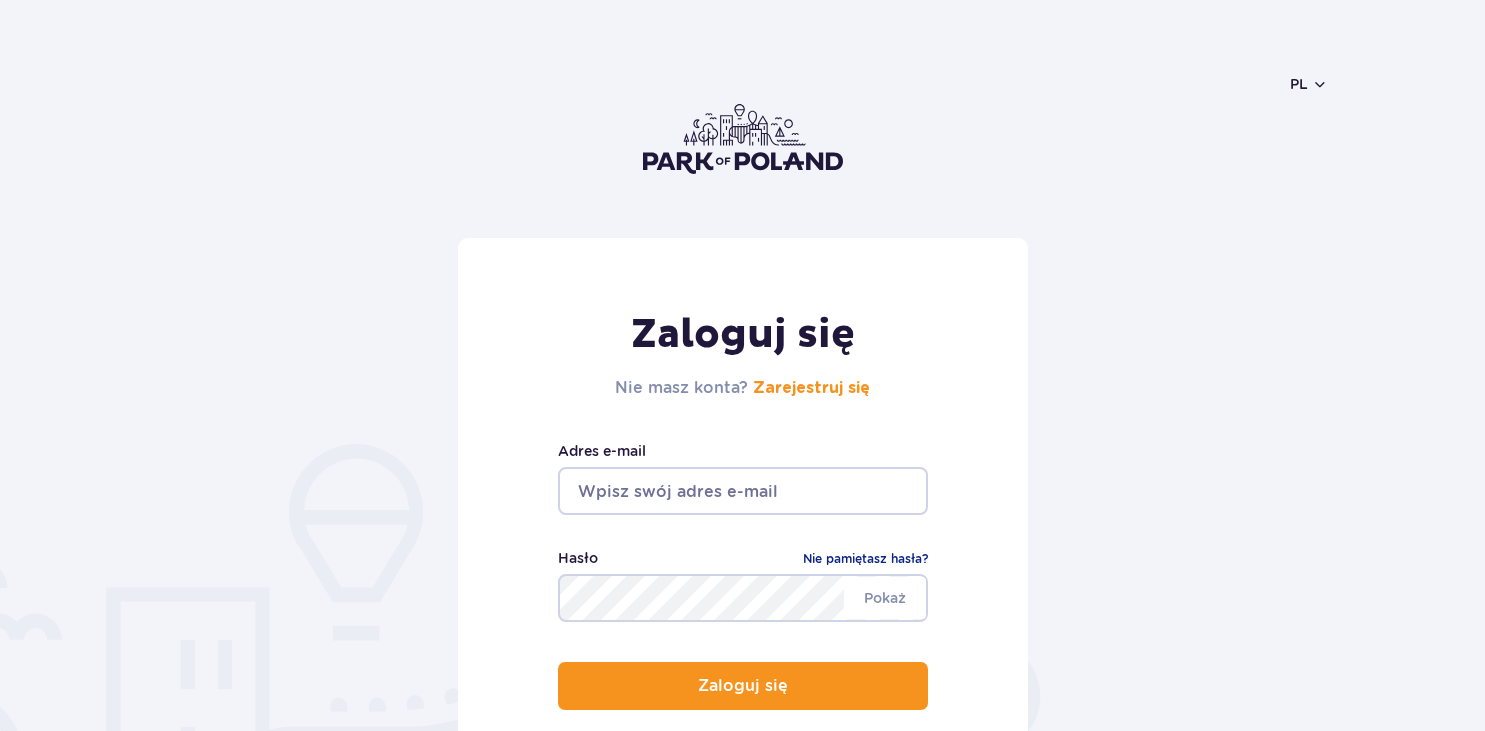 scroll, scrollTop: 0, scrollLeft: 0, axis: both 